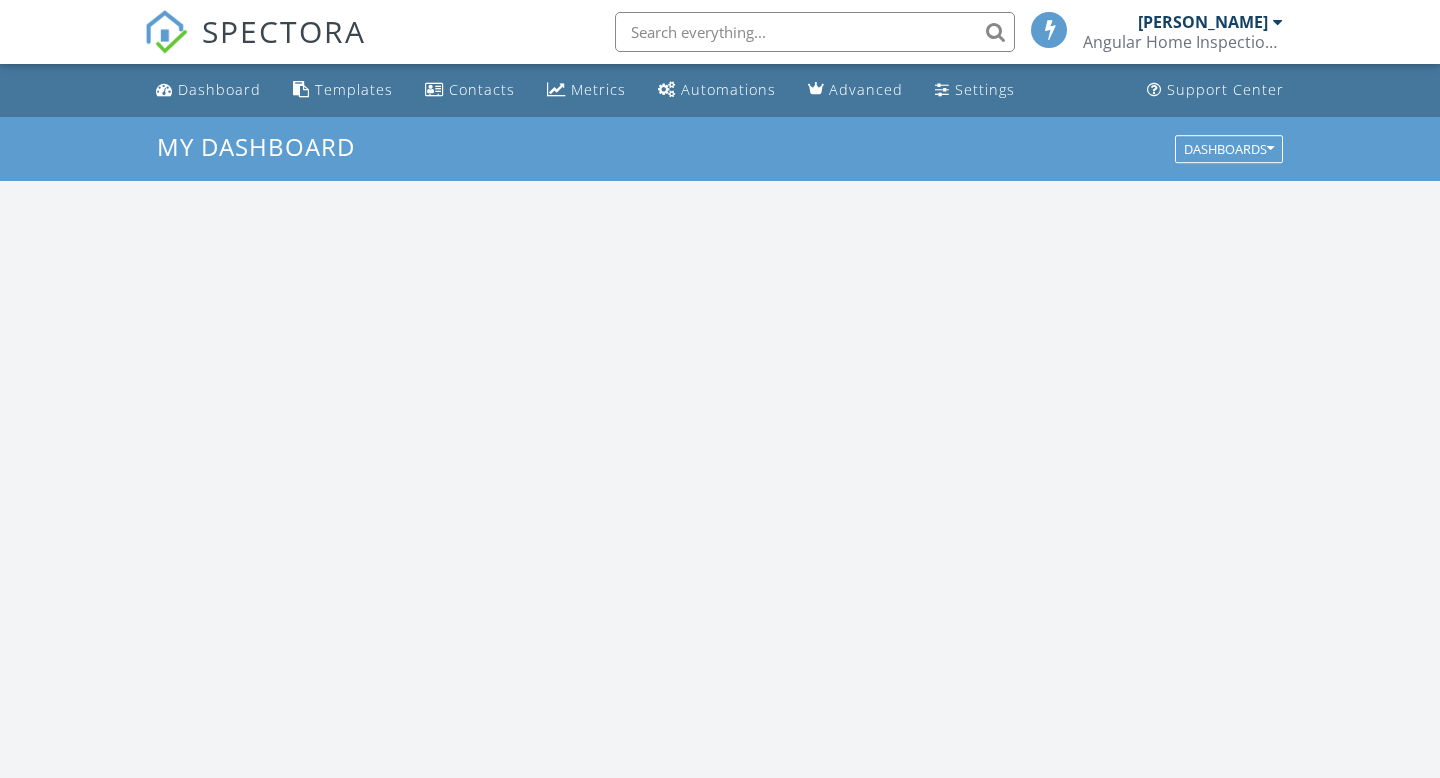 scroll, scrollTop: 0, scrollLeft: 0, axis: both 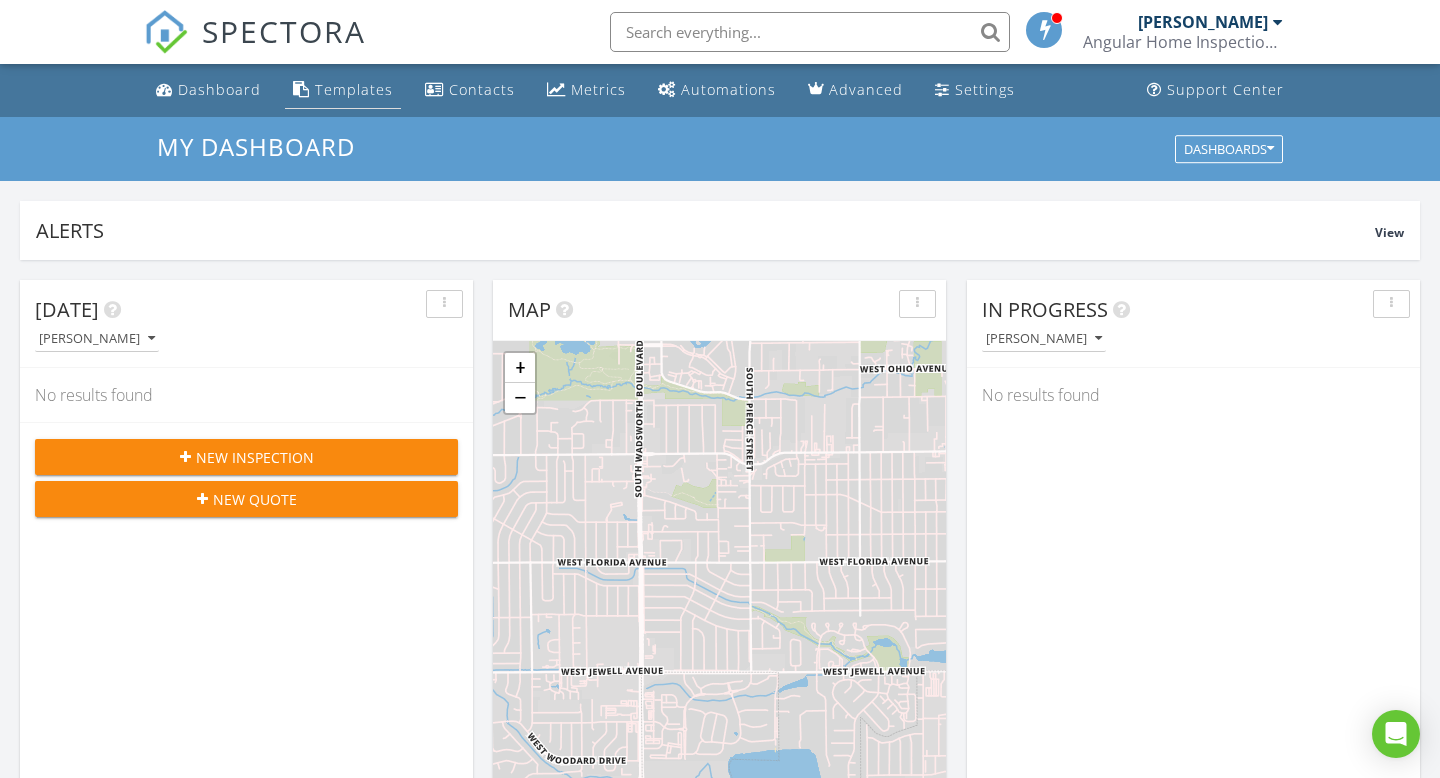 click on "Templates" at bounding box center [354, 89] 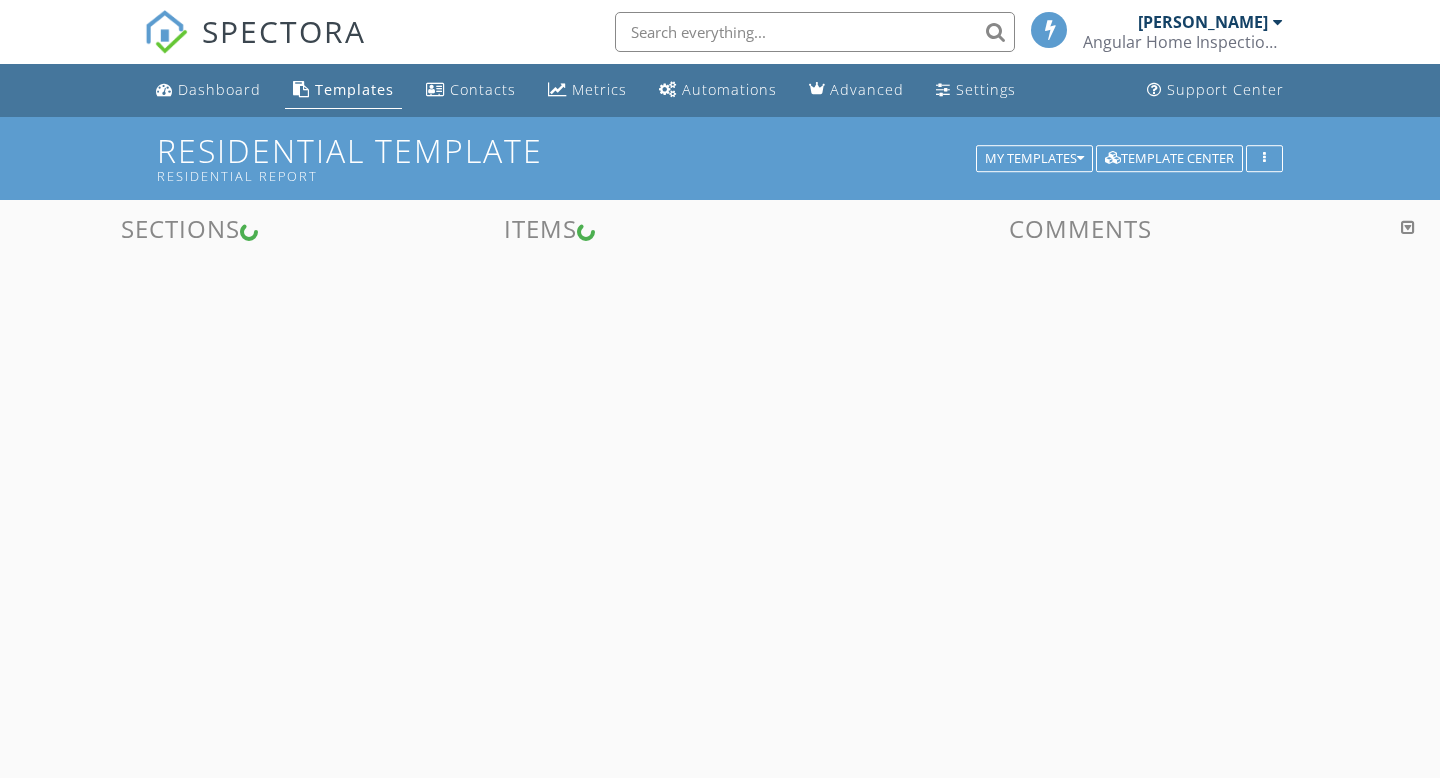 scroll, scrollTop: 0, scrollLeft: 0, axis: both 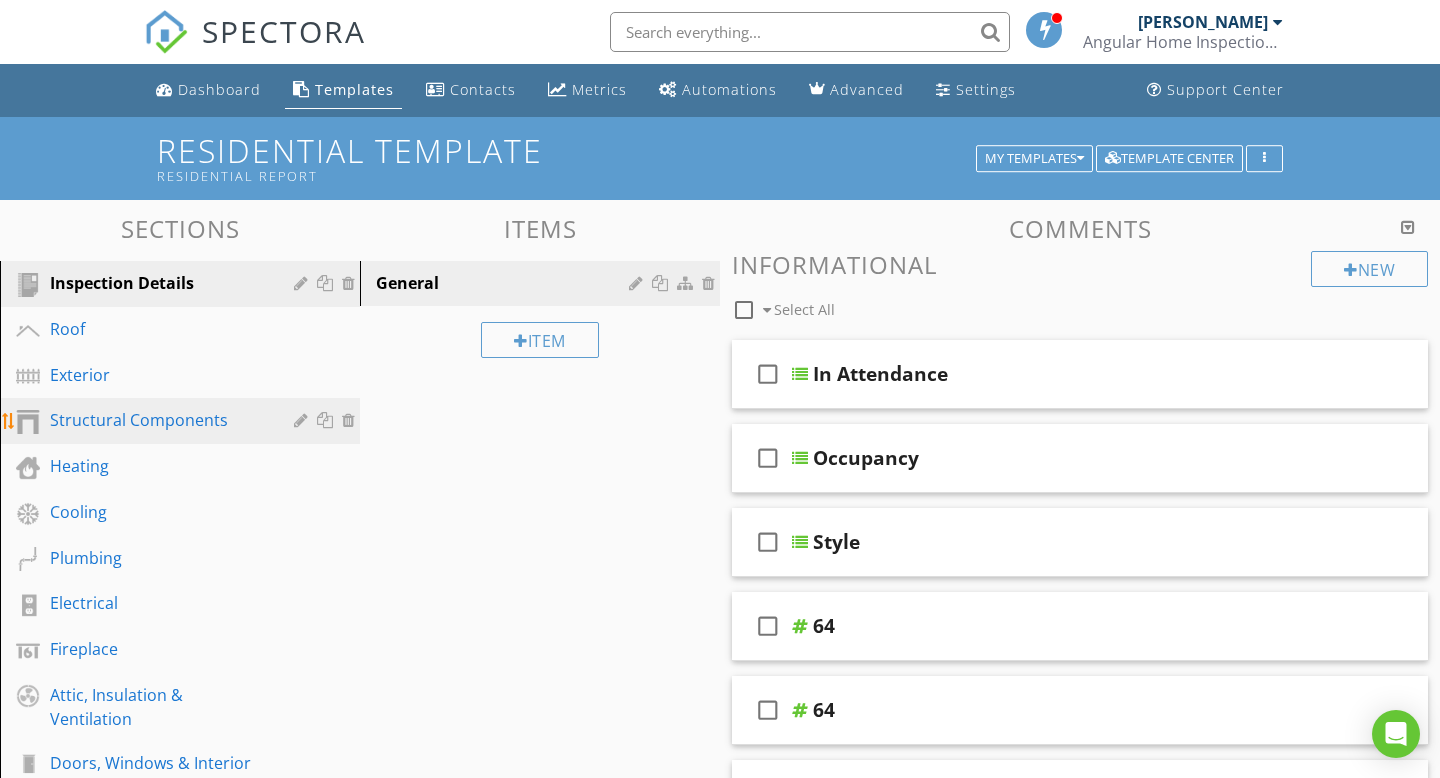 click on "Structural Components" at bounding box center (157, 420) 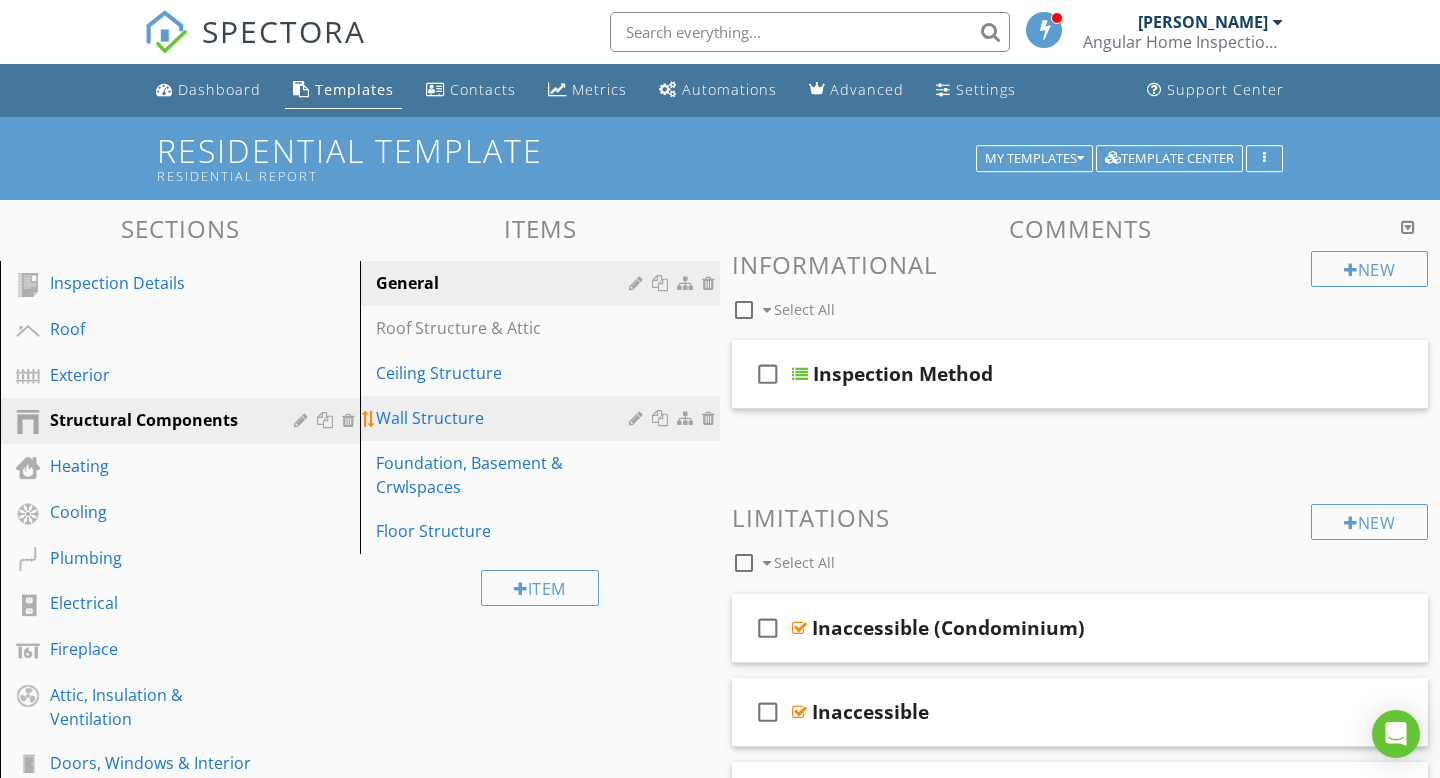 click on "Wall Structure" at bounding box center (505, 418) 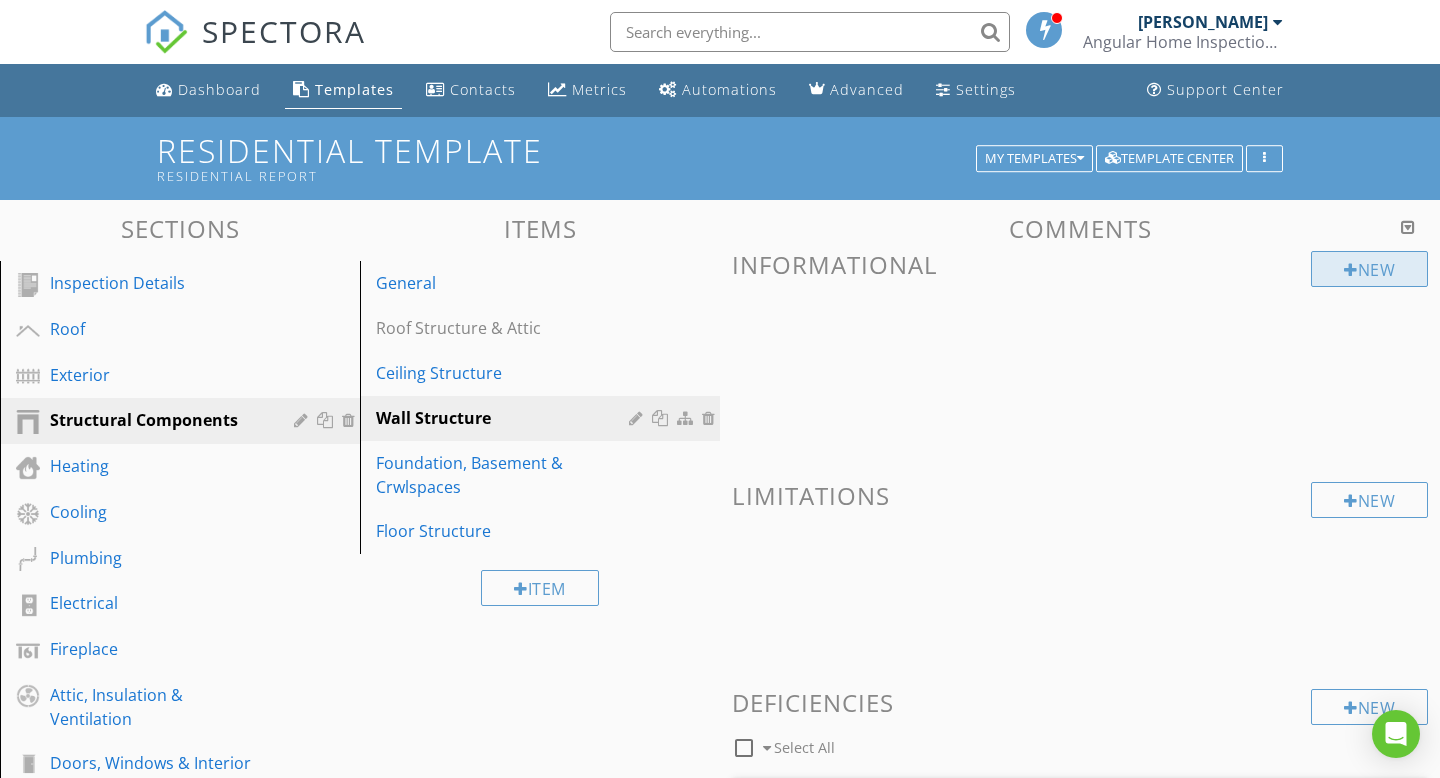 click at bounding box center [1351, 270] 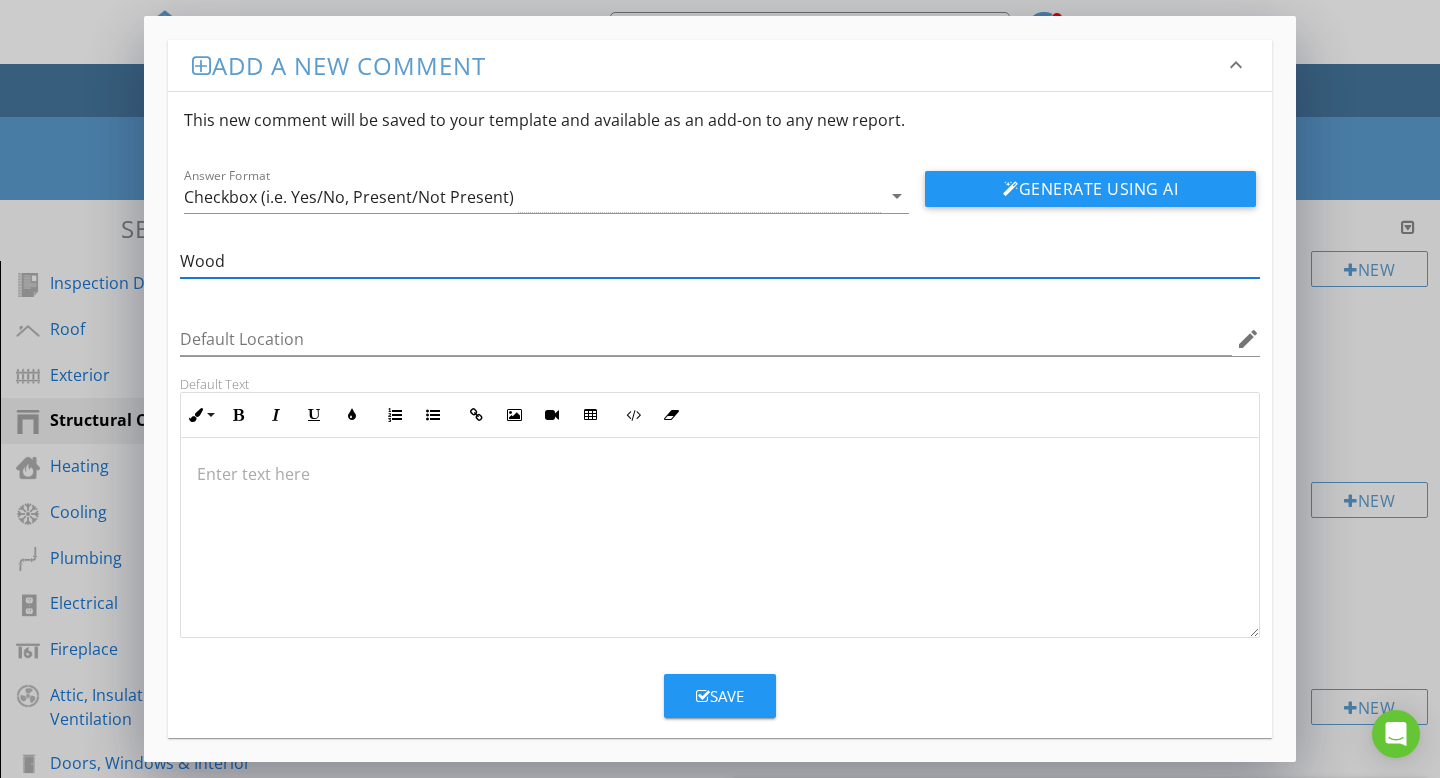type on "Wood" 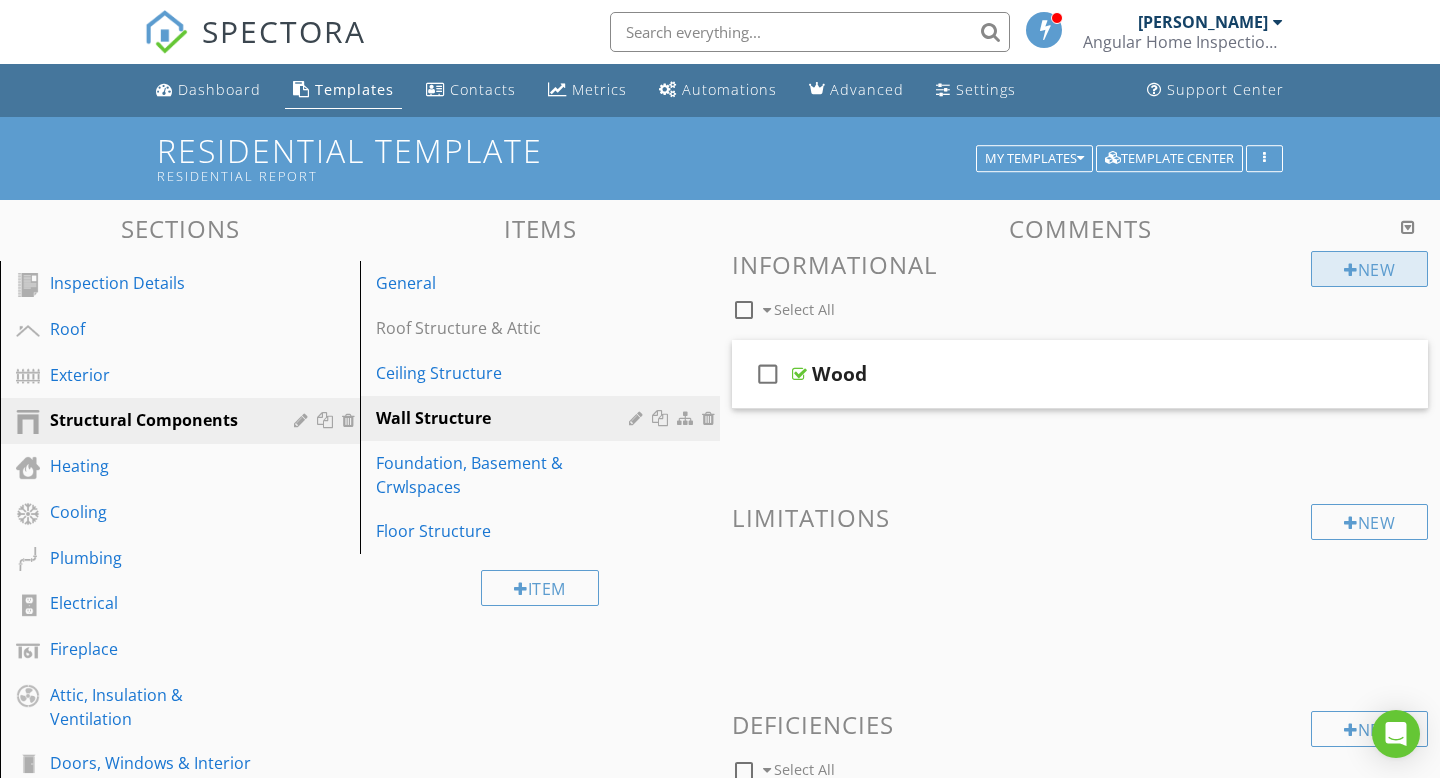 click on "New" at bounding box center [1369, 269] 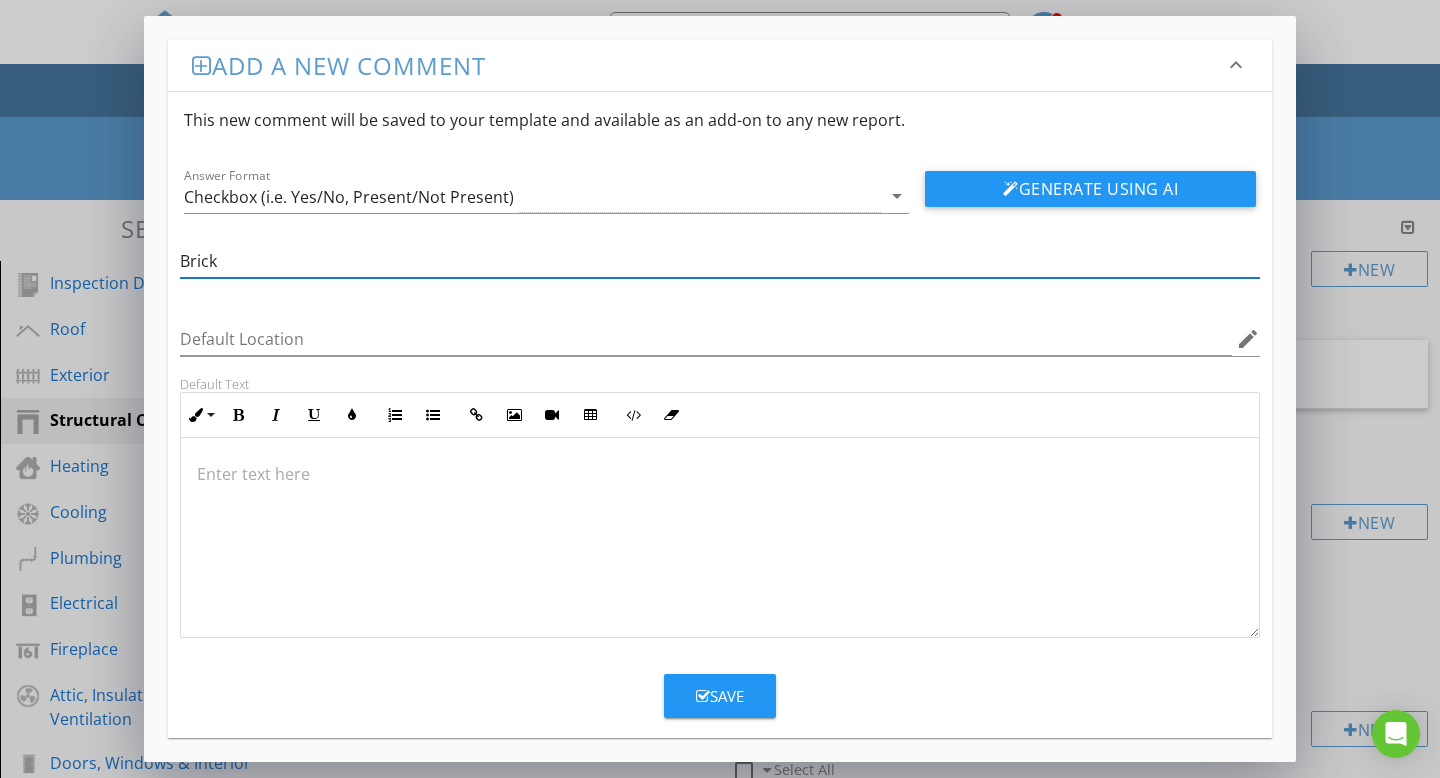 type on "Brick" 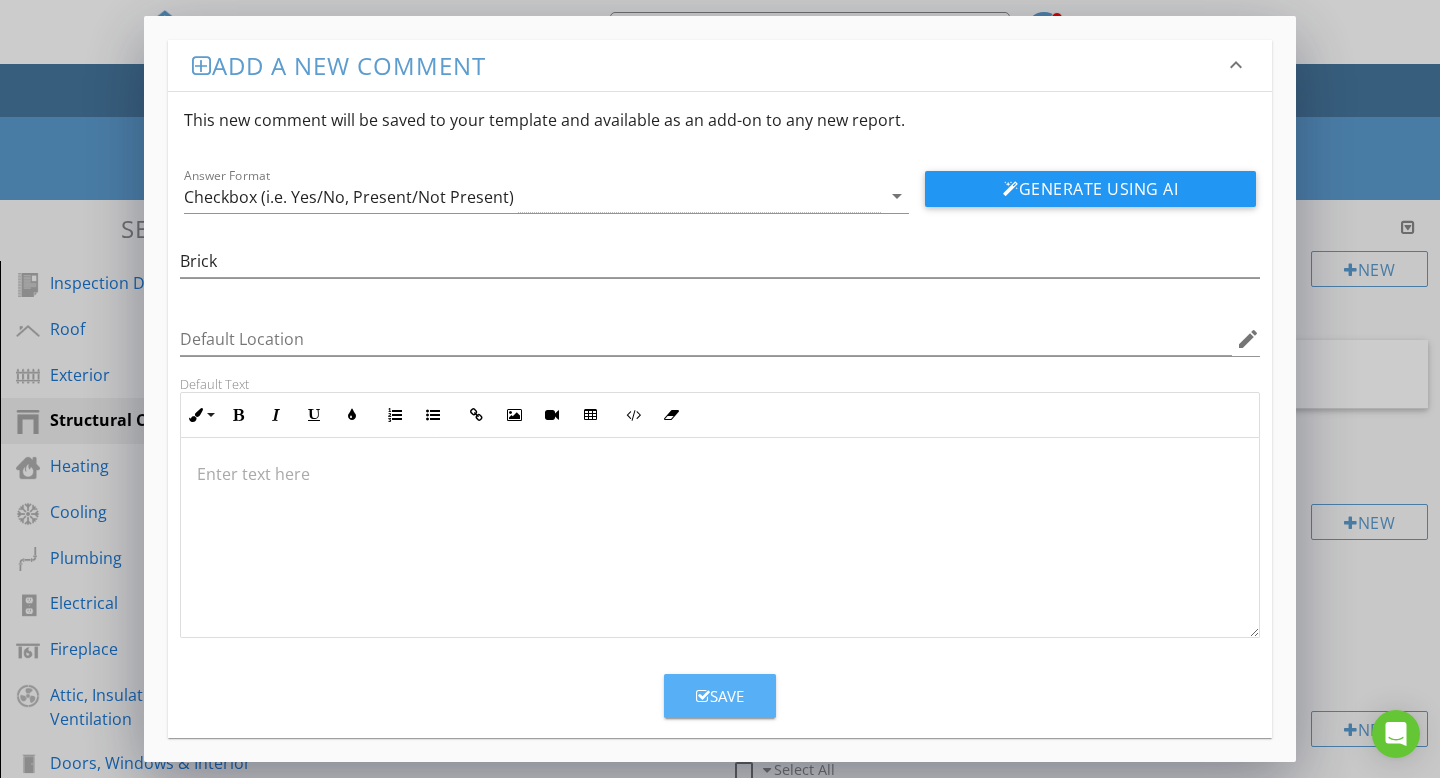 click on "Save" at bounding box center (720, 696) 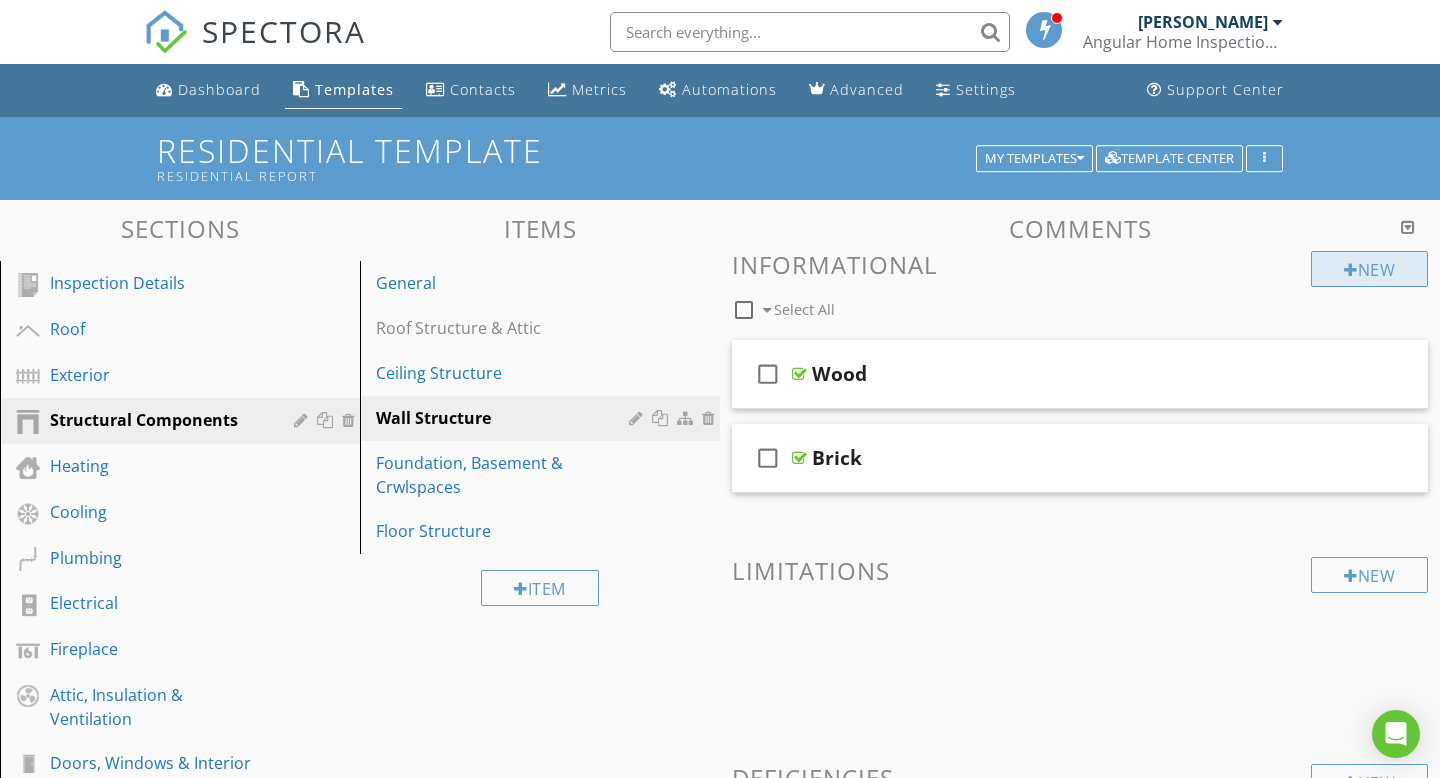 click on "New" at bounding box center [1369, 269] 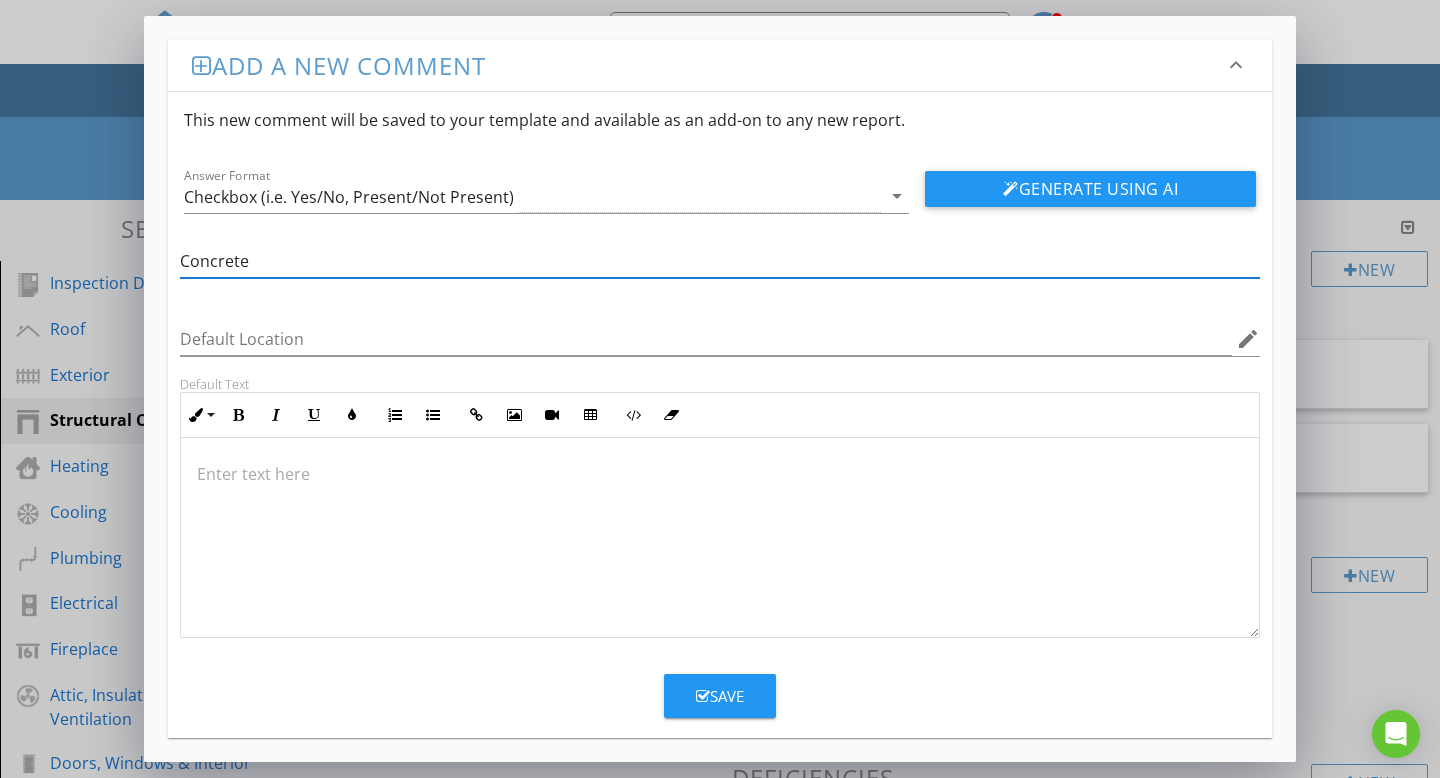 type on "Concrete" 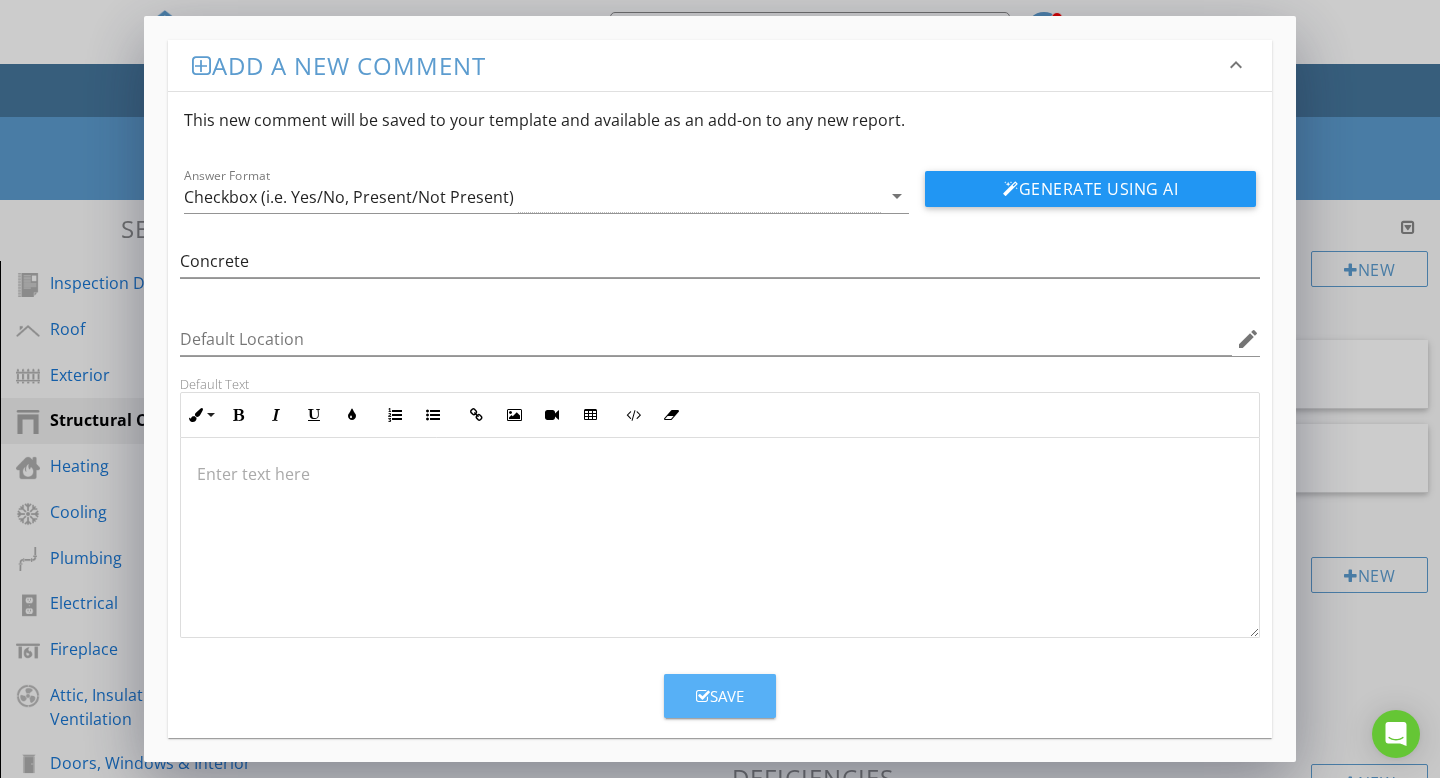 click on "Save" at bounding box center [720, 696] 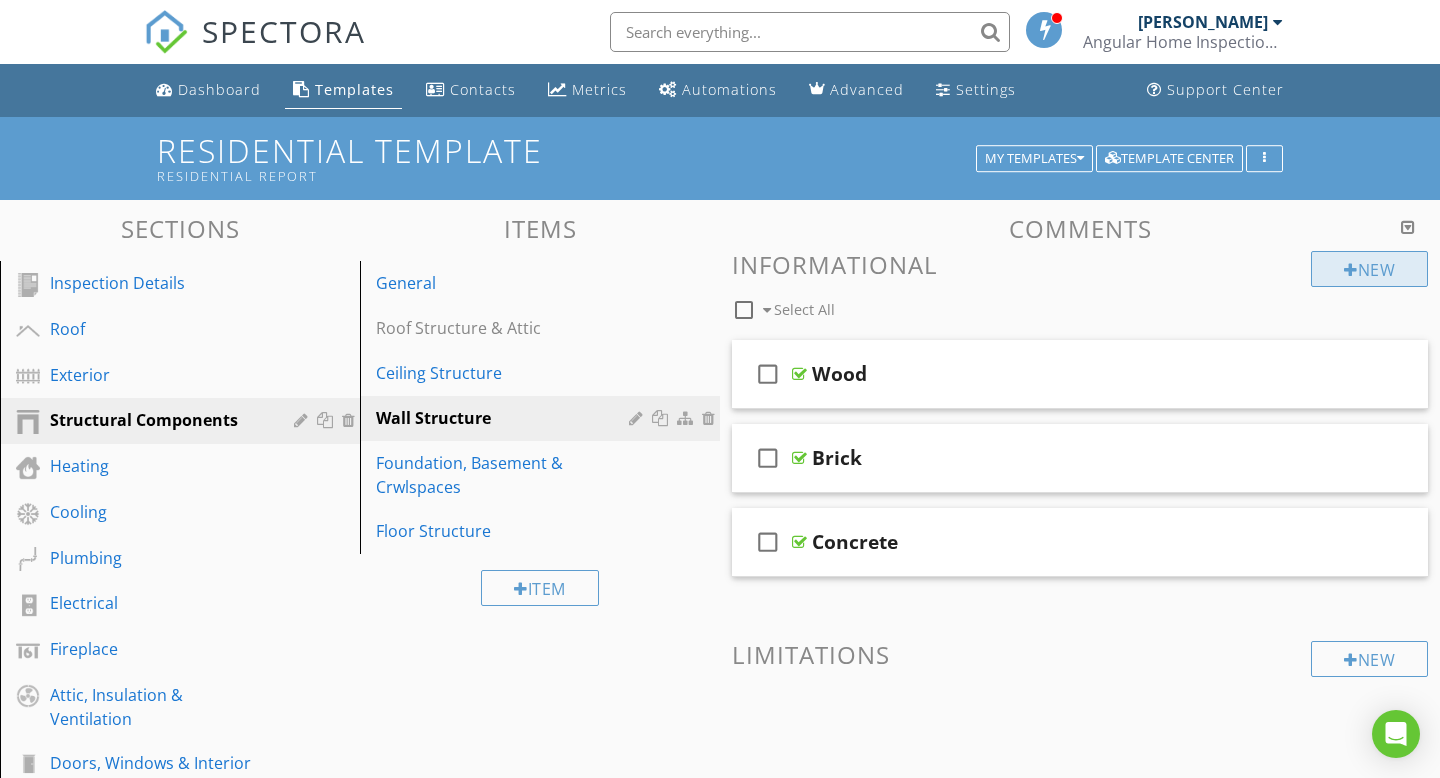 click on "New" at bounding box center (1369, 269) 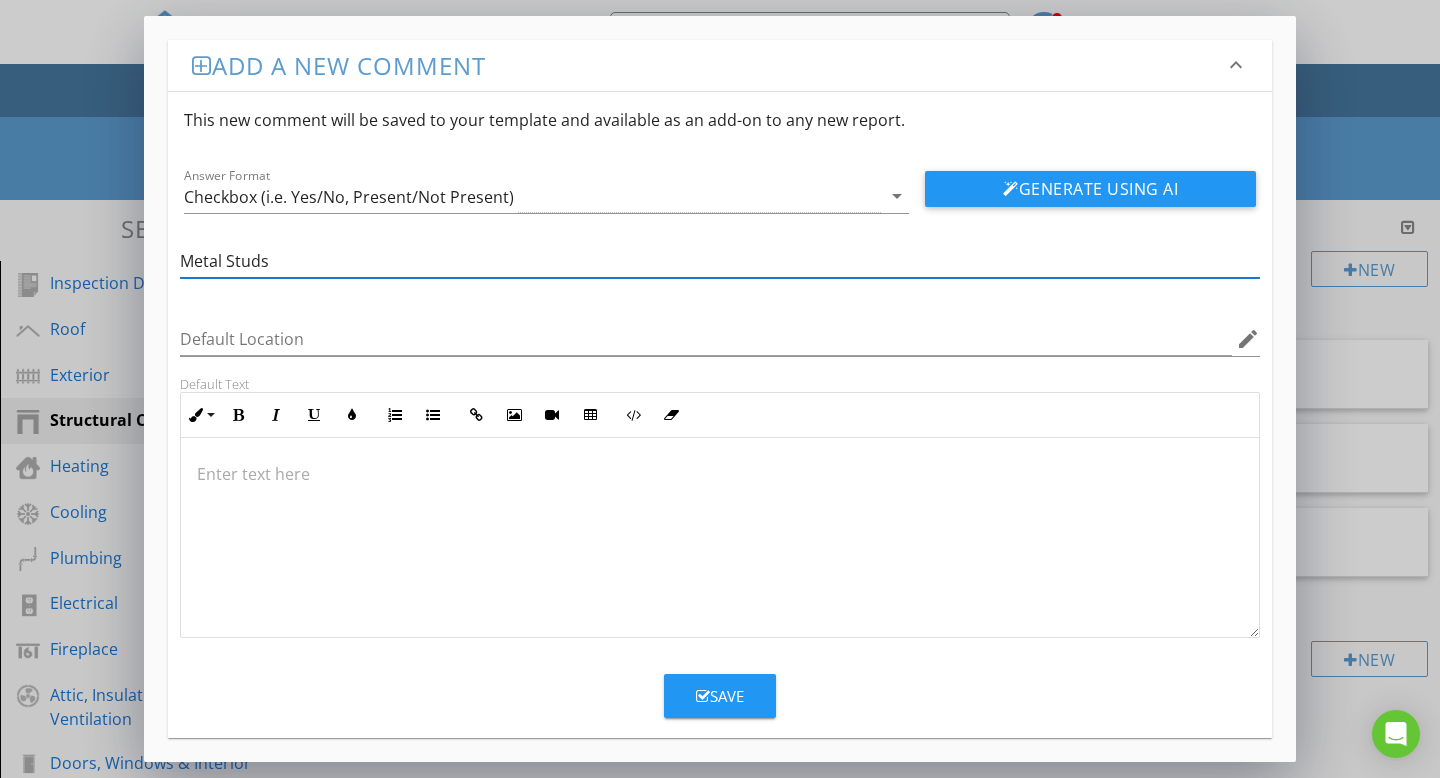 type on "Metal Studs" 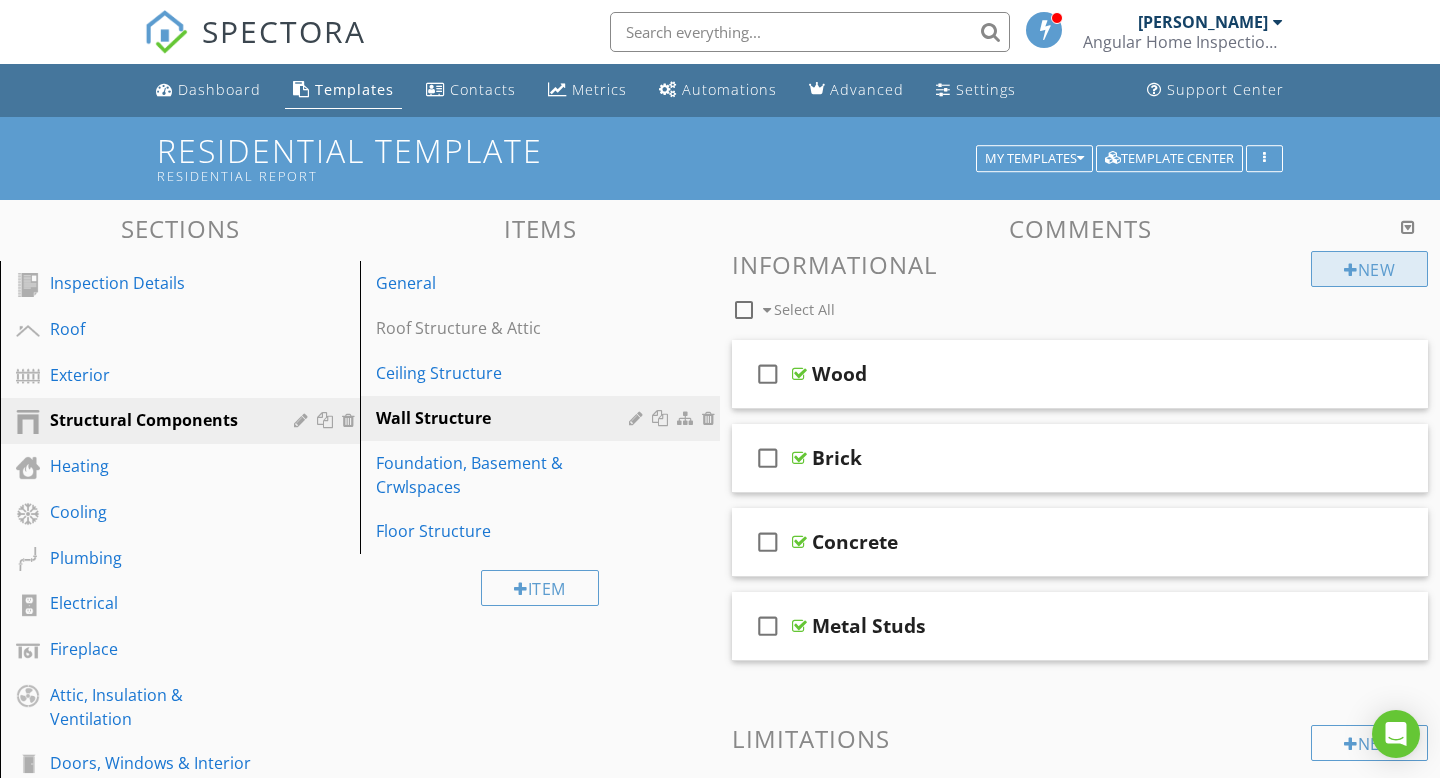 click on "New" at bounding box center [1369, 269] 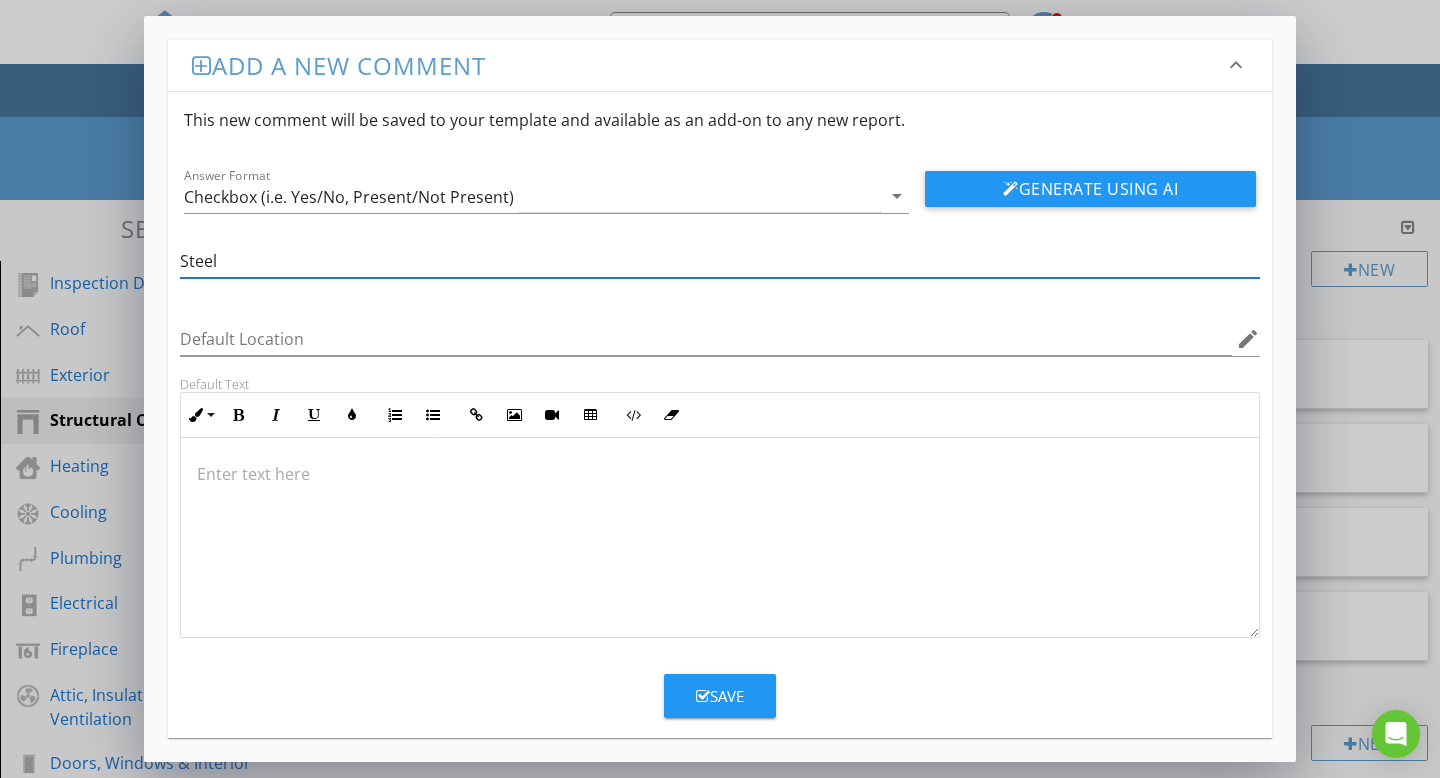 type on "Steel" 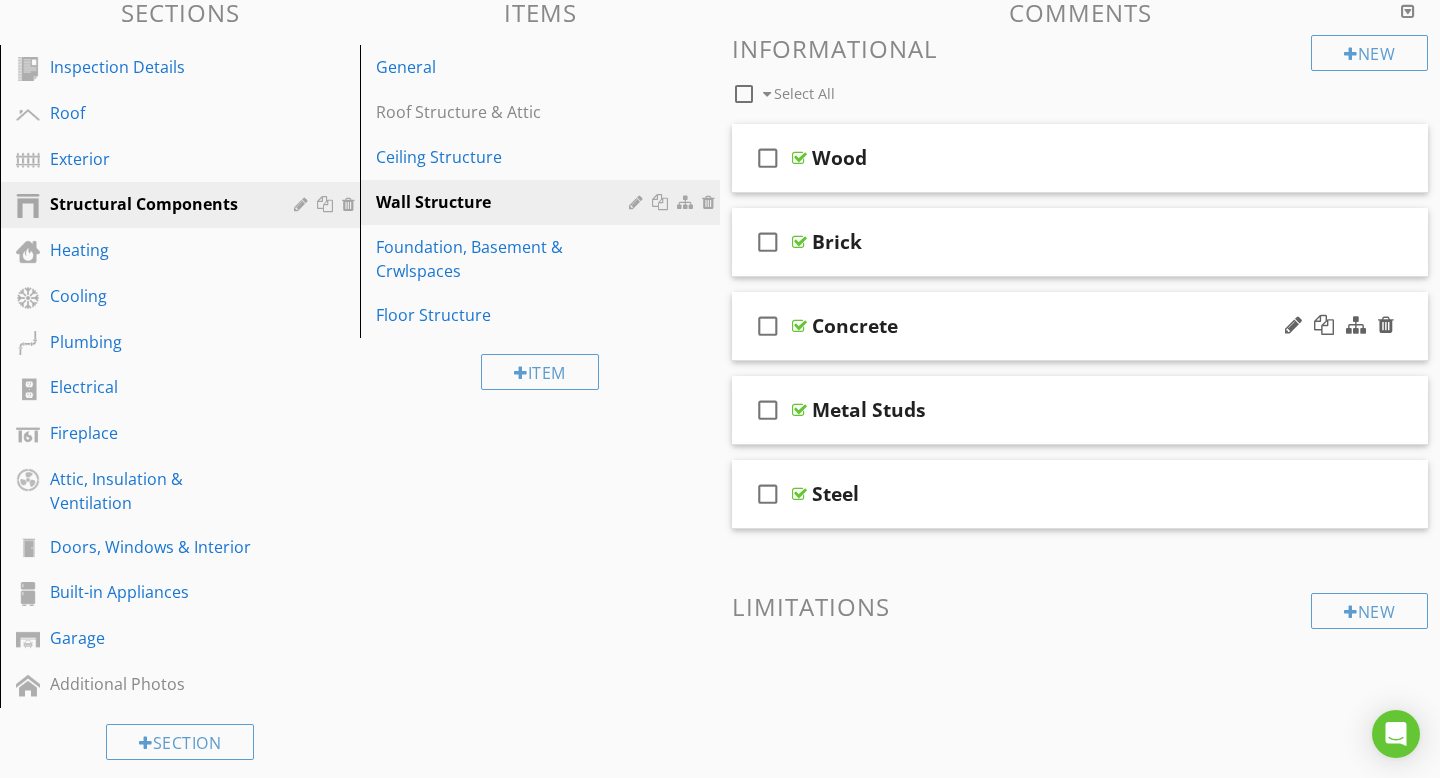scroll, scrollTop: 214, scrollLeft: 0, axis: vertical 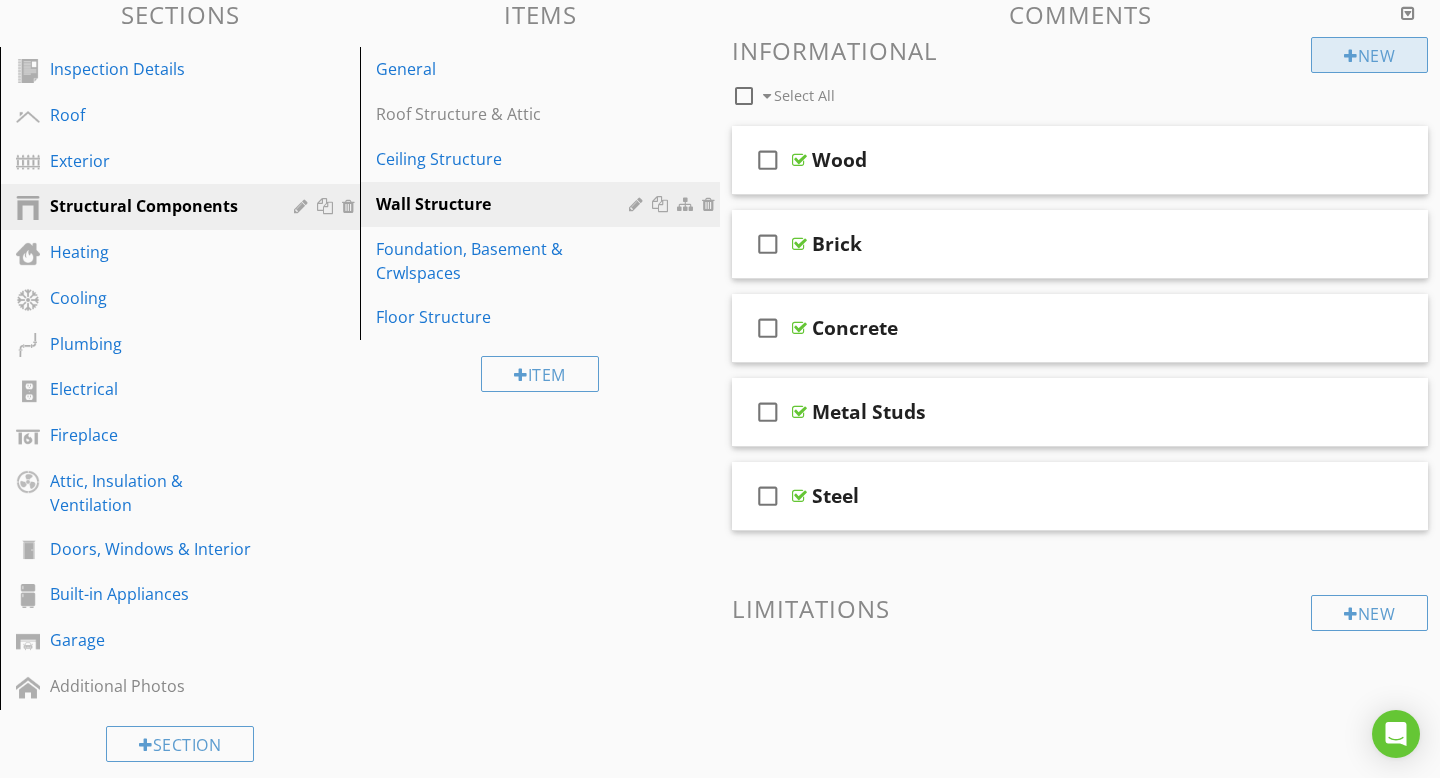click on "New" at bounding box center [1369, 55] 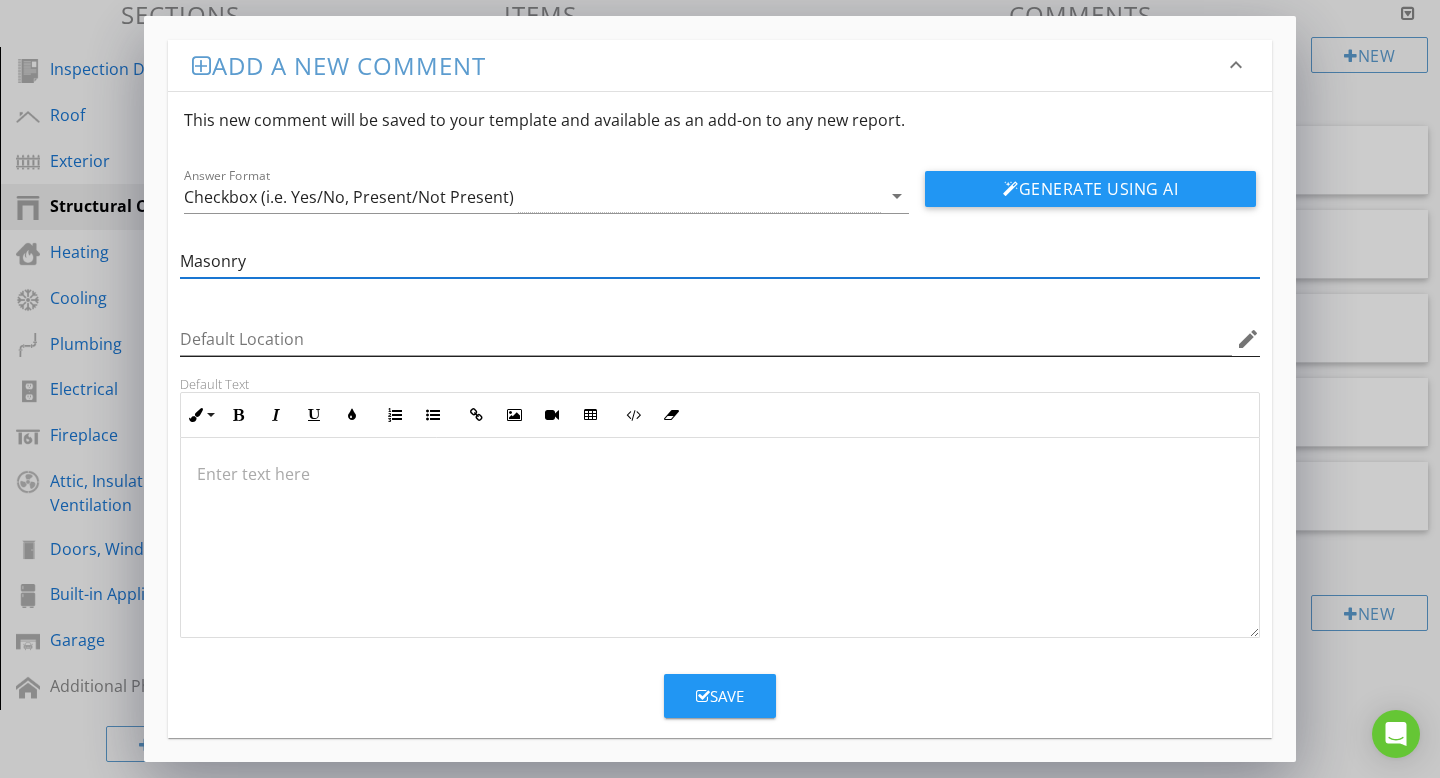 type on "Masonry Block" 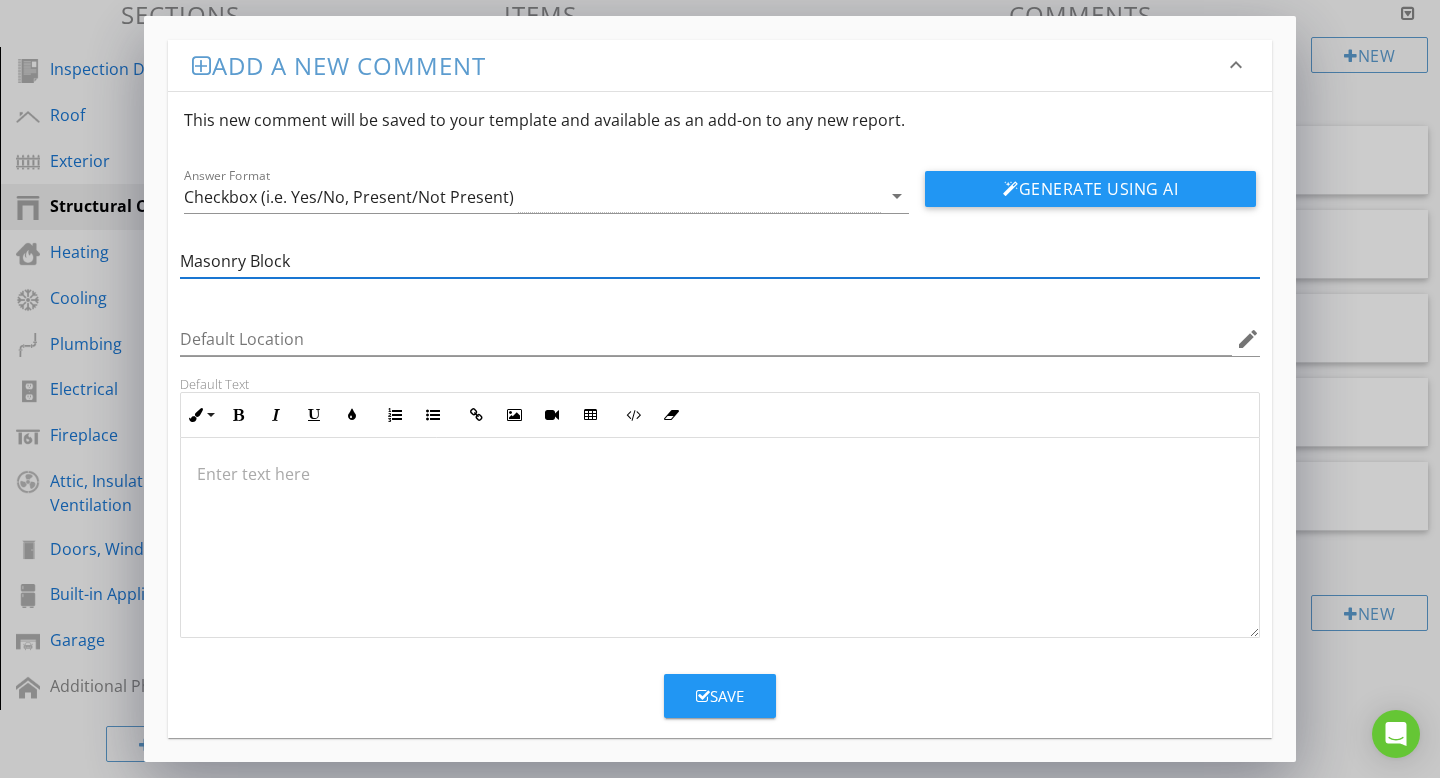 click on "Save" at bounding box center [720, 696] 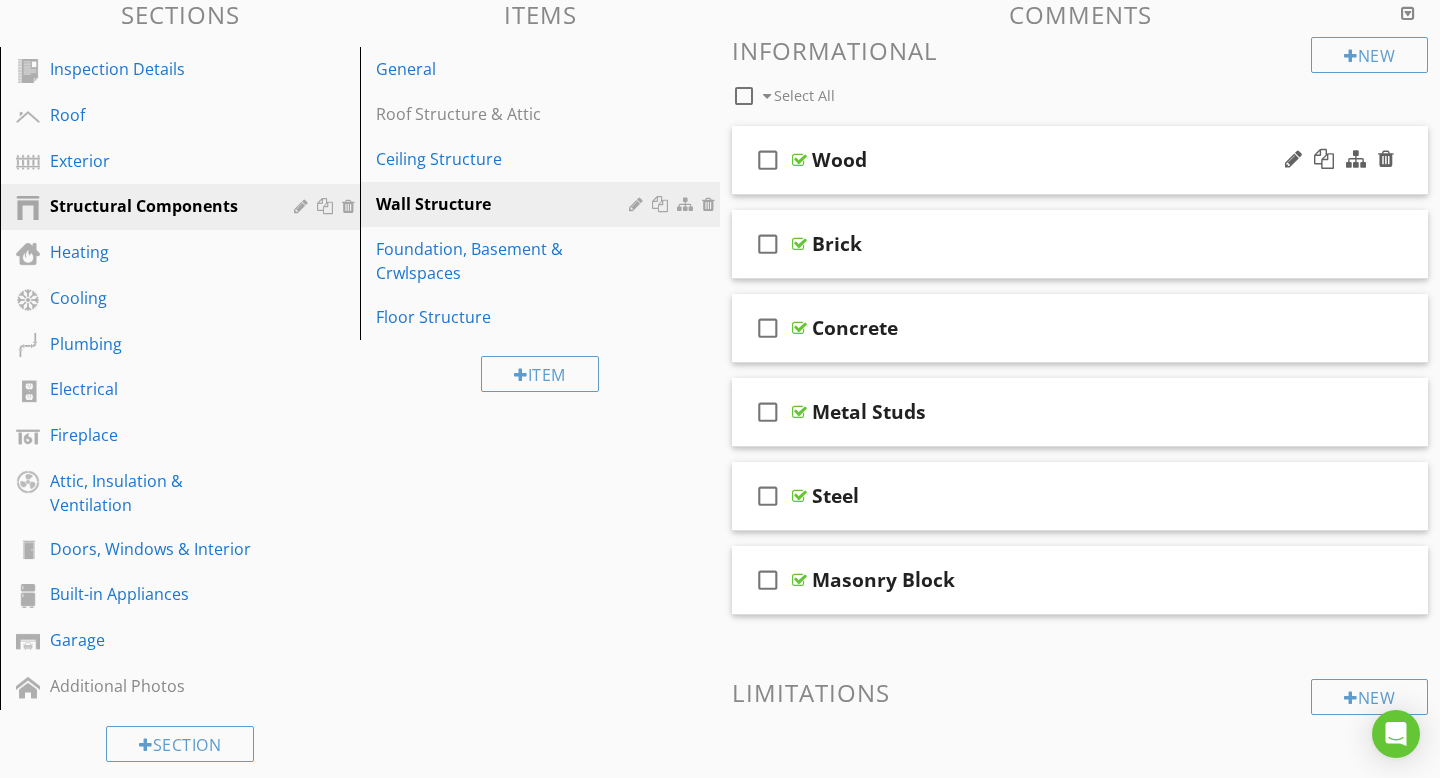 click on "Wood" at bounding box center [839, 160] 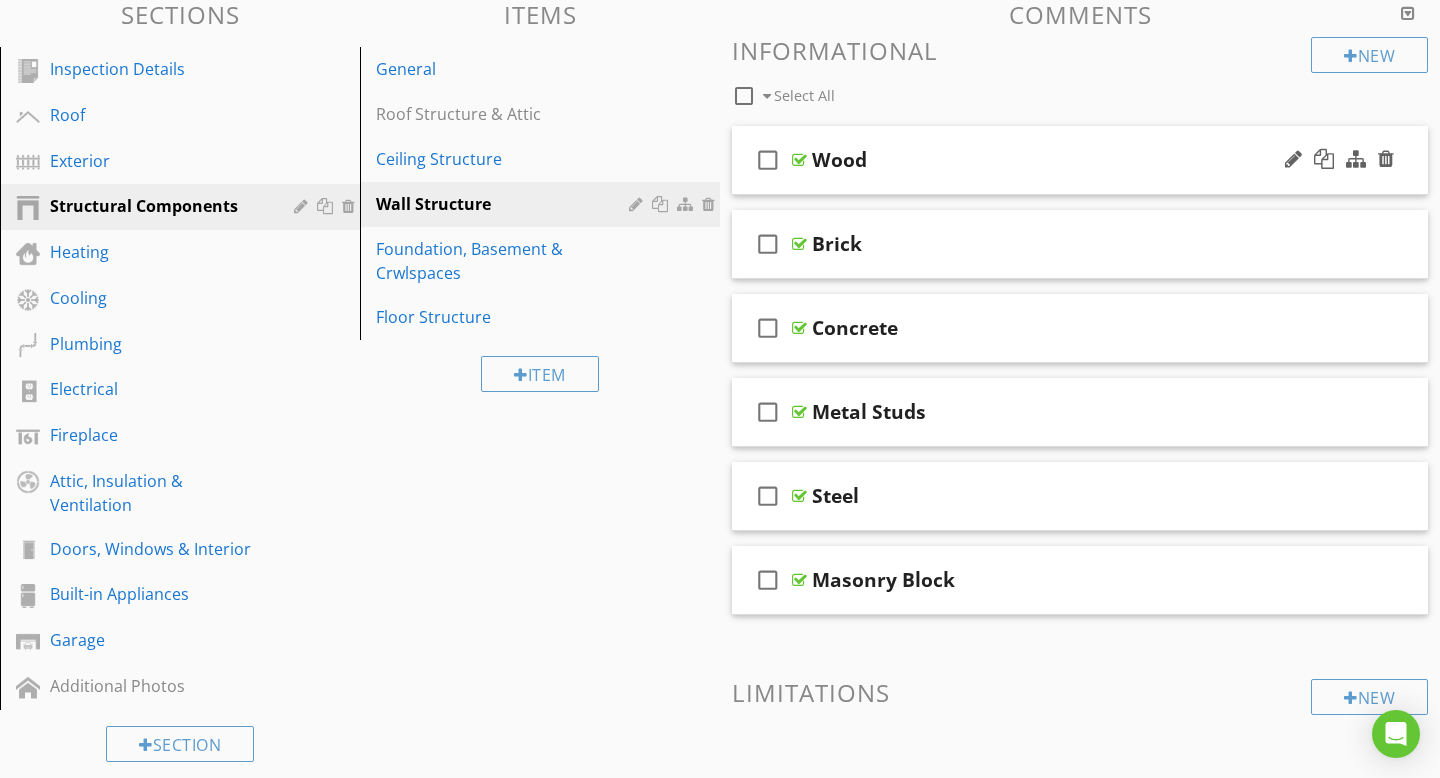 click at bounding box center [799, 160] 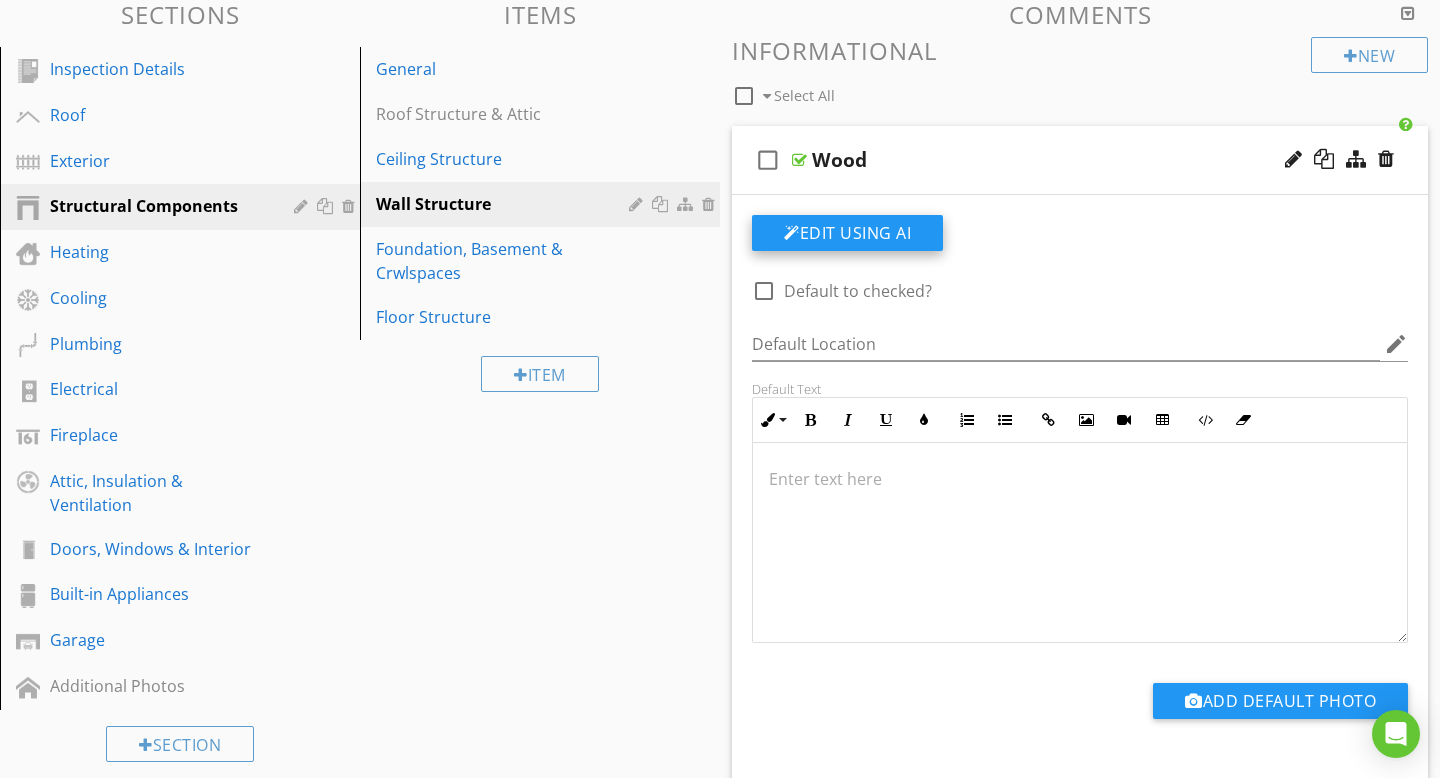 click on "Edit Using AI" at bounding box center [847, 233] 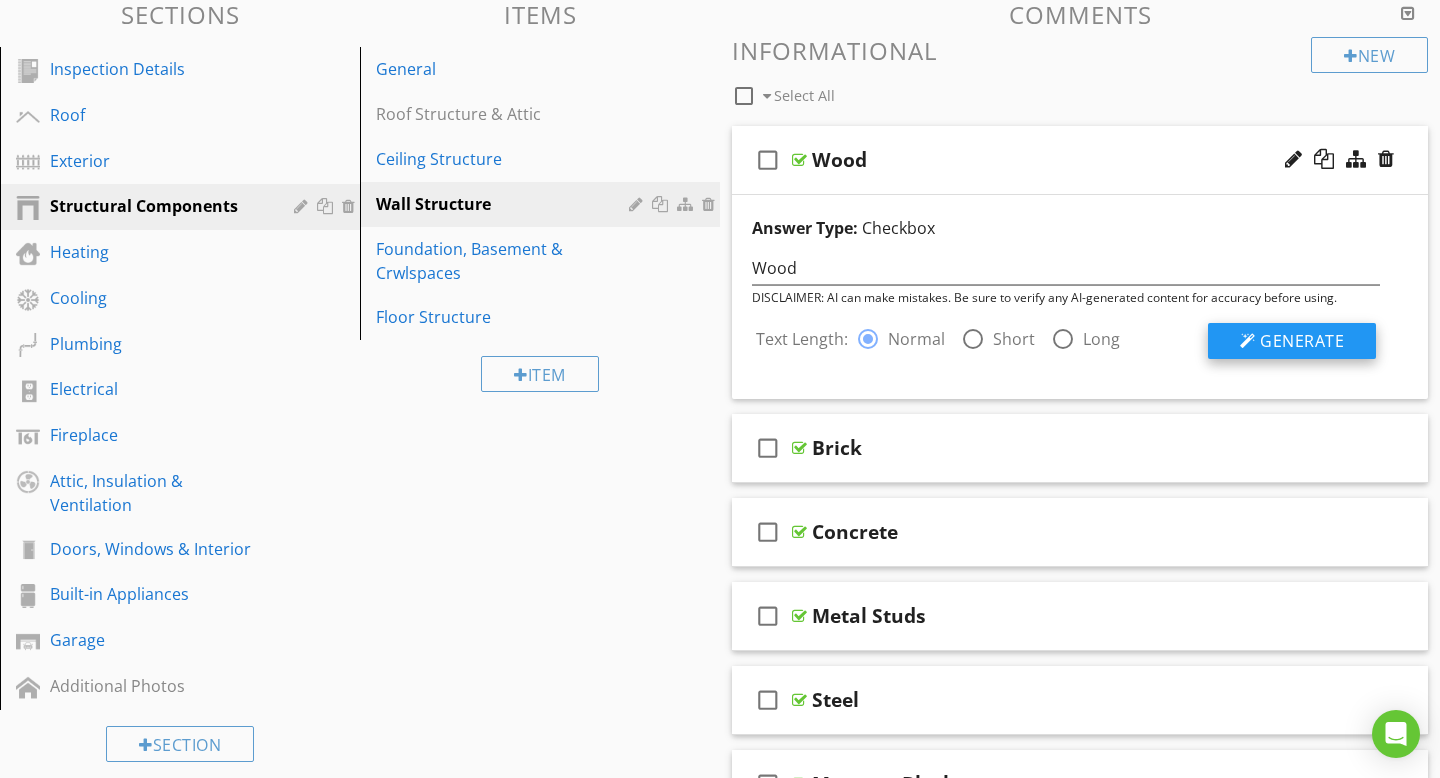 click on "Generate" at bounding box center [1302, 341] 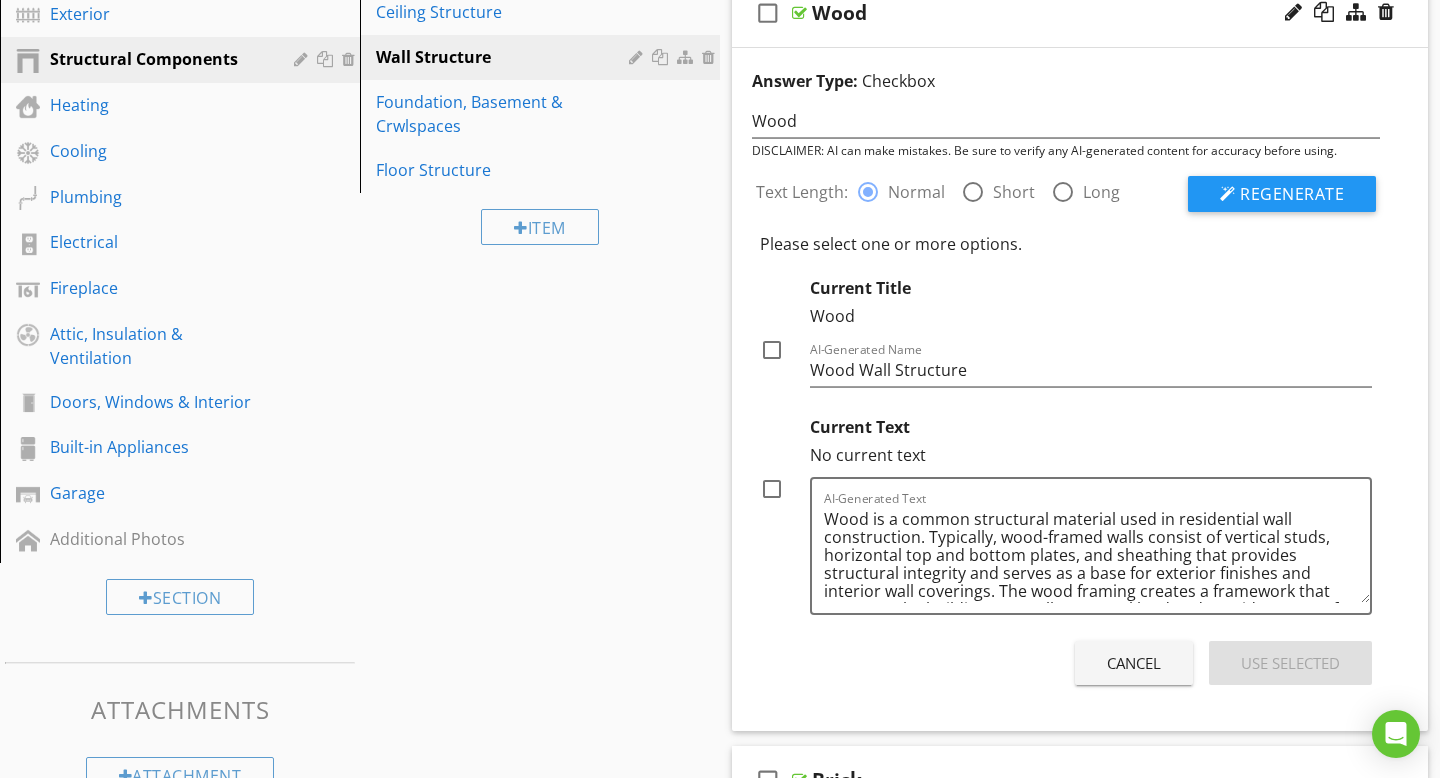 scroll, scrollTop: 362, scrollLeft: 0, axis: vertical 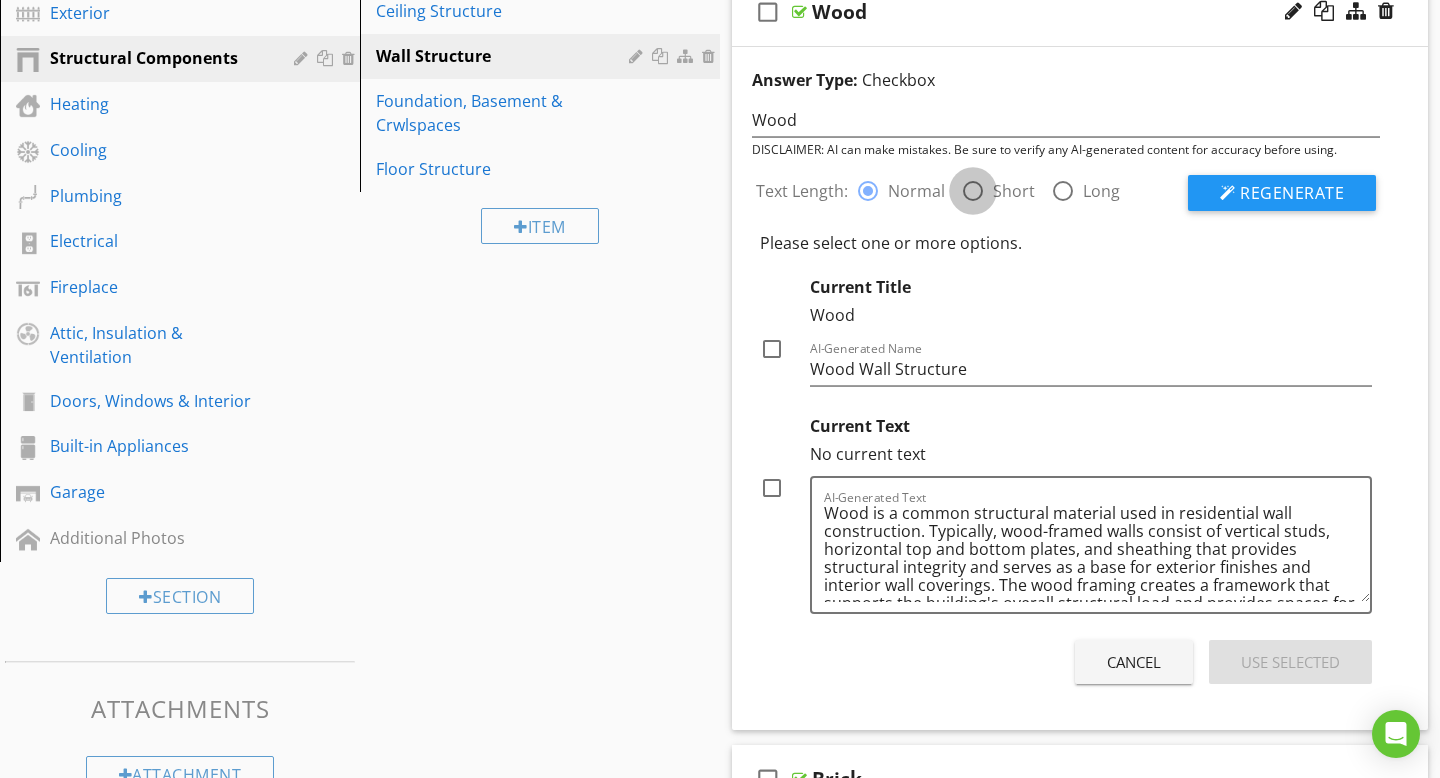 click at bounding box center [973, 191] 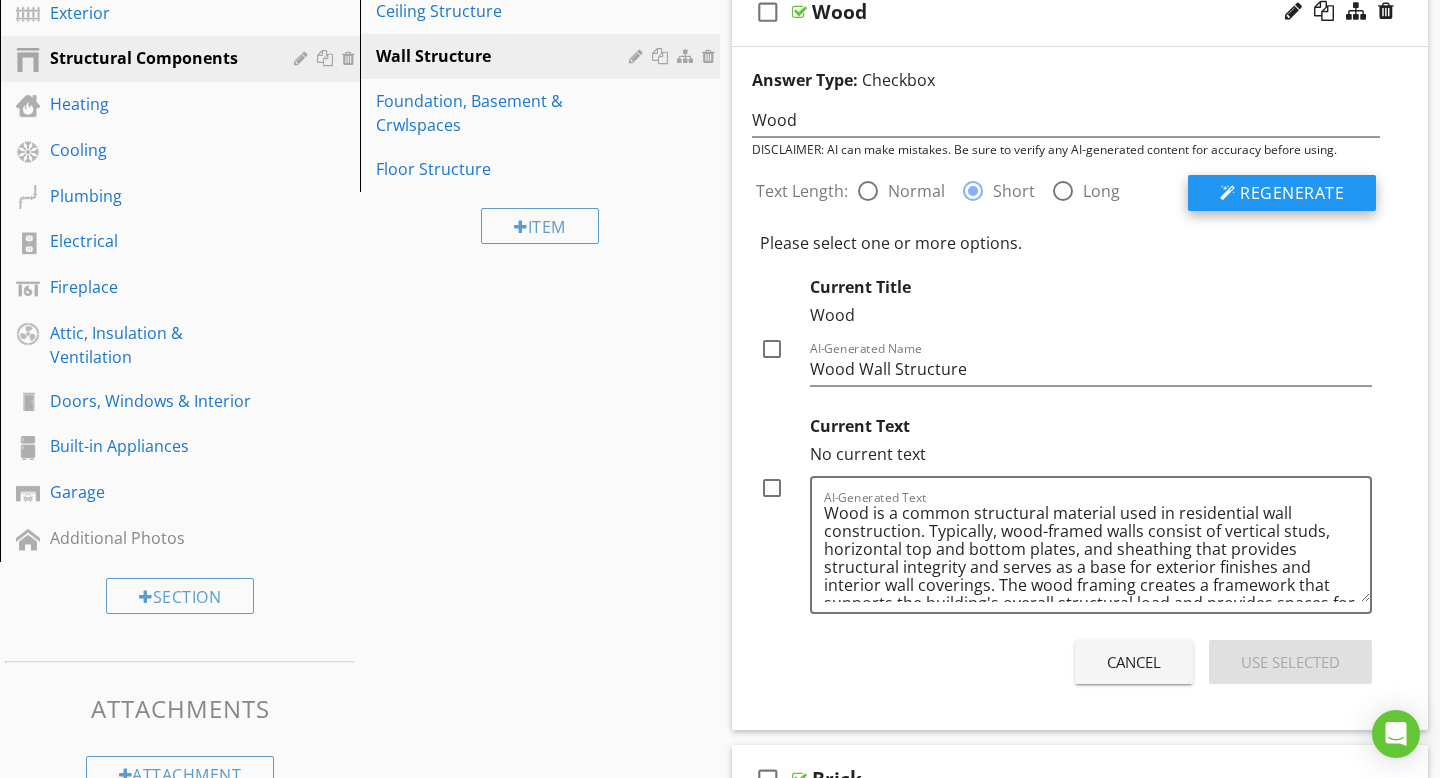 click on "Regenerate" at bounding box center (1292, 193) 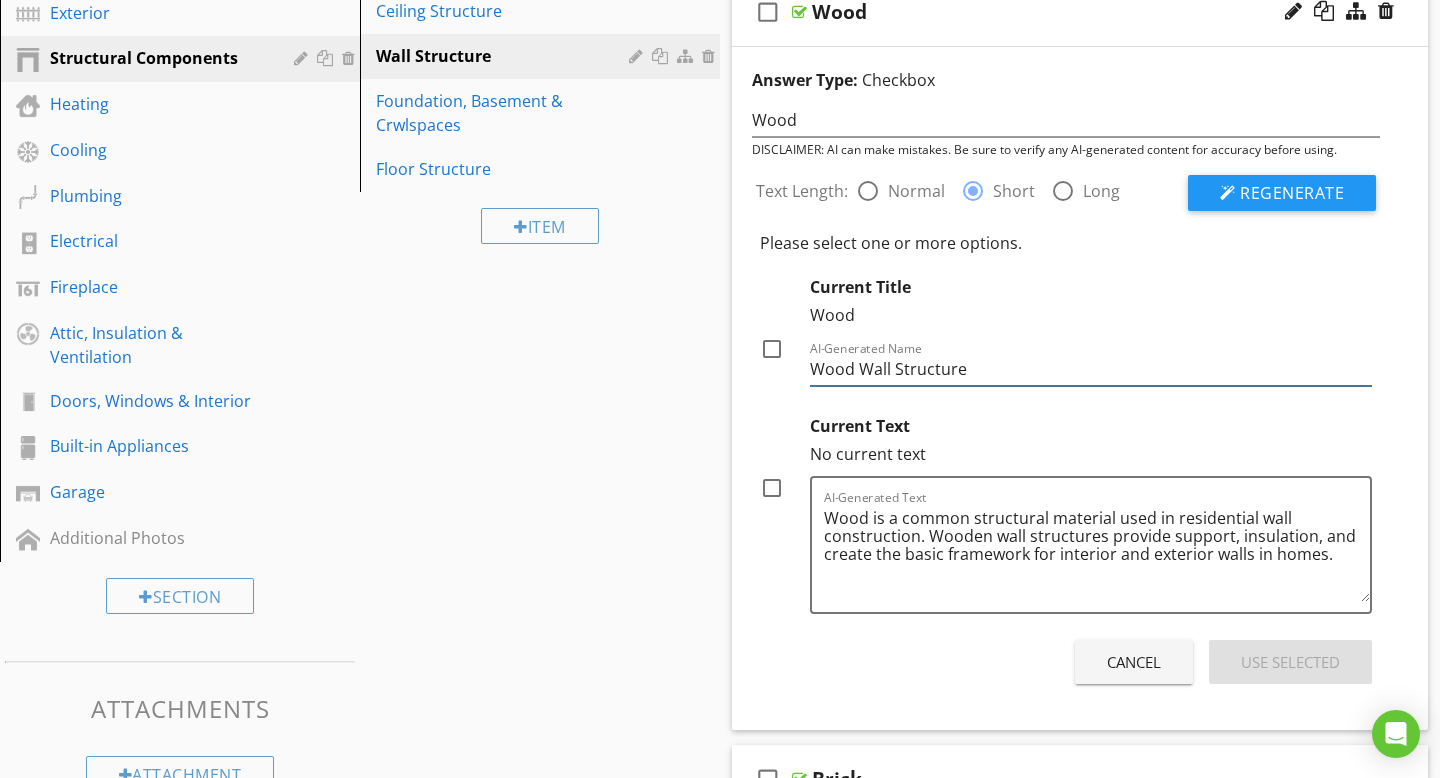 click on "Wood Wall Structure" at bounding box center (1091, 369) 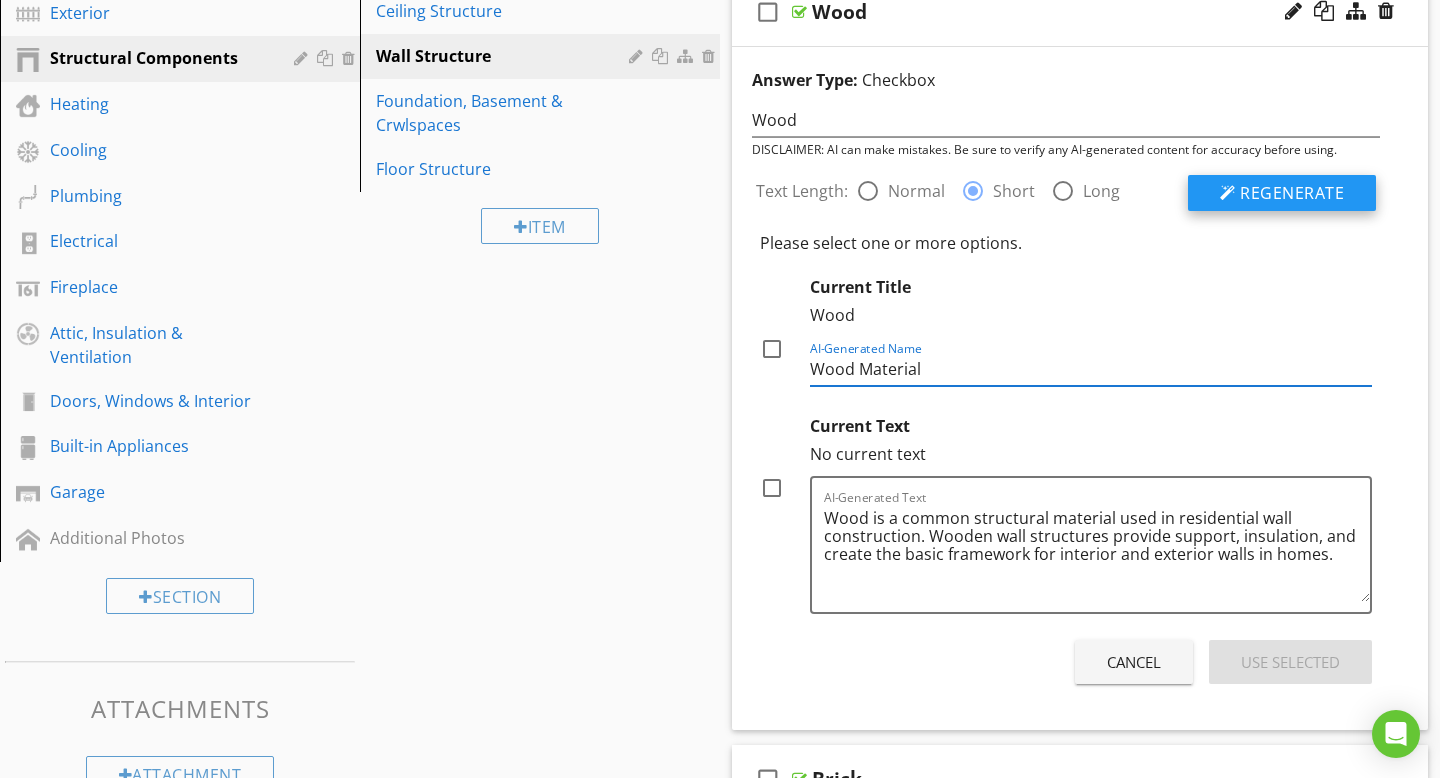 type on "Wood Material" 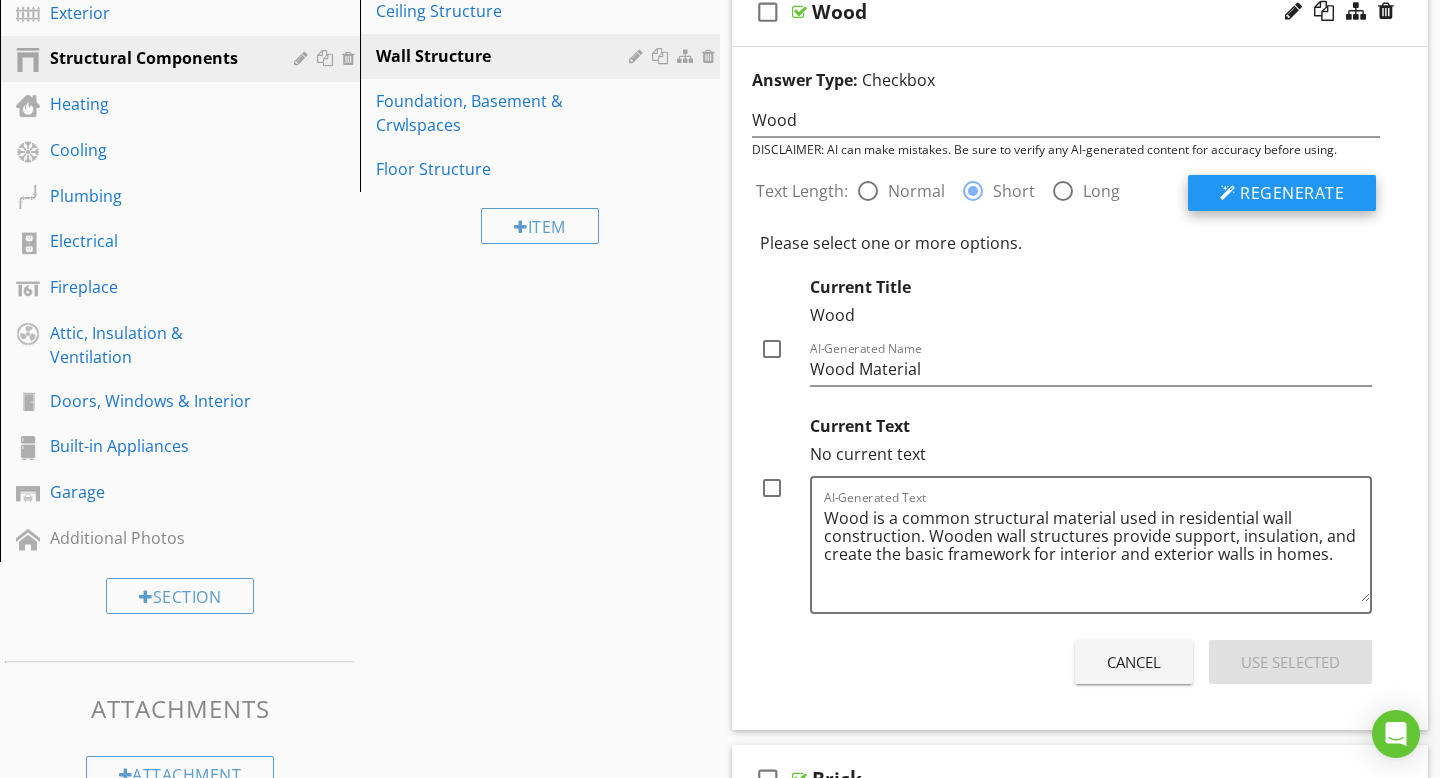 click on "Regenerate" at bounding box center [1292, 193] 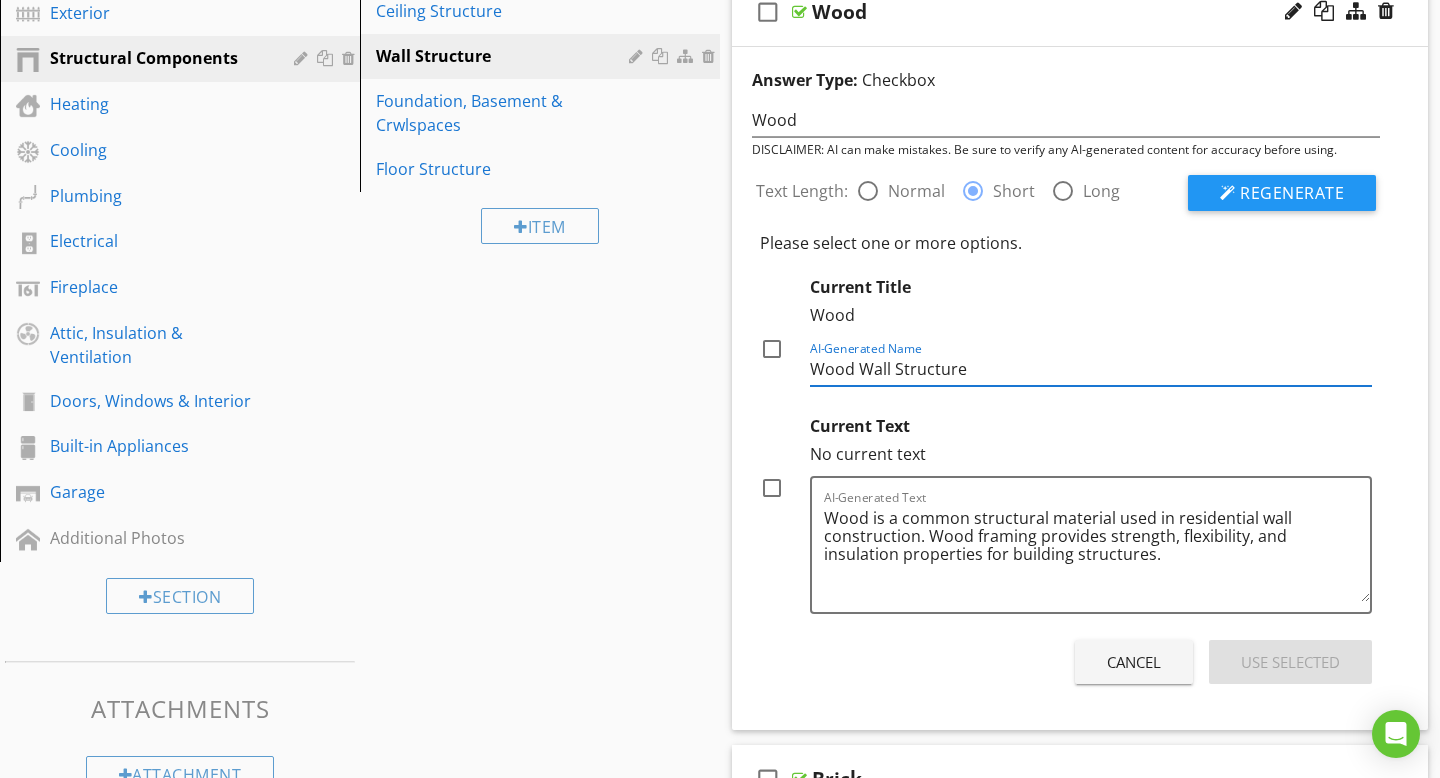 click on "Wood Wall Structure" at bounding box center [1091, 369] 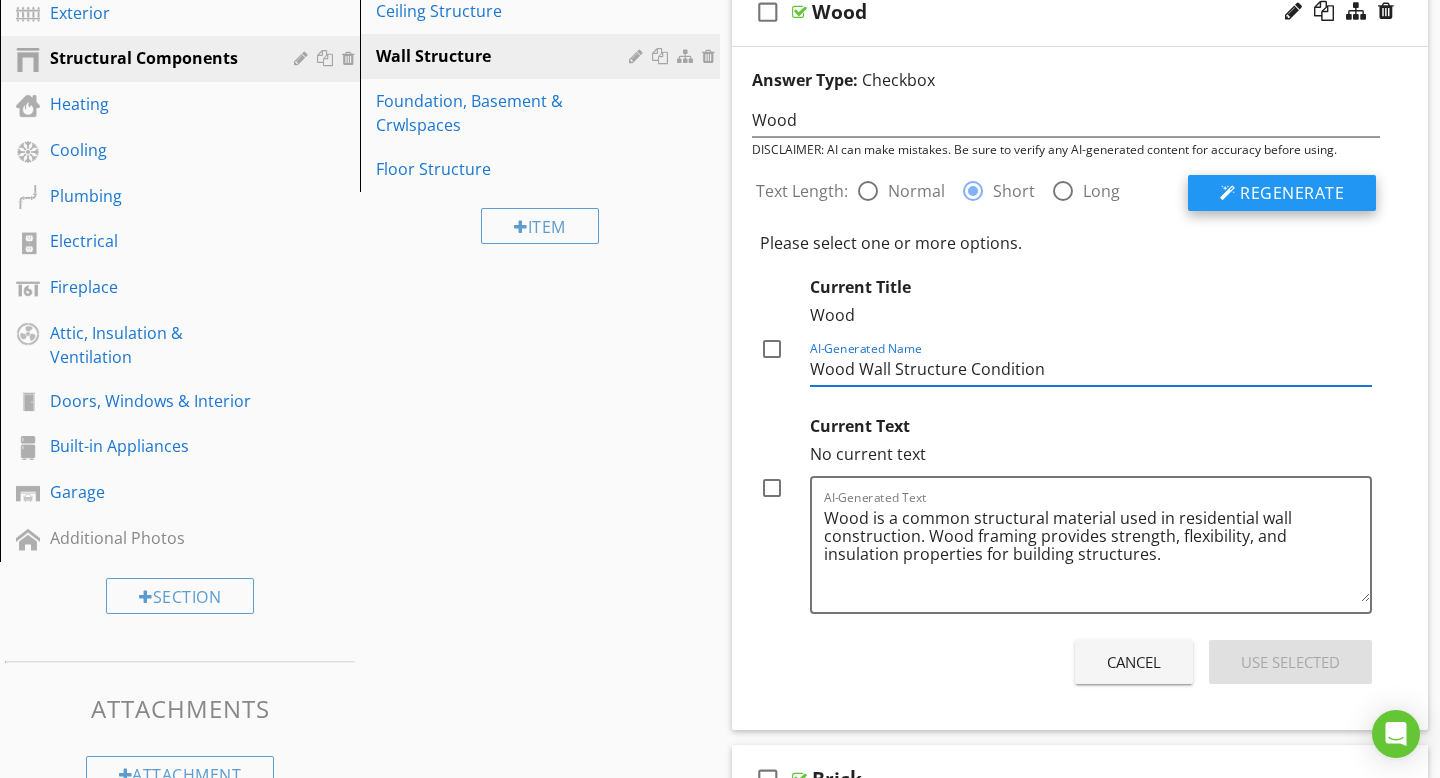 type on "Wood Wall Structure Condition" 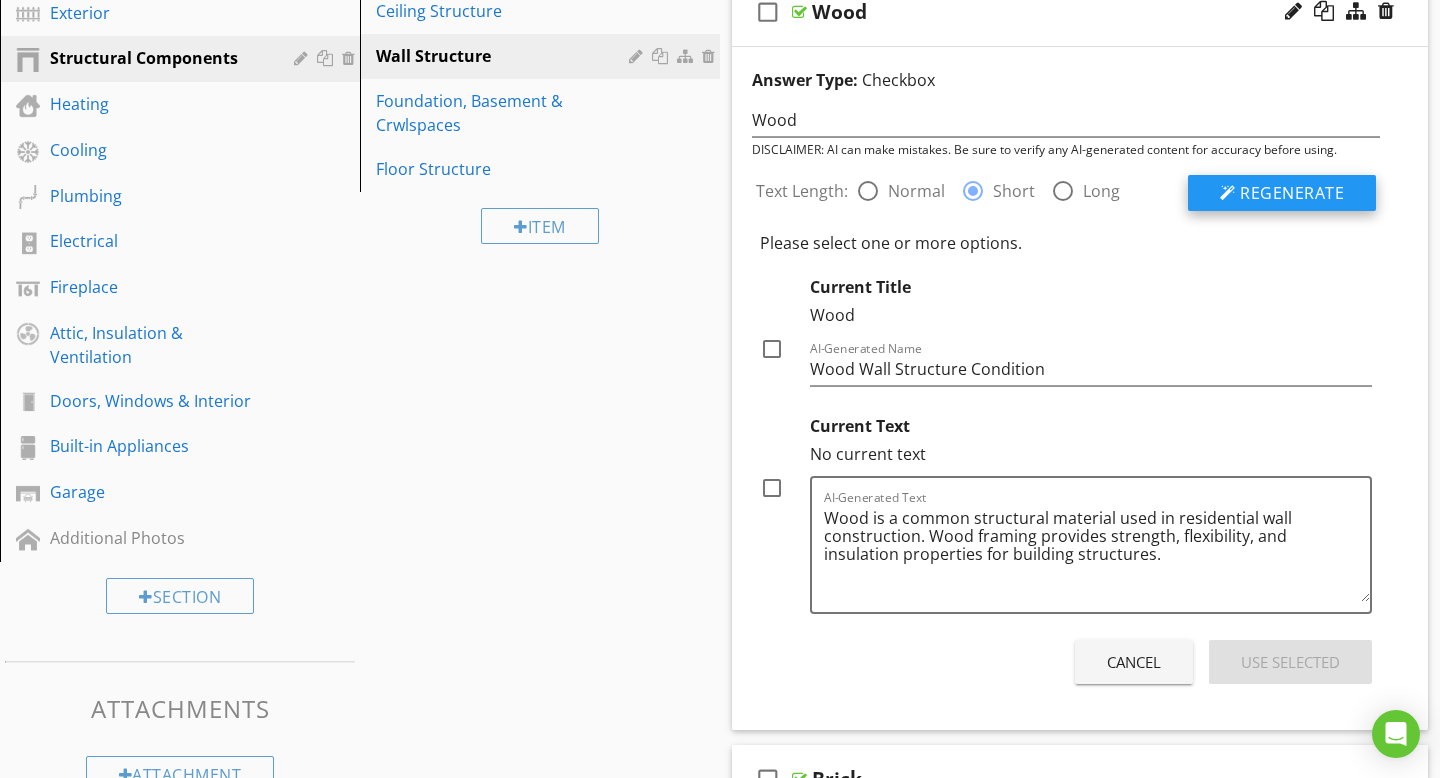 click on "Regenerate" at bounding box center (1292, 193) 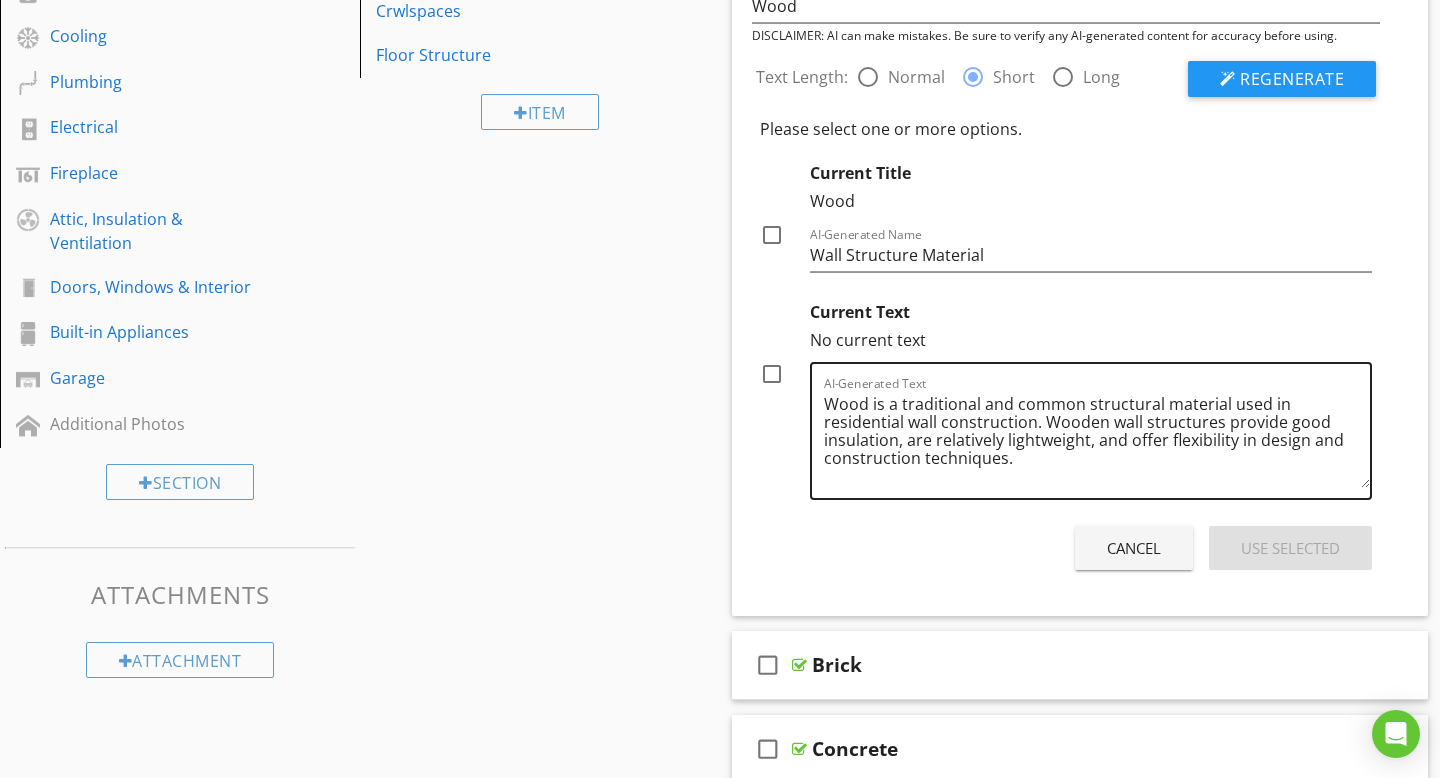 scroll, scrollTop: 464, scrollLeft: 0, axis: vertical 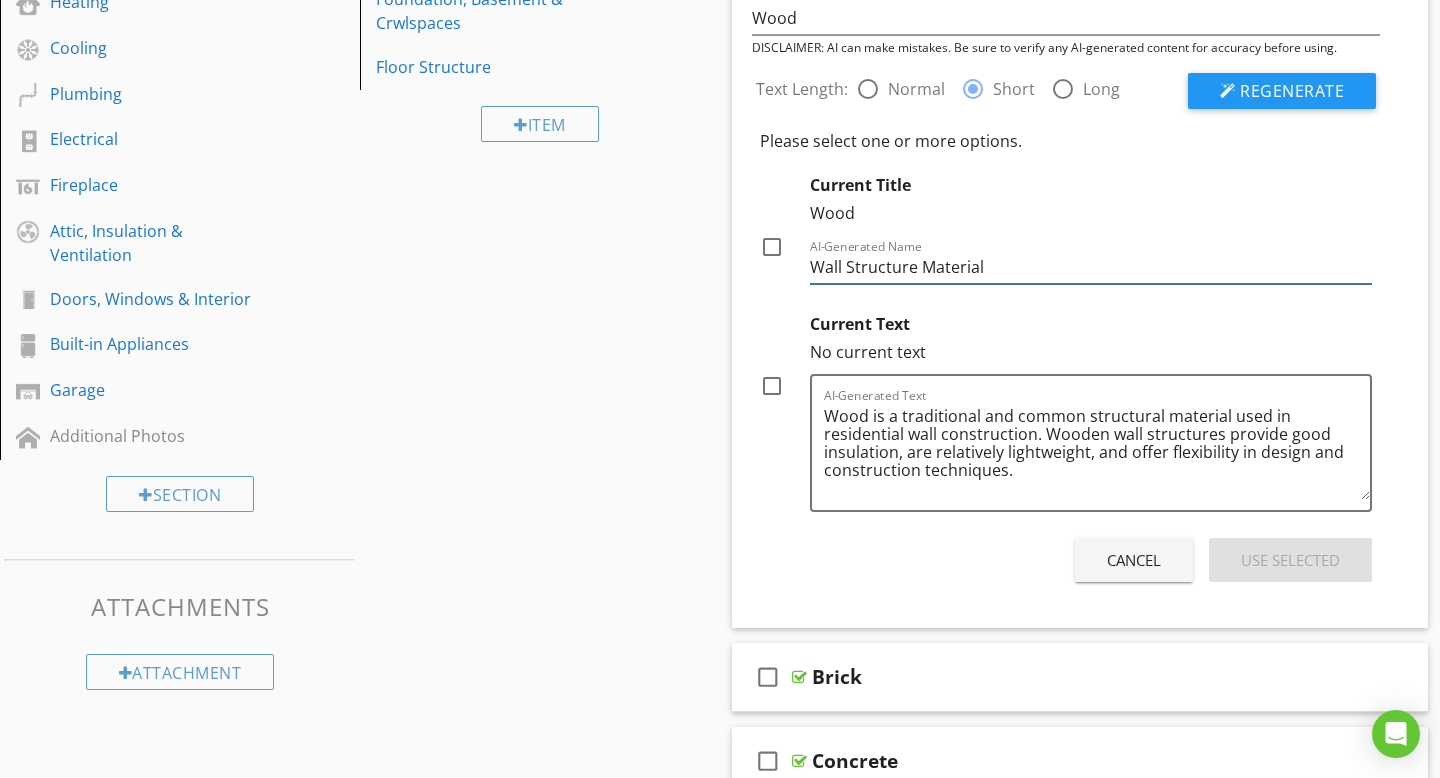 click on "Wall Structure Material" at bounding box center [1091, 267] 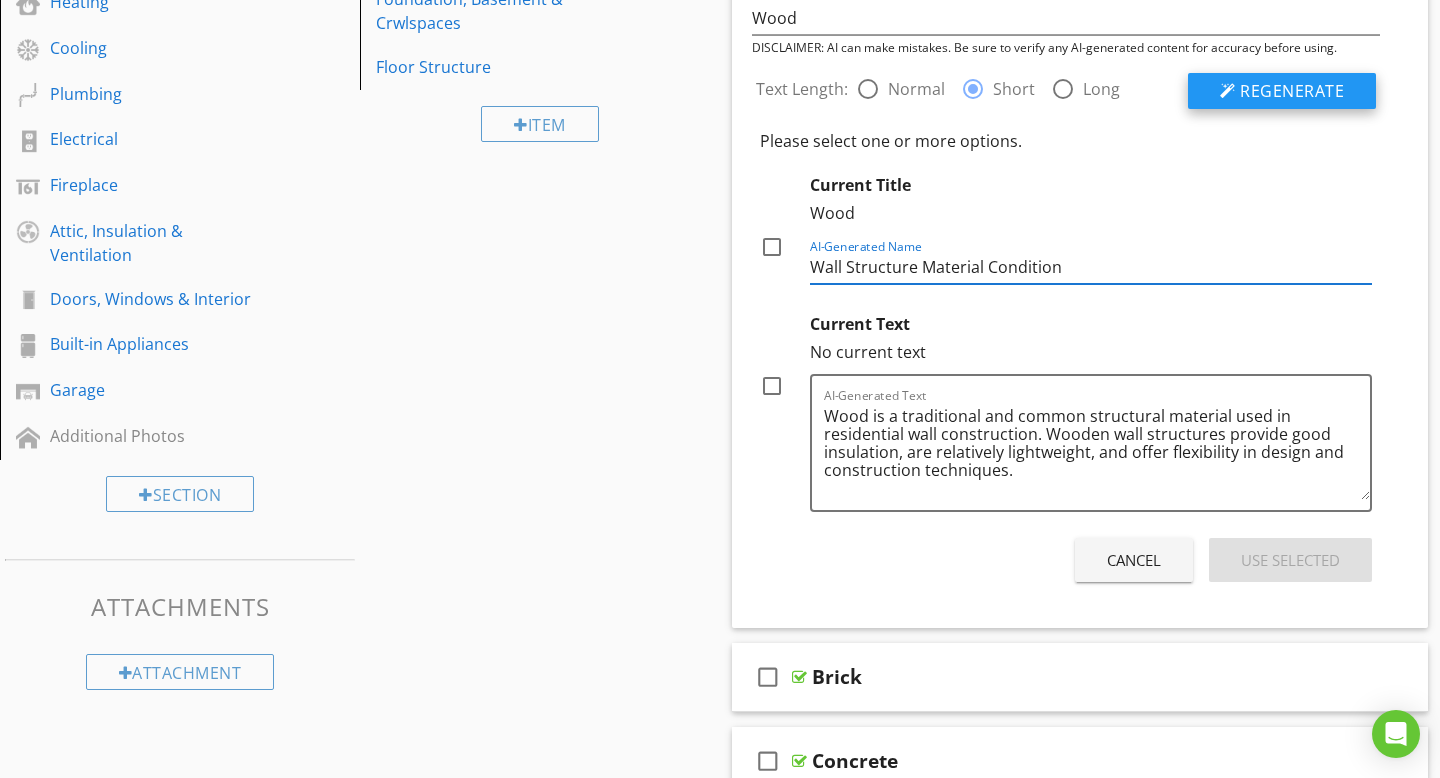 type on "Wall Structure Material Condition" 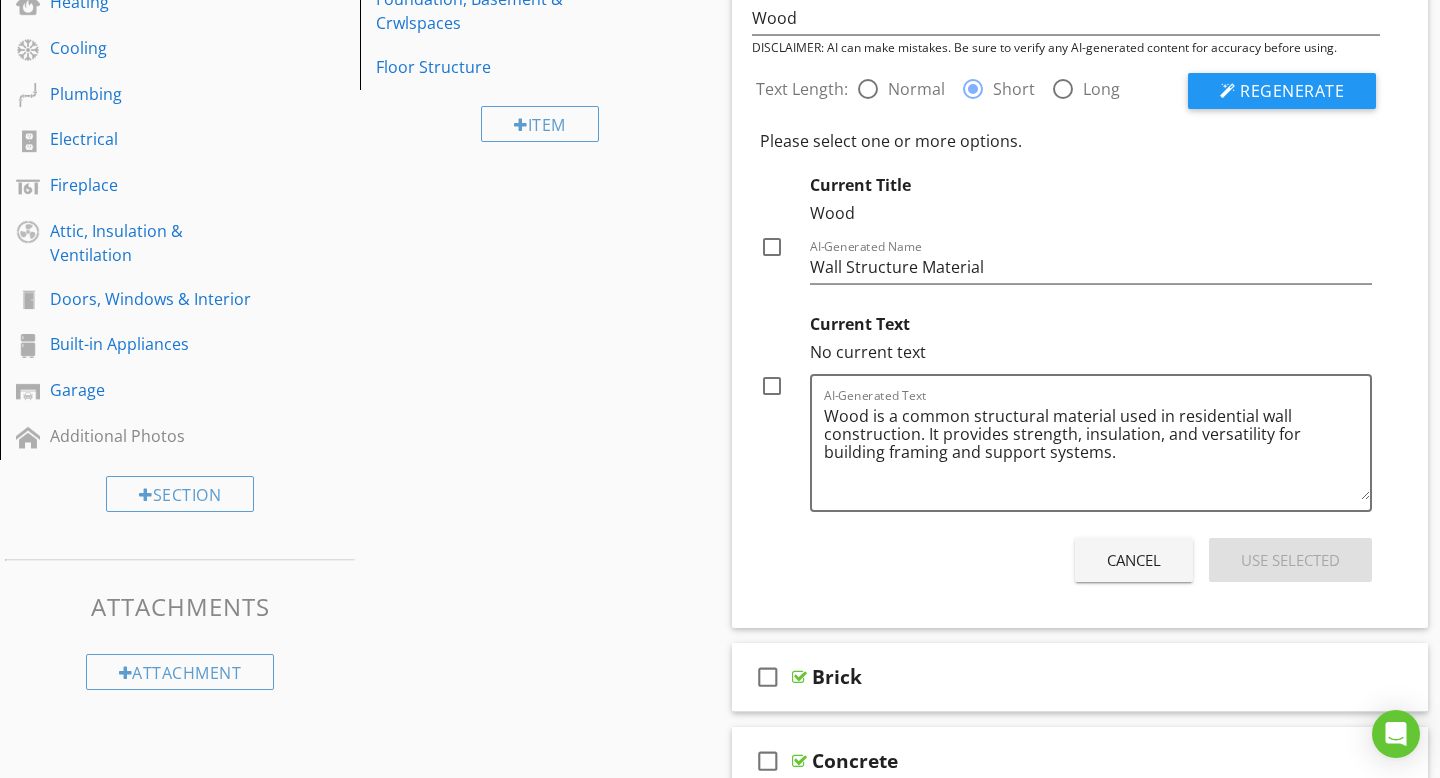 click on "Cancel
Use Selected" at bounding box center (1066, 560) 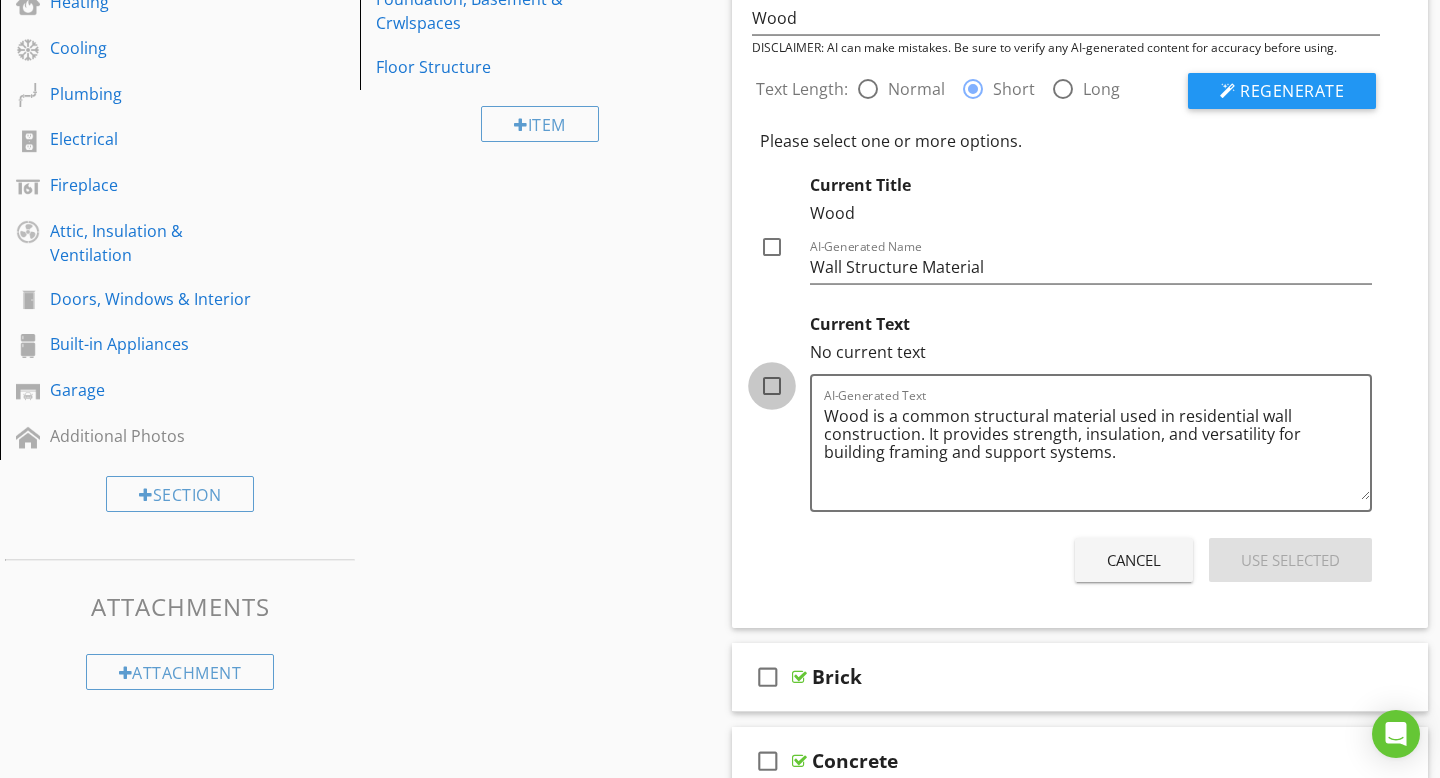 click at bounding box center [772, 386] 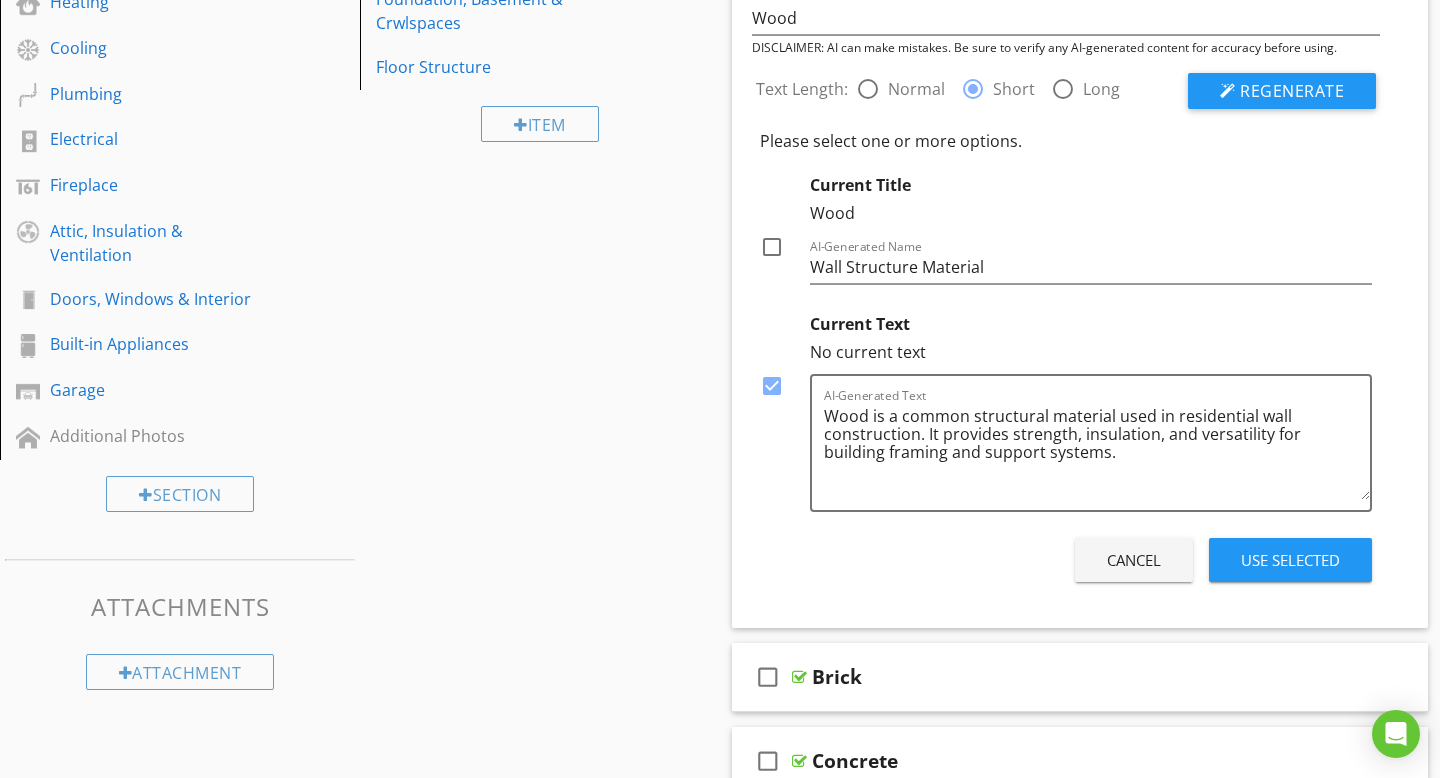 click on "Use Selected" at bounding box center [1290, 560] 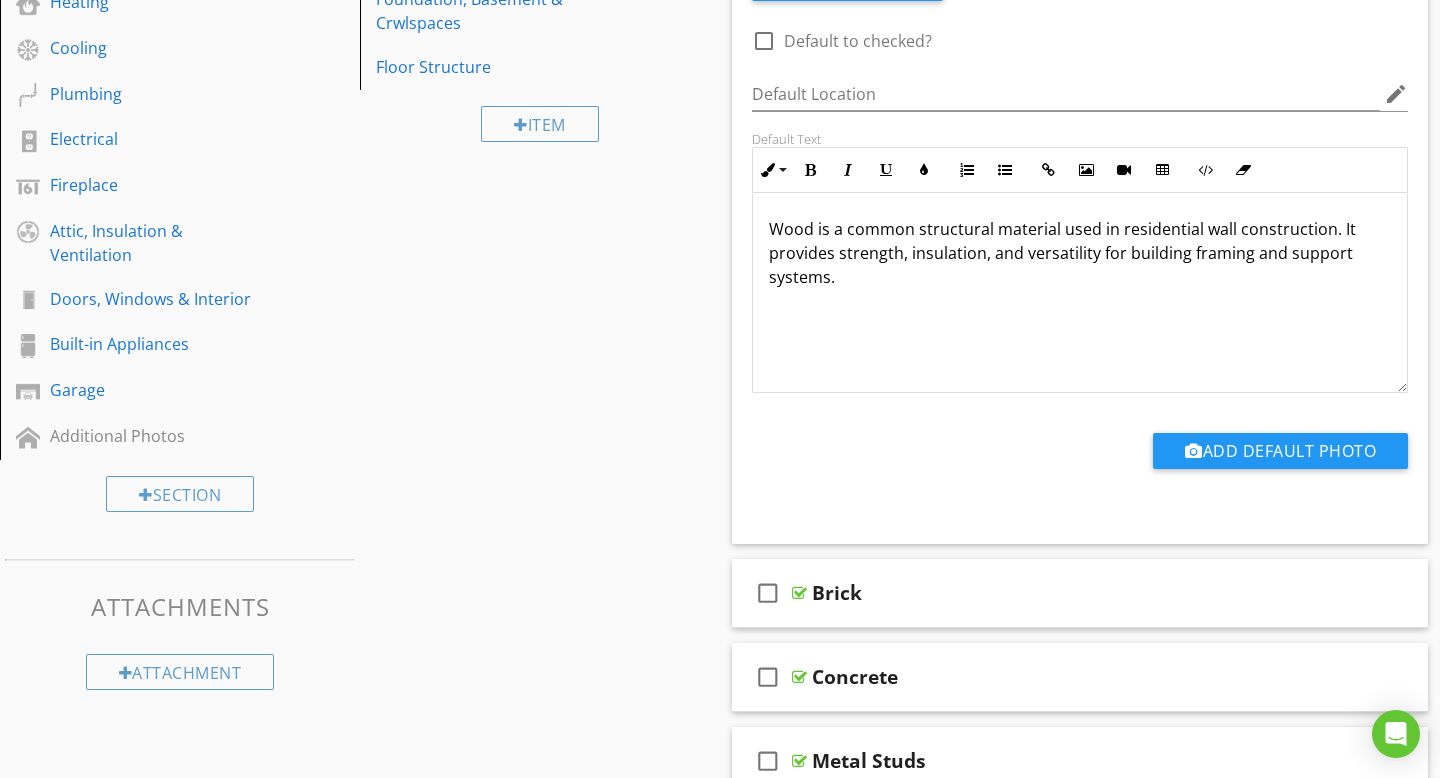 click on "Wood is a common structural material used in residential wall construction. It provides strength, insulation, and versatility for building framing and support systems." at bounding box center [1080, 253] 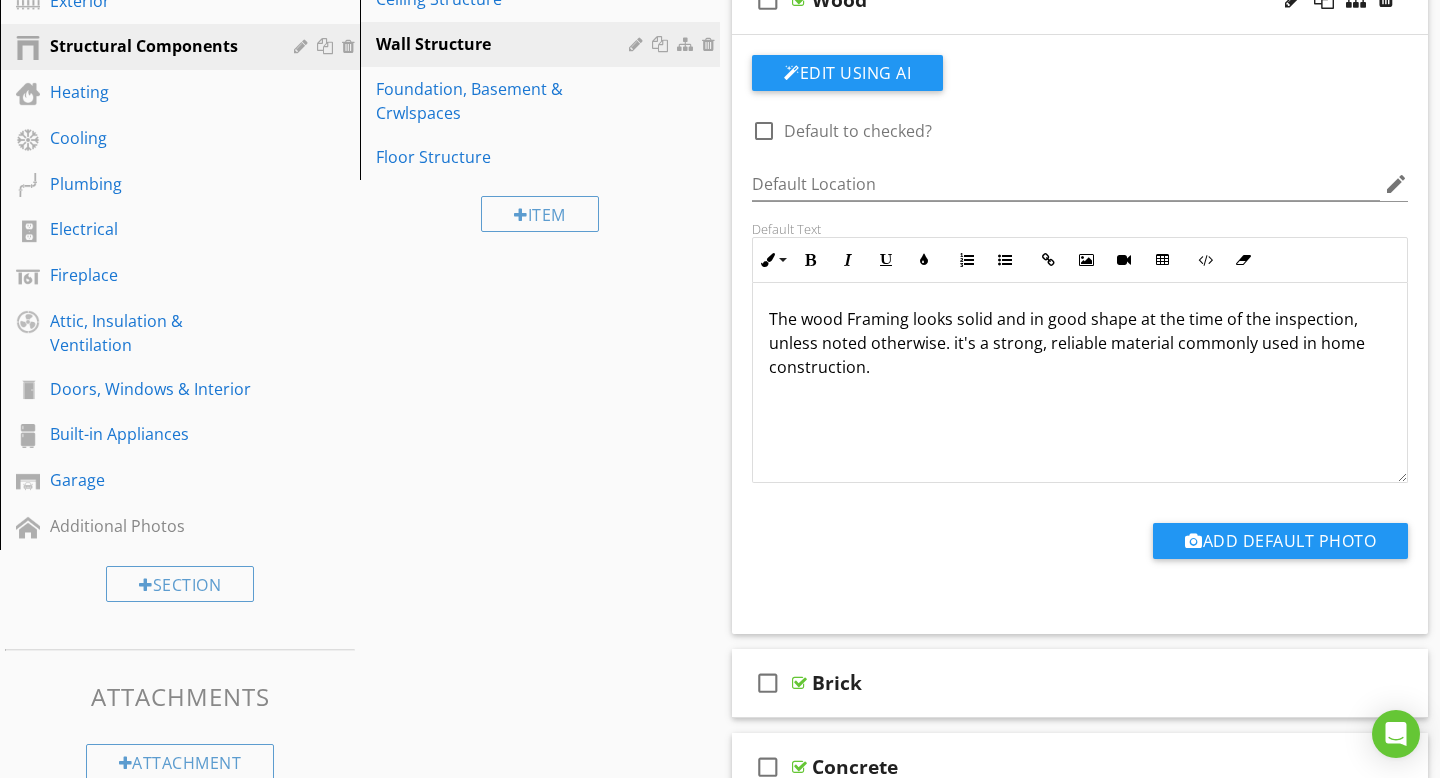 scroll, scrollTop: 303, scrollLeft: 0, axis: vertical 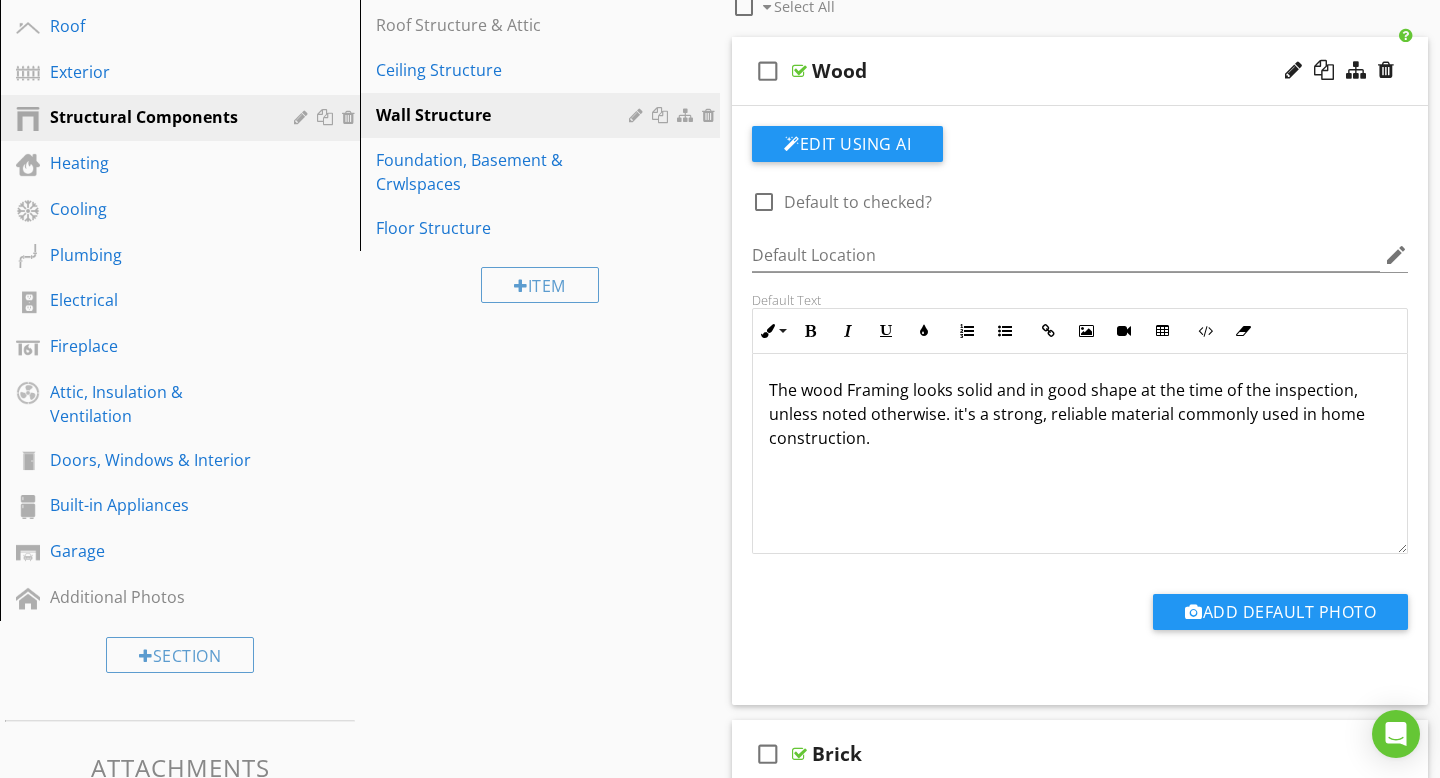 click at bounding box center (799, 71) 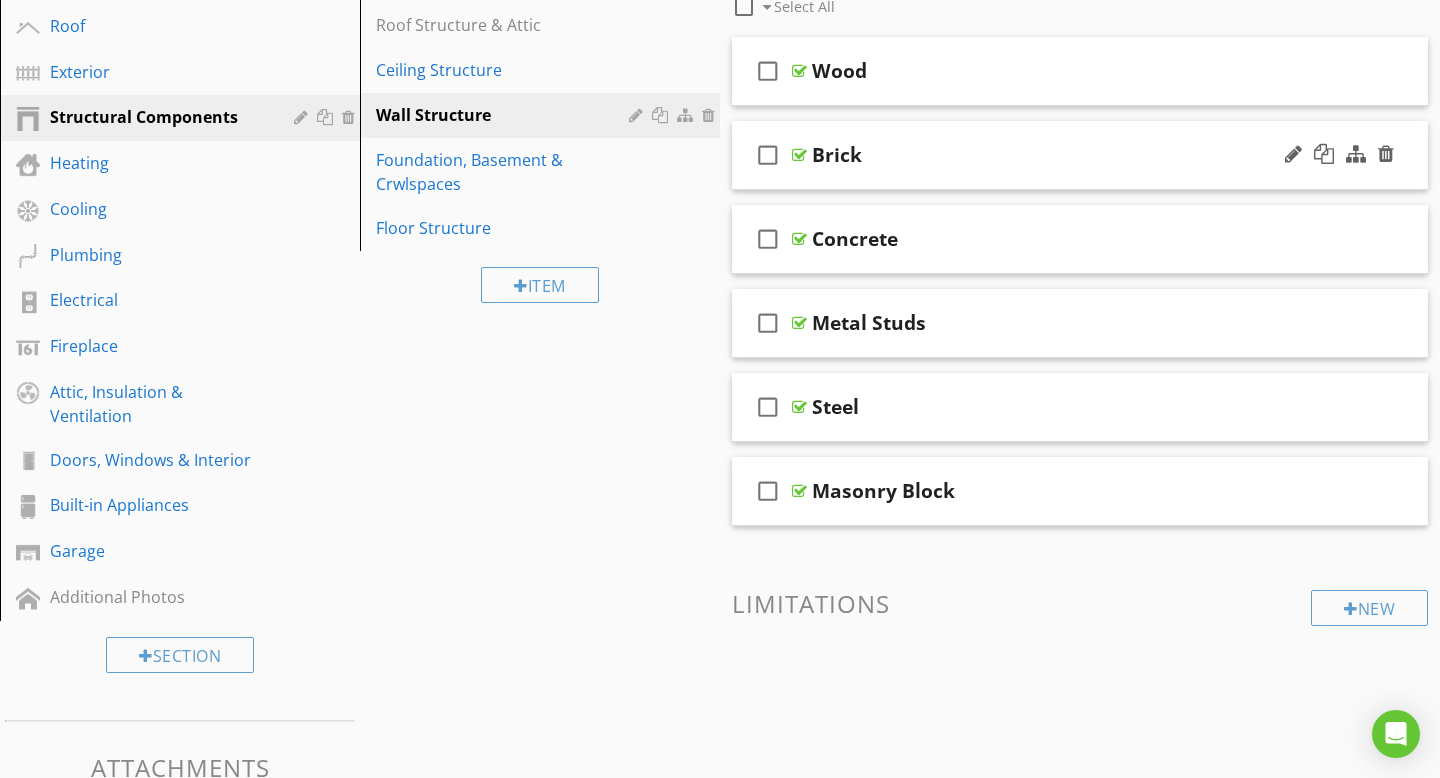 click at bounding box center [799, 155] 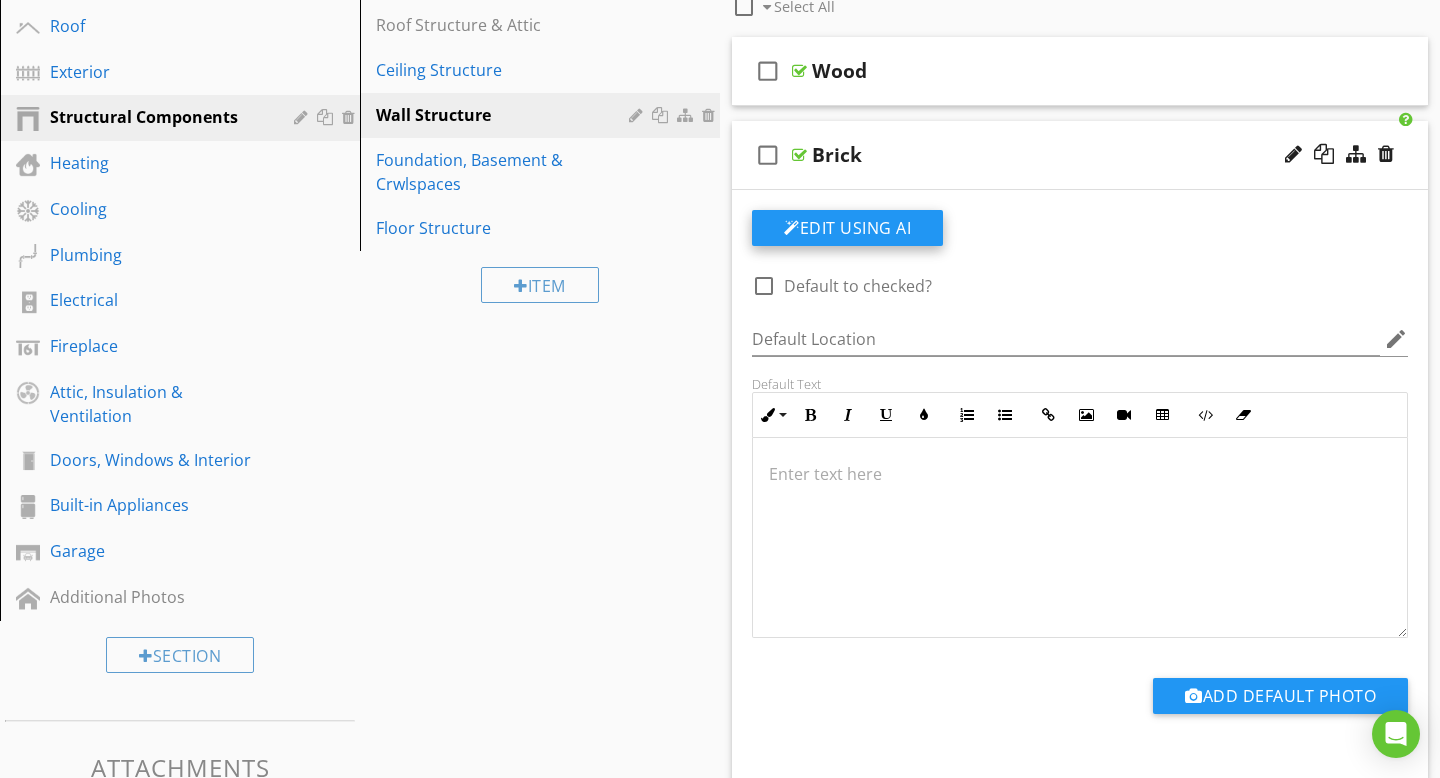 click on "Edit Using AI" at bounding box center (847, 228) 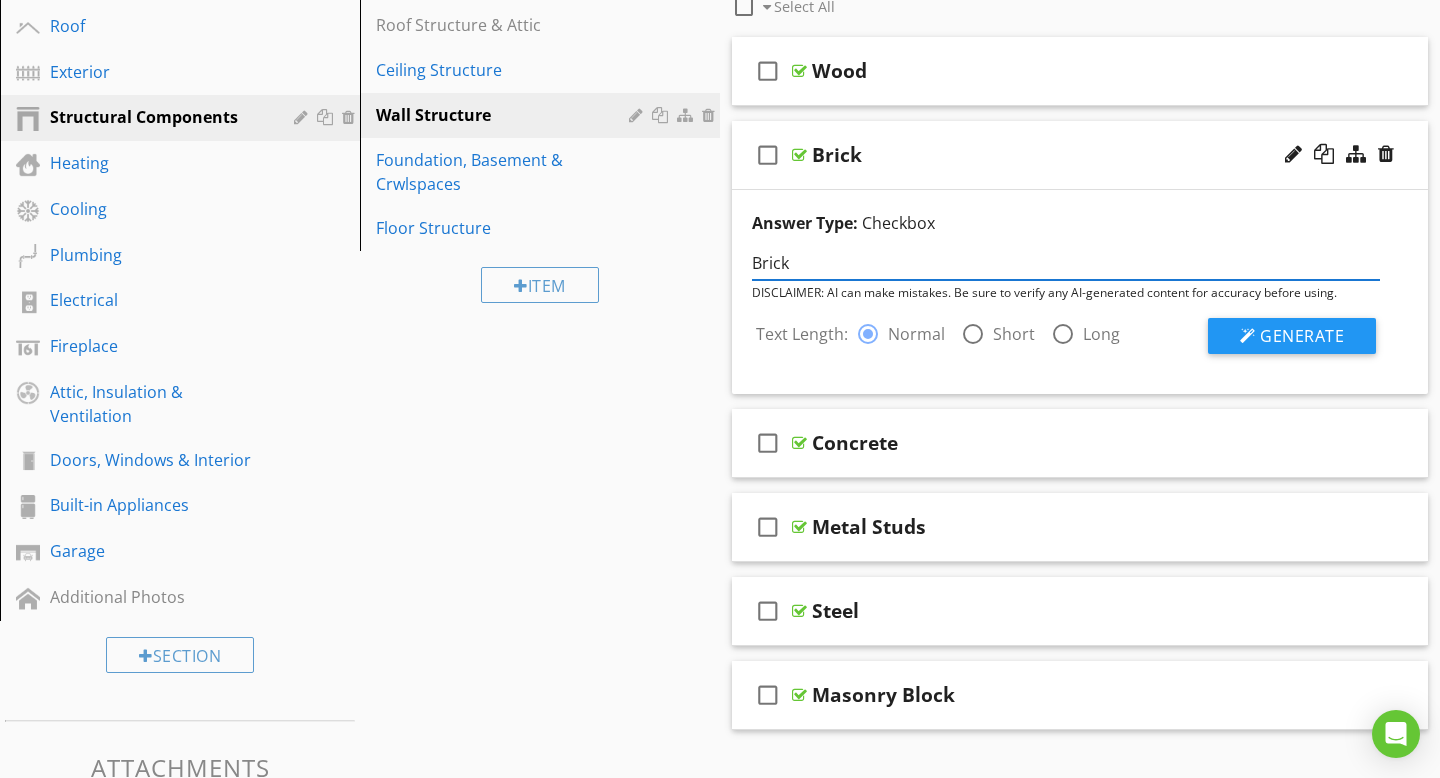click on "Brick" at bounding box center (1066, 263) 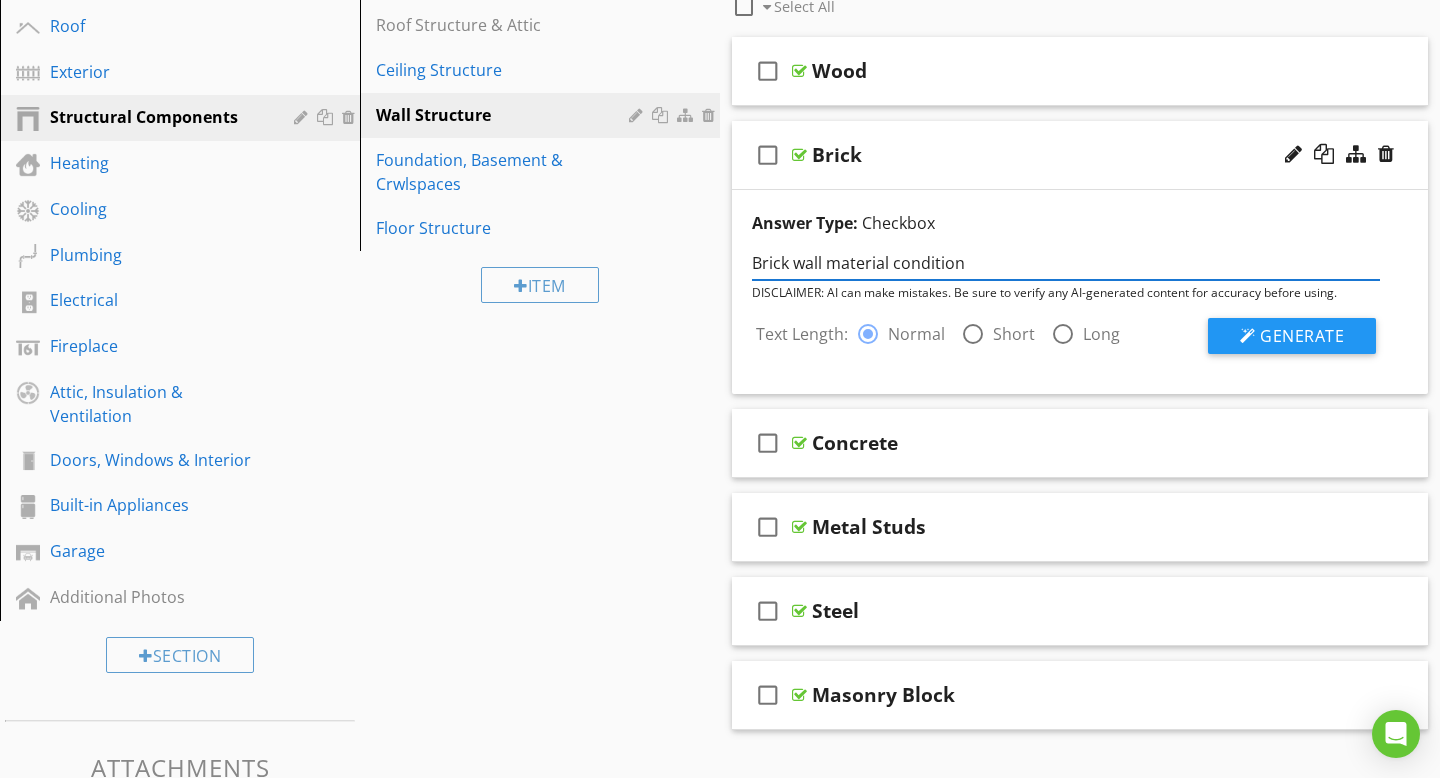 type on "Brick wall material condition" 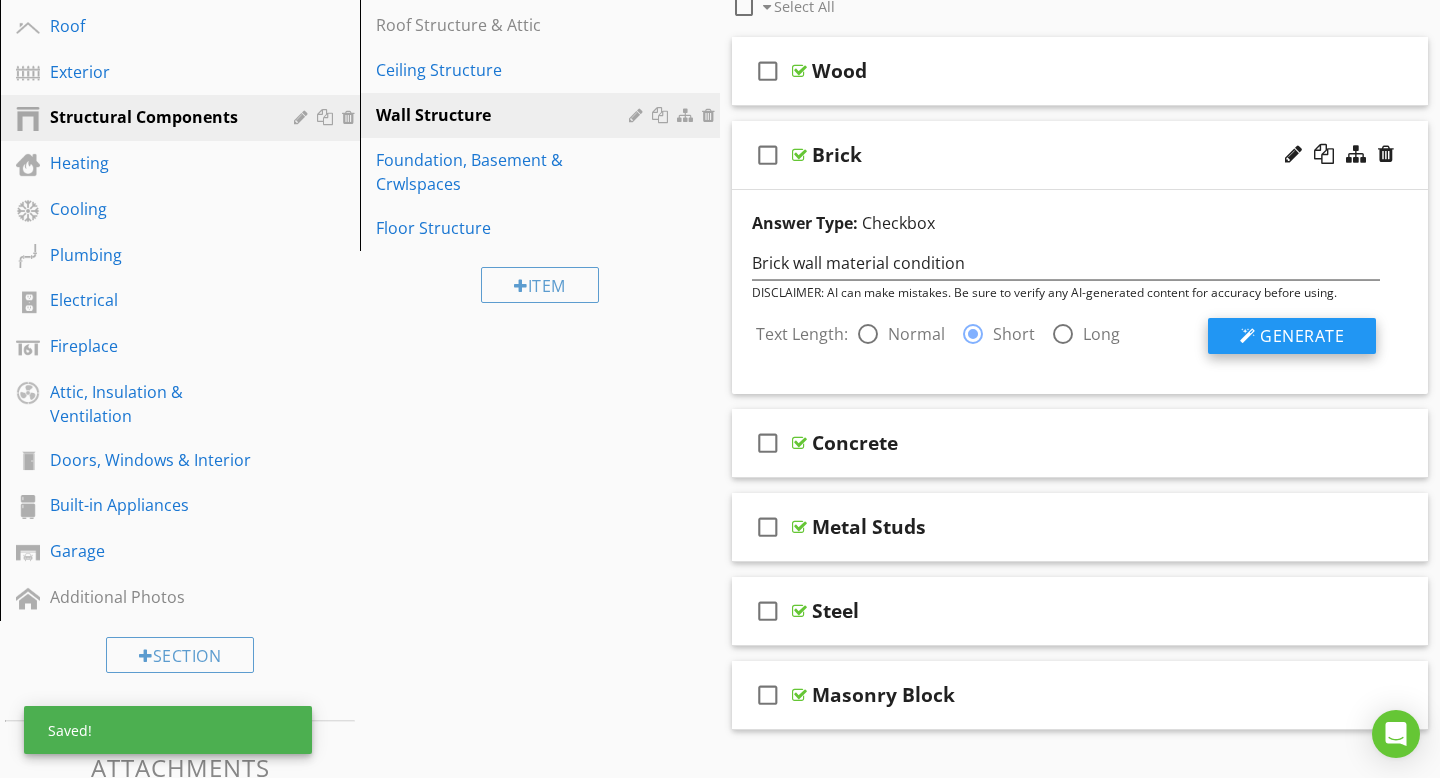 click on "Generate" at bounding box center [1302, 336] 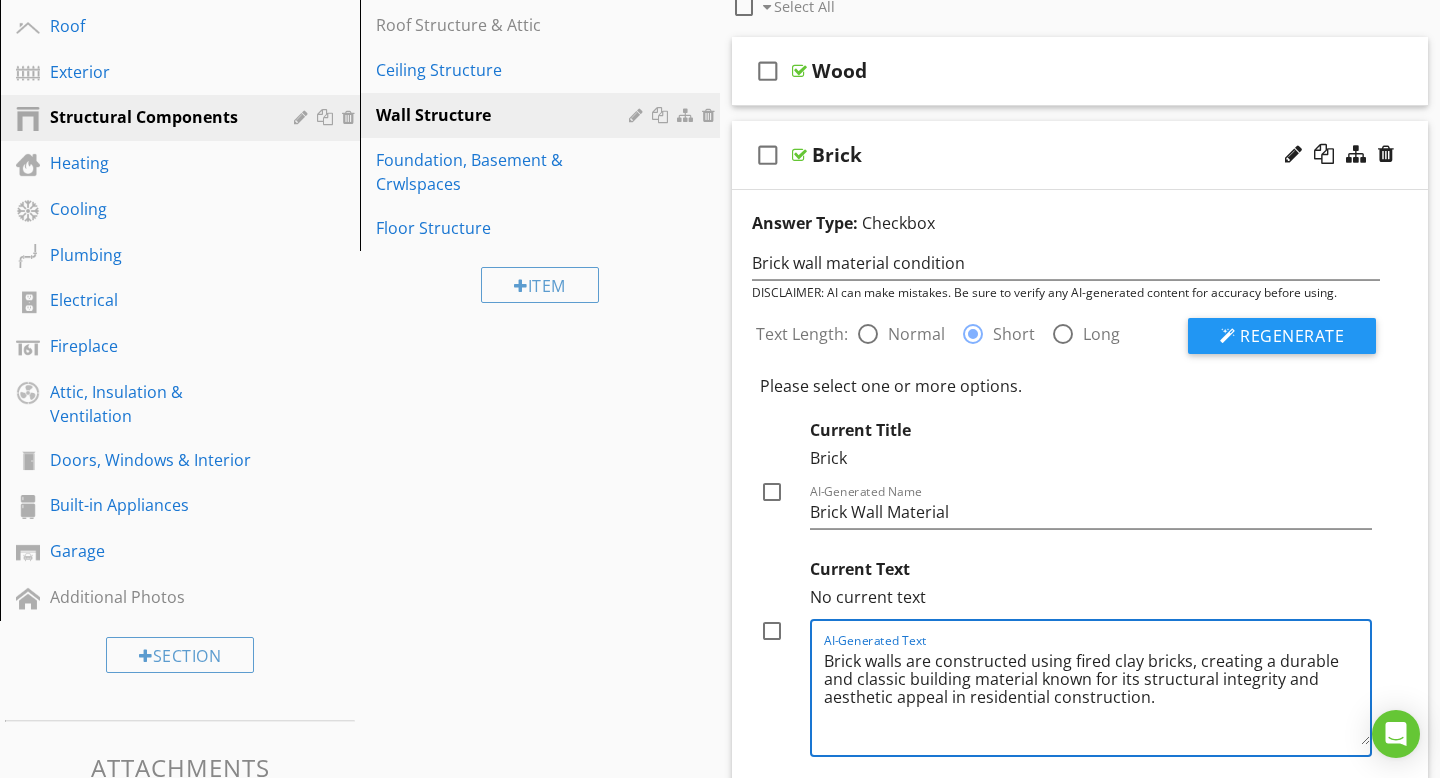 click on "Brick walls are constructed using fired clay bricks, creating a durable and classic building material known for its structural integrity and aesthetic appeal in residential construction." at bounding box center [1097, 695] 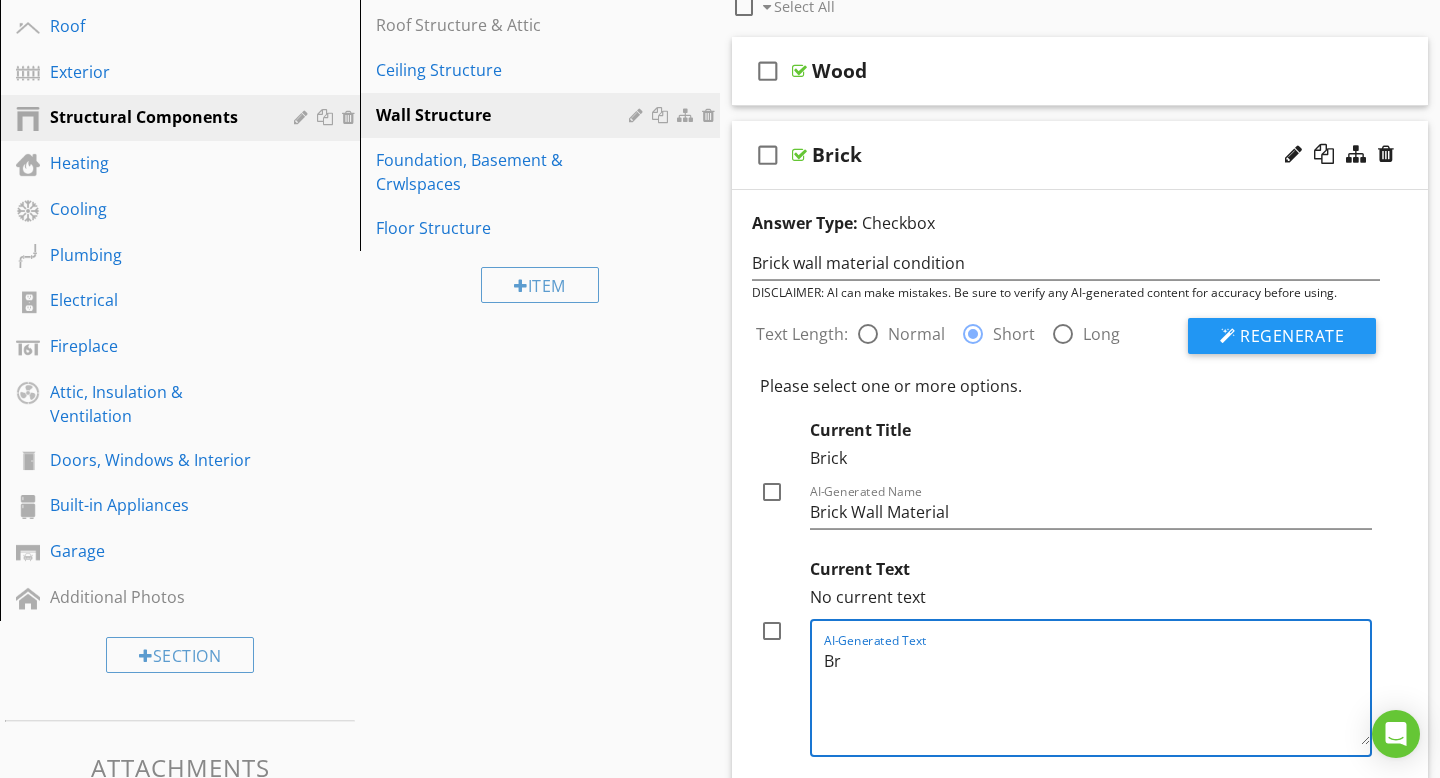 type on "B" 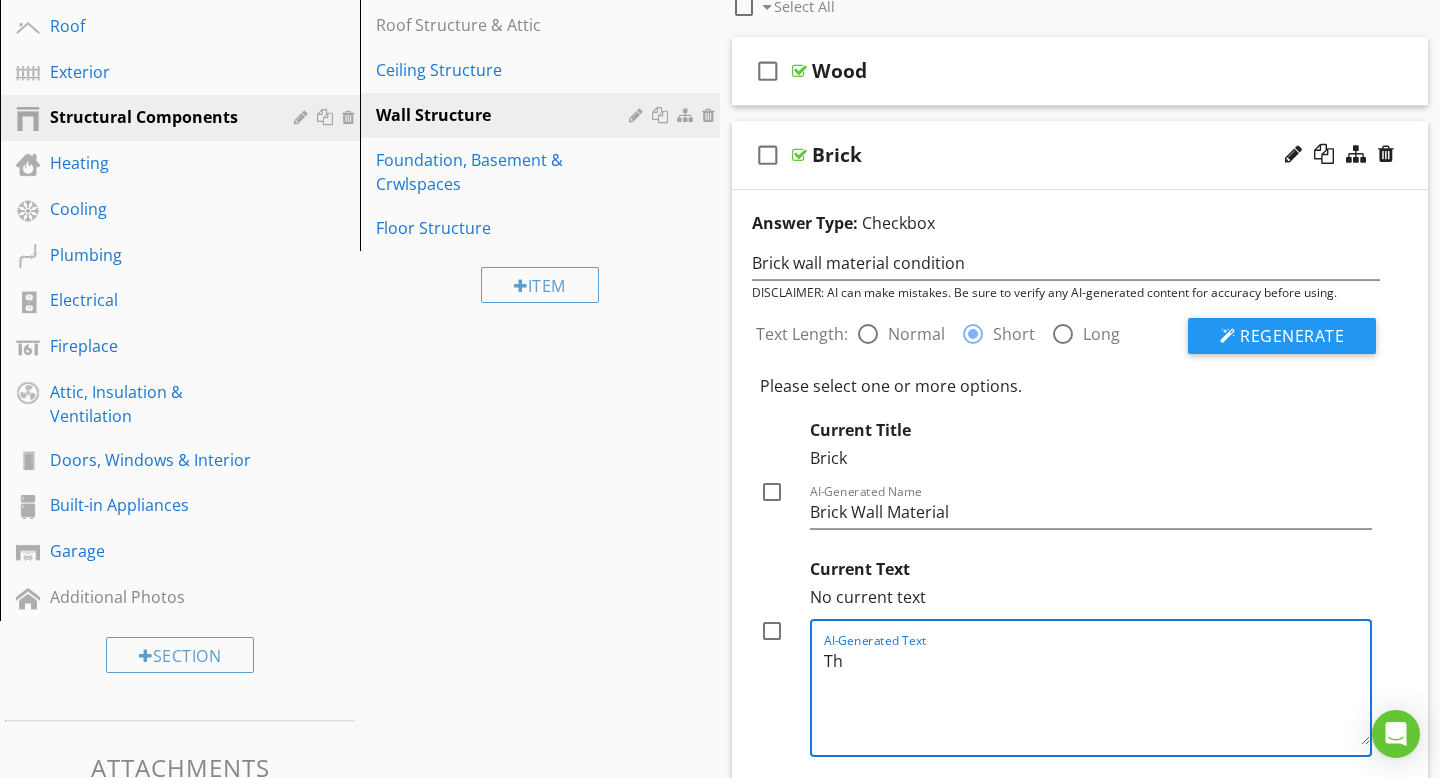 type on "T" 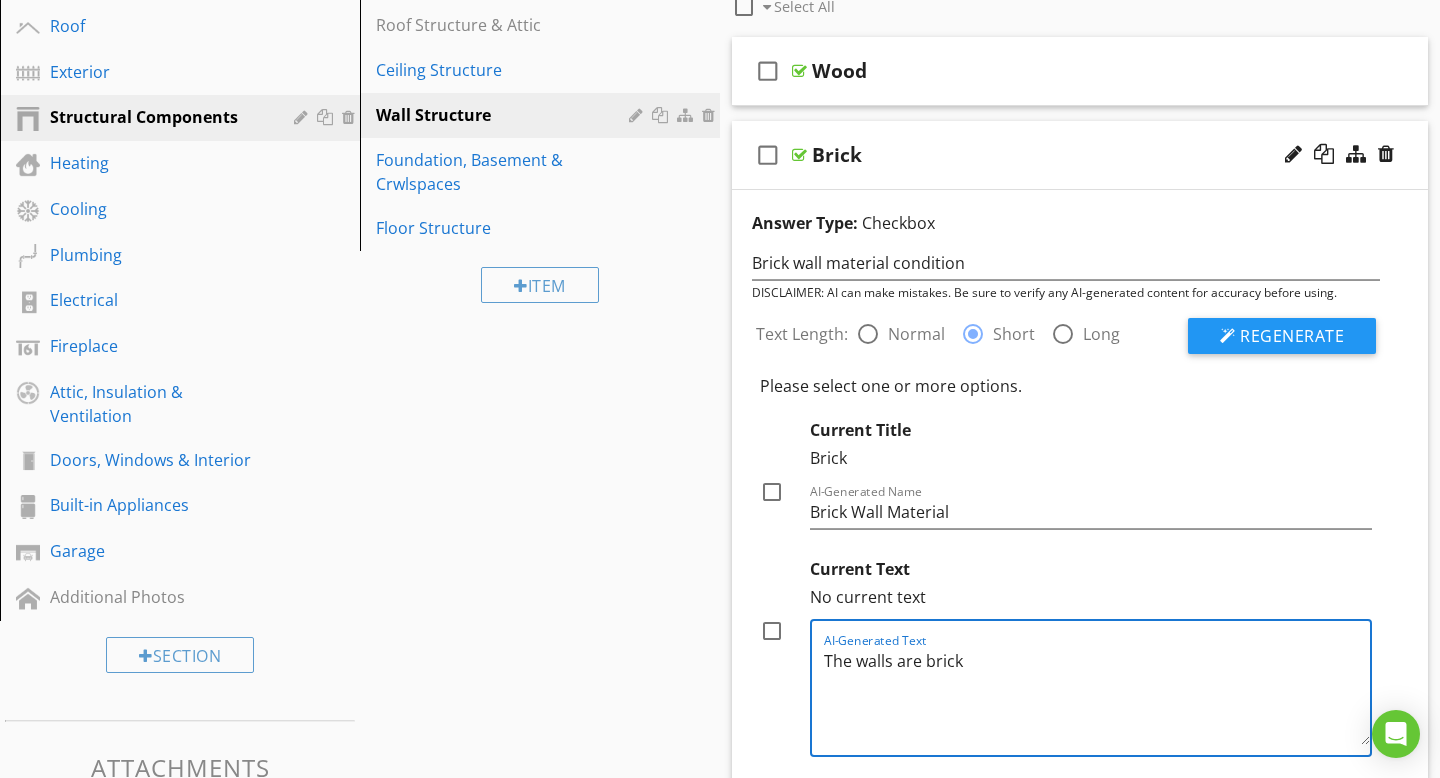 click on "The walls are brick" at bounding box center (1097, 695) 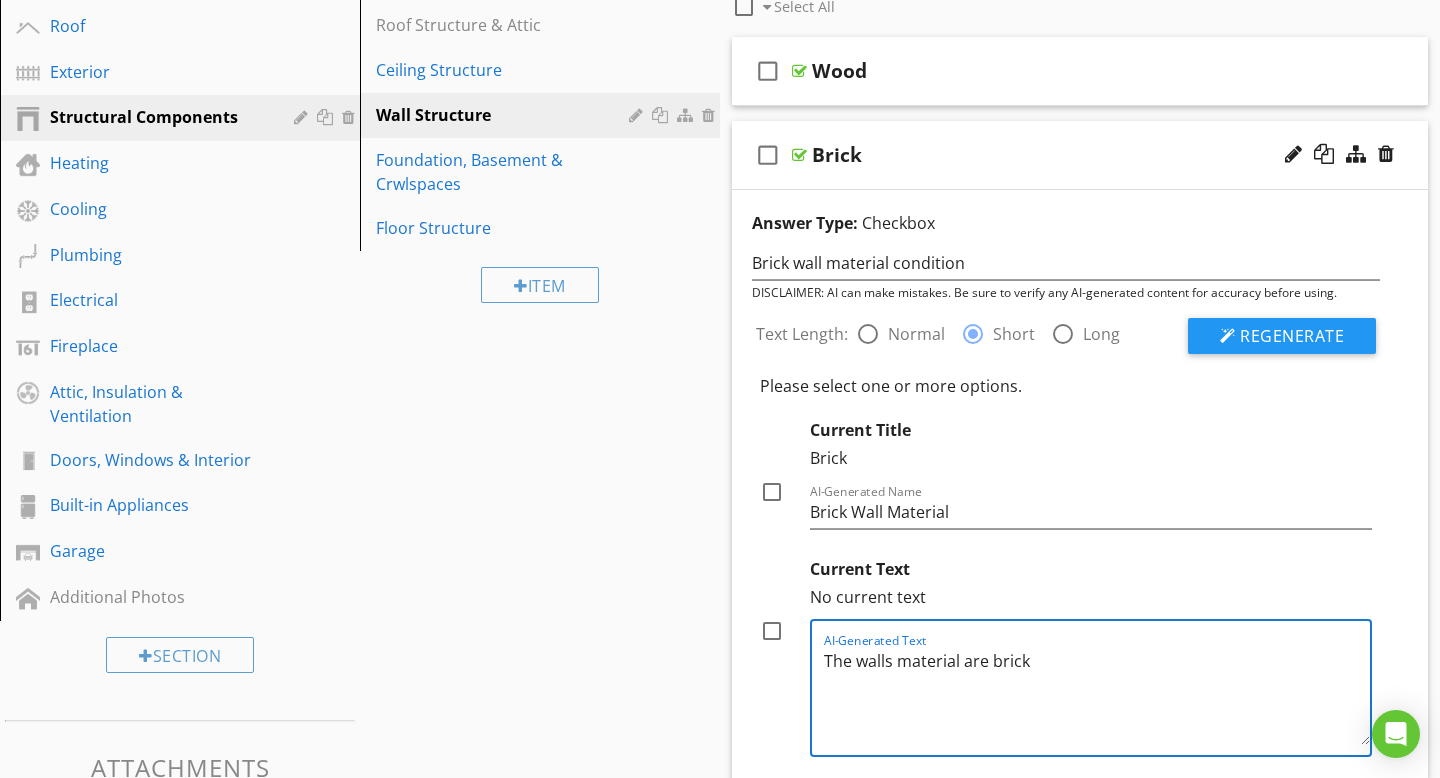 click on "The walls material are brick" at bounding box center (1097, 695) 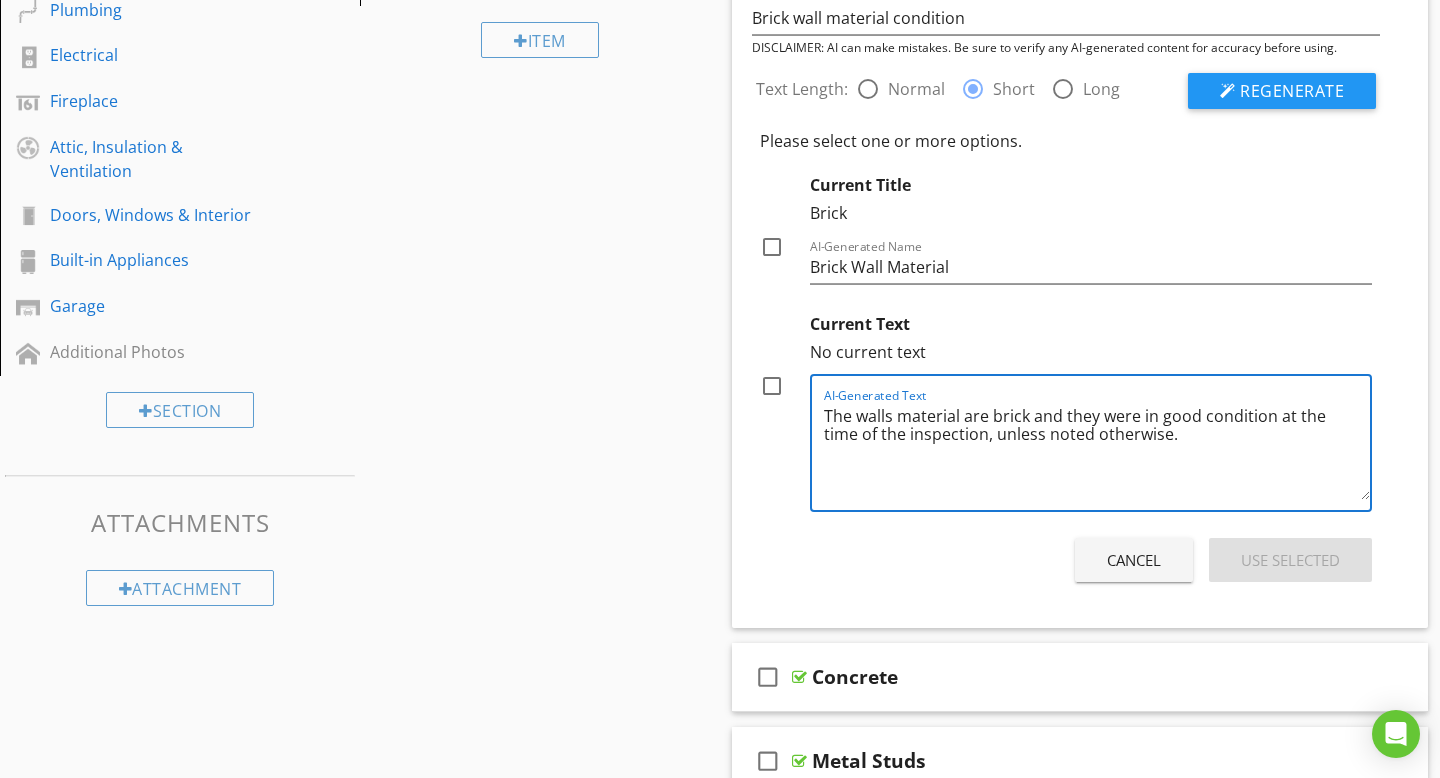 scroll, scrollTop: 563, scrollLeft: 0, axis: vertical 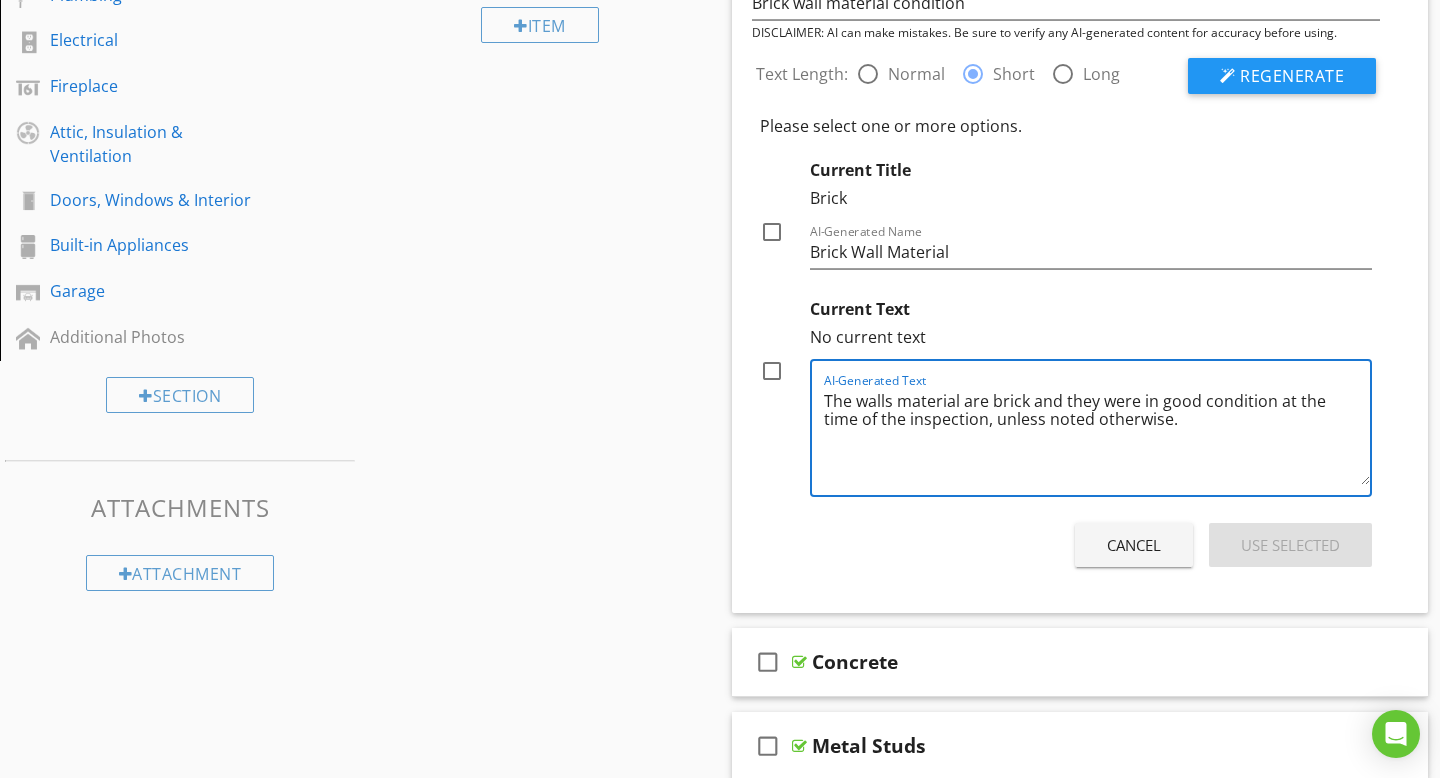 type on "The walls material are brick and they were in good condition at the time of the inspection, unless noted otherwise." 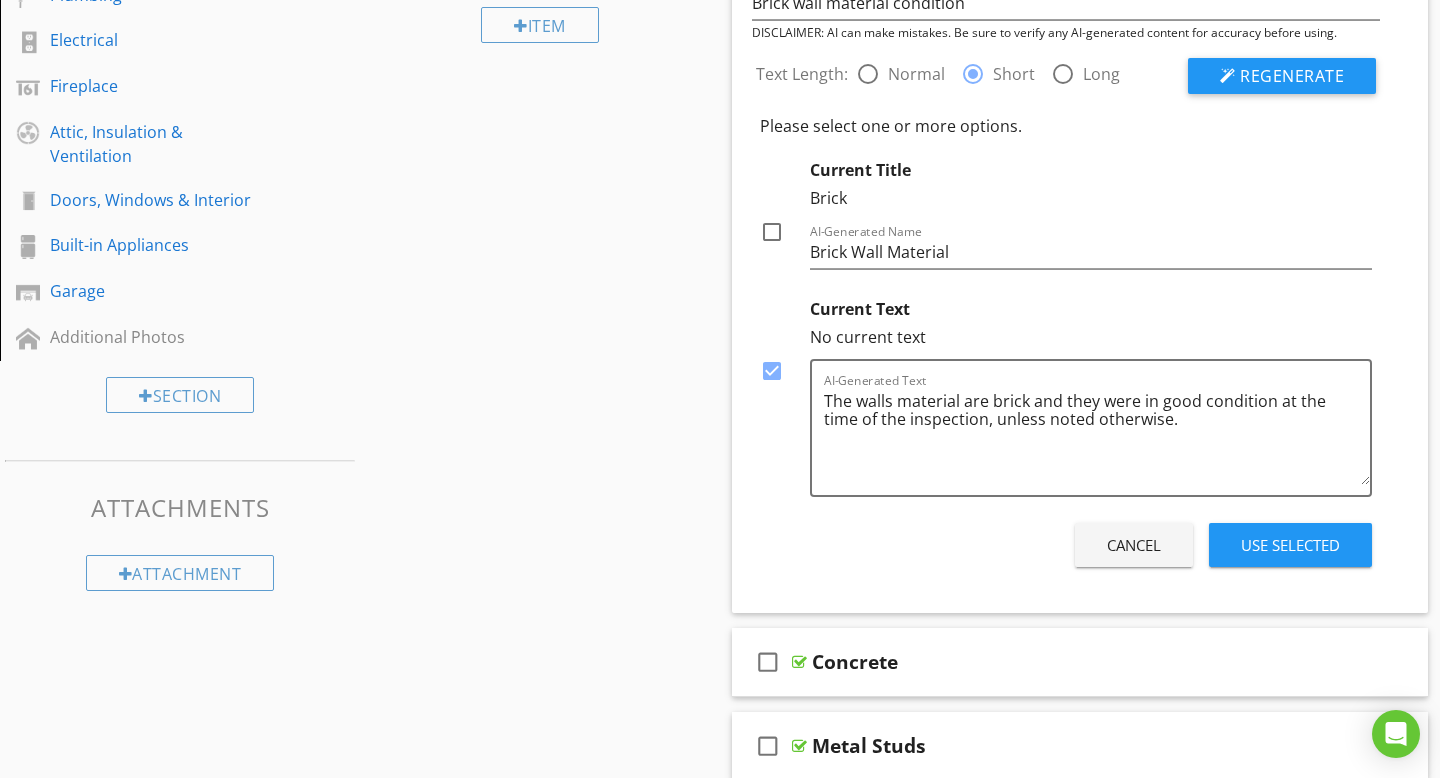 click on "Use Selected" at bounding box center (1290, 545) 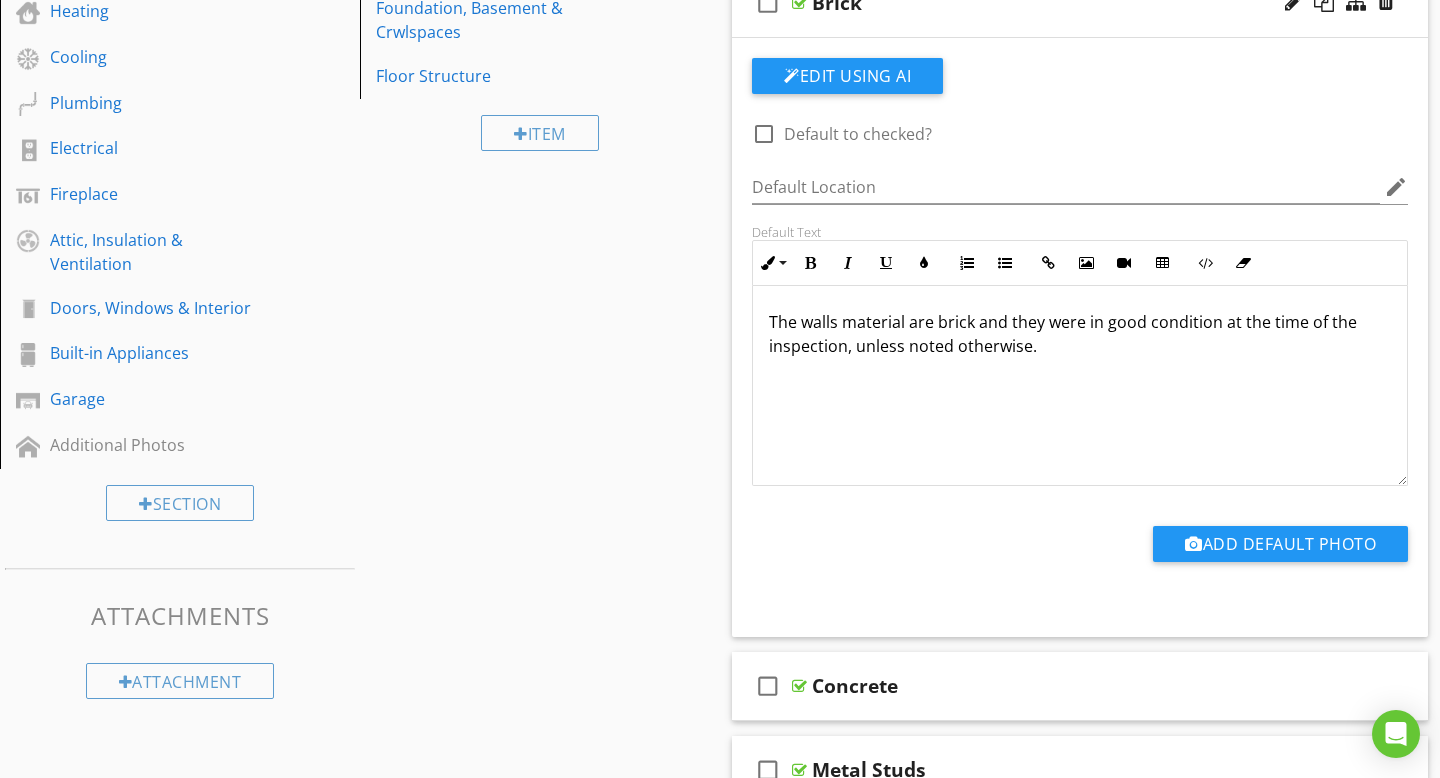 scroll, scrollTop: 452, scrollLeft: 0, axis: vertical 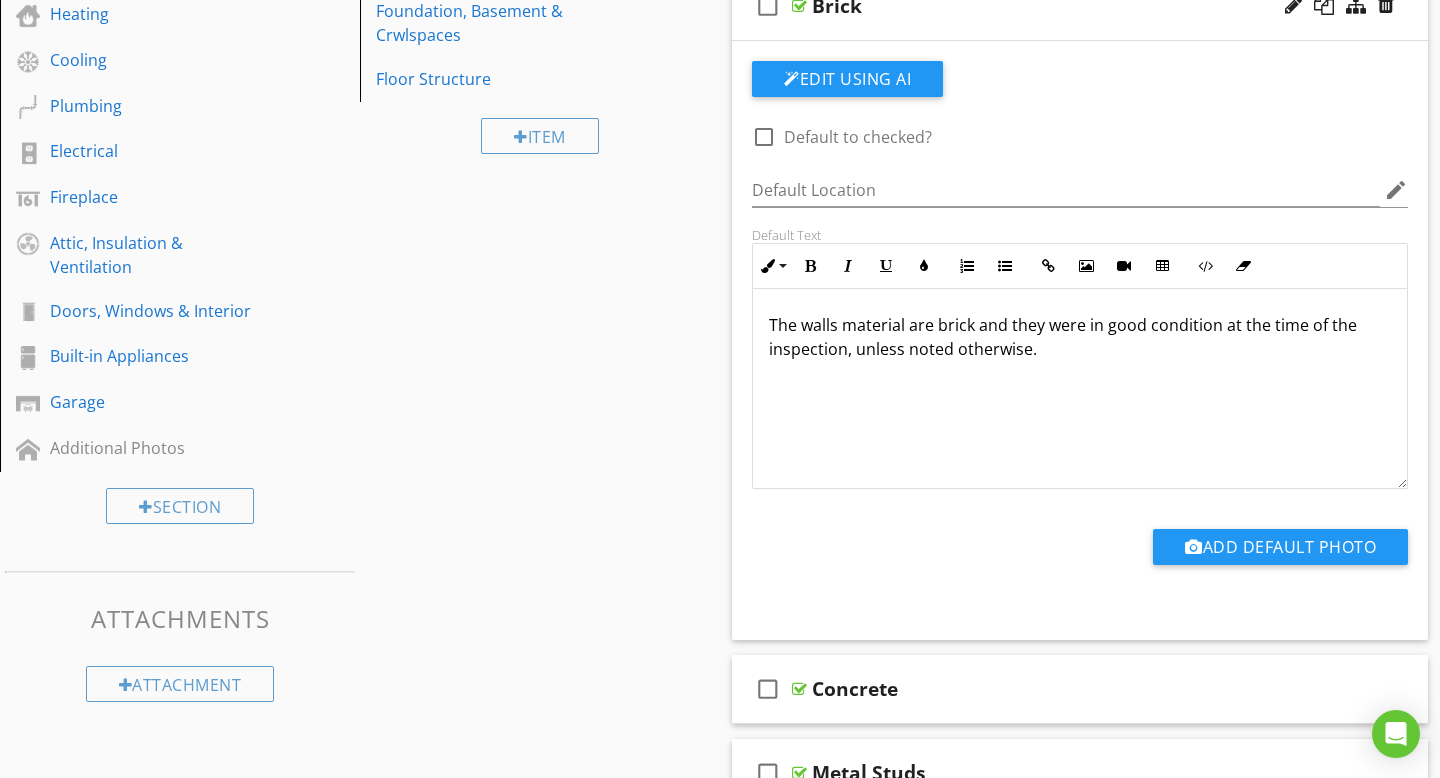 click at bounding box center [799, 6] 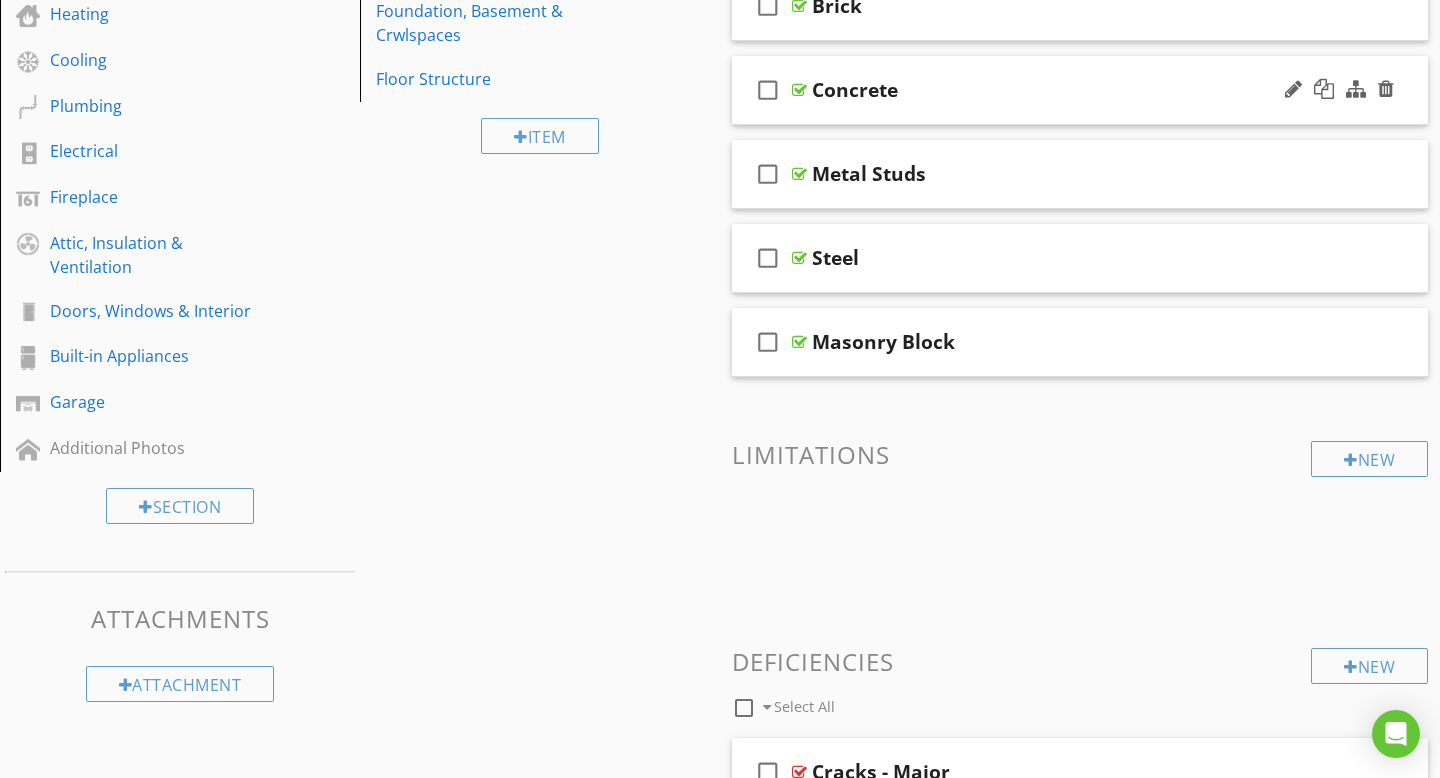 click at bounding box center (799, 90) 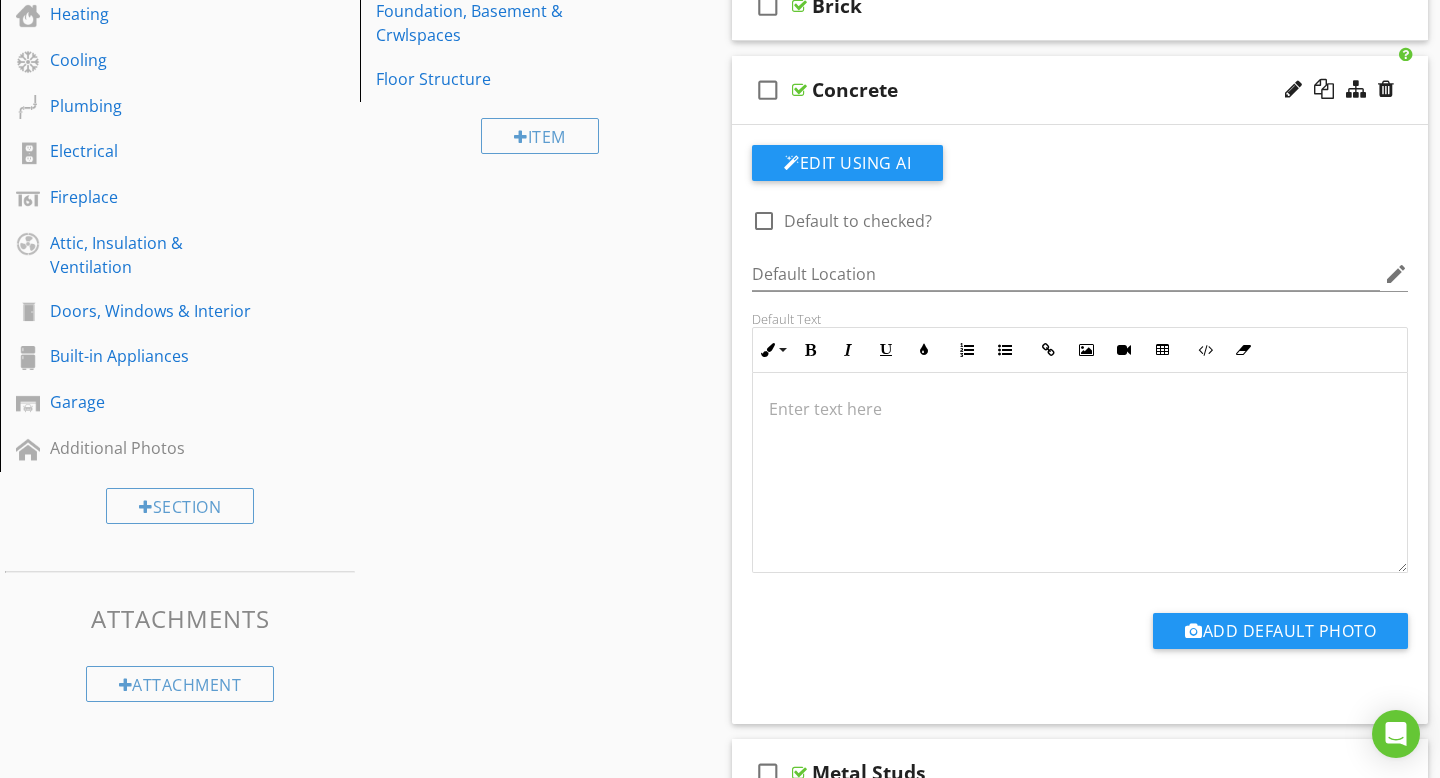 click at bounding box center (1080, 409) 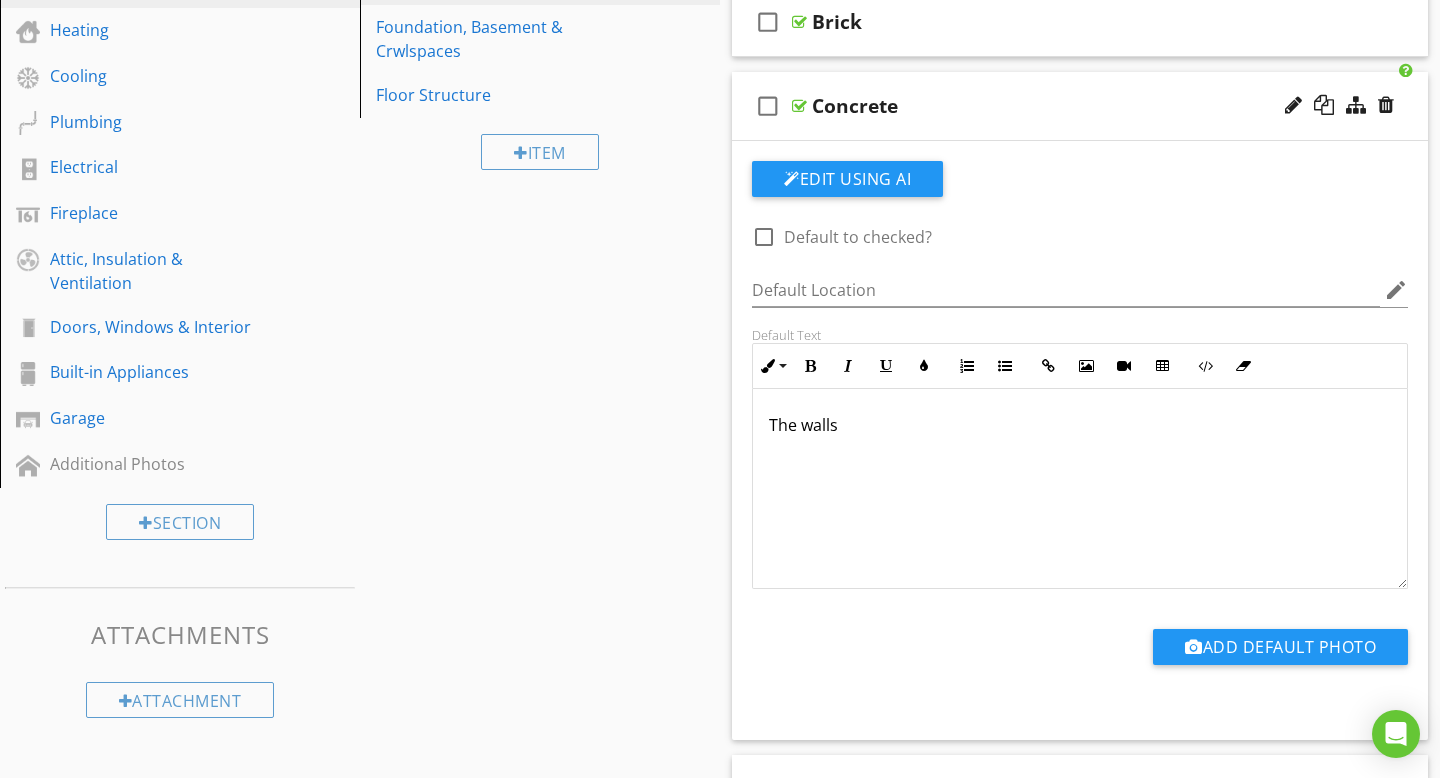 scroll, scrollTop: 440, scrollLeft: 0, axis: vertical 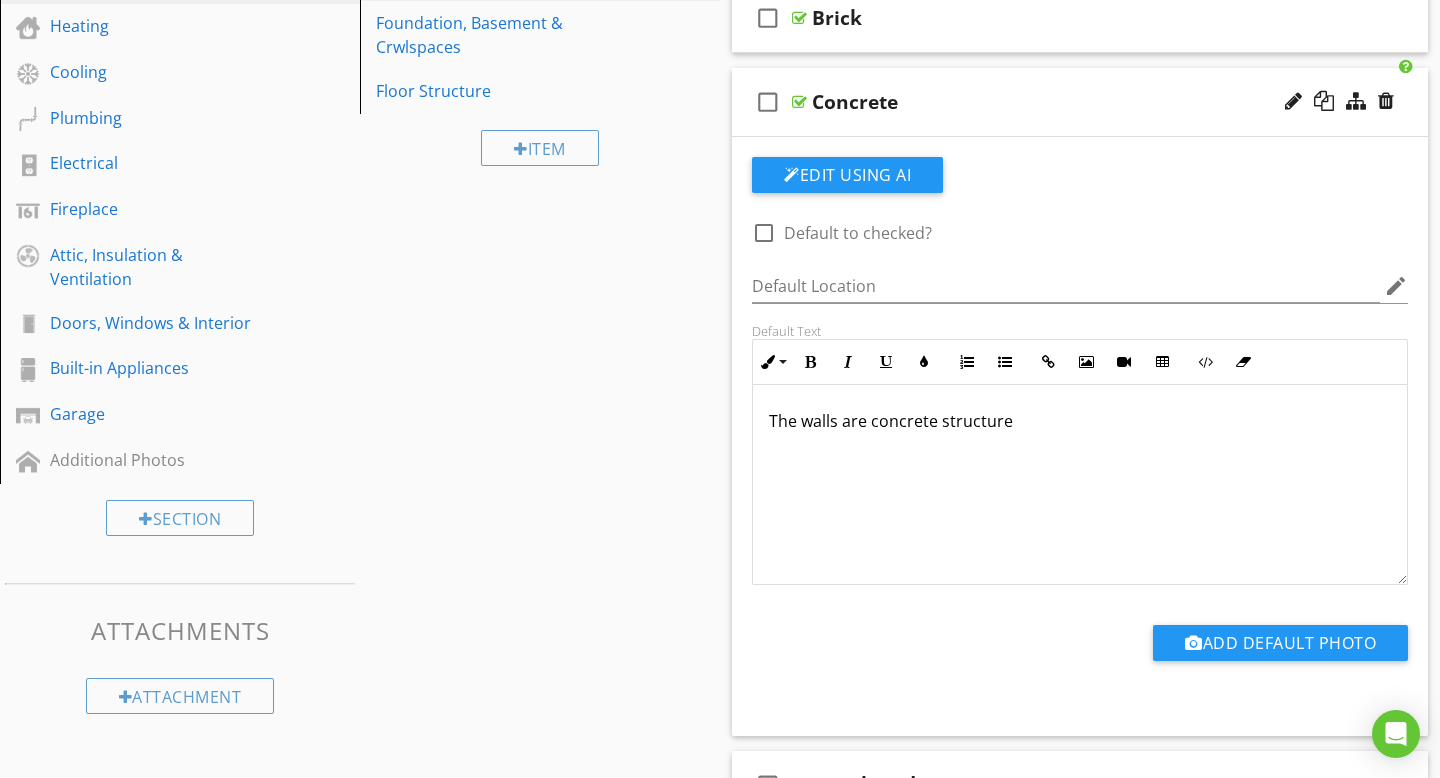 click on "The walls are concrete structure" at bounding box center [1080, 421] 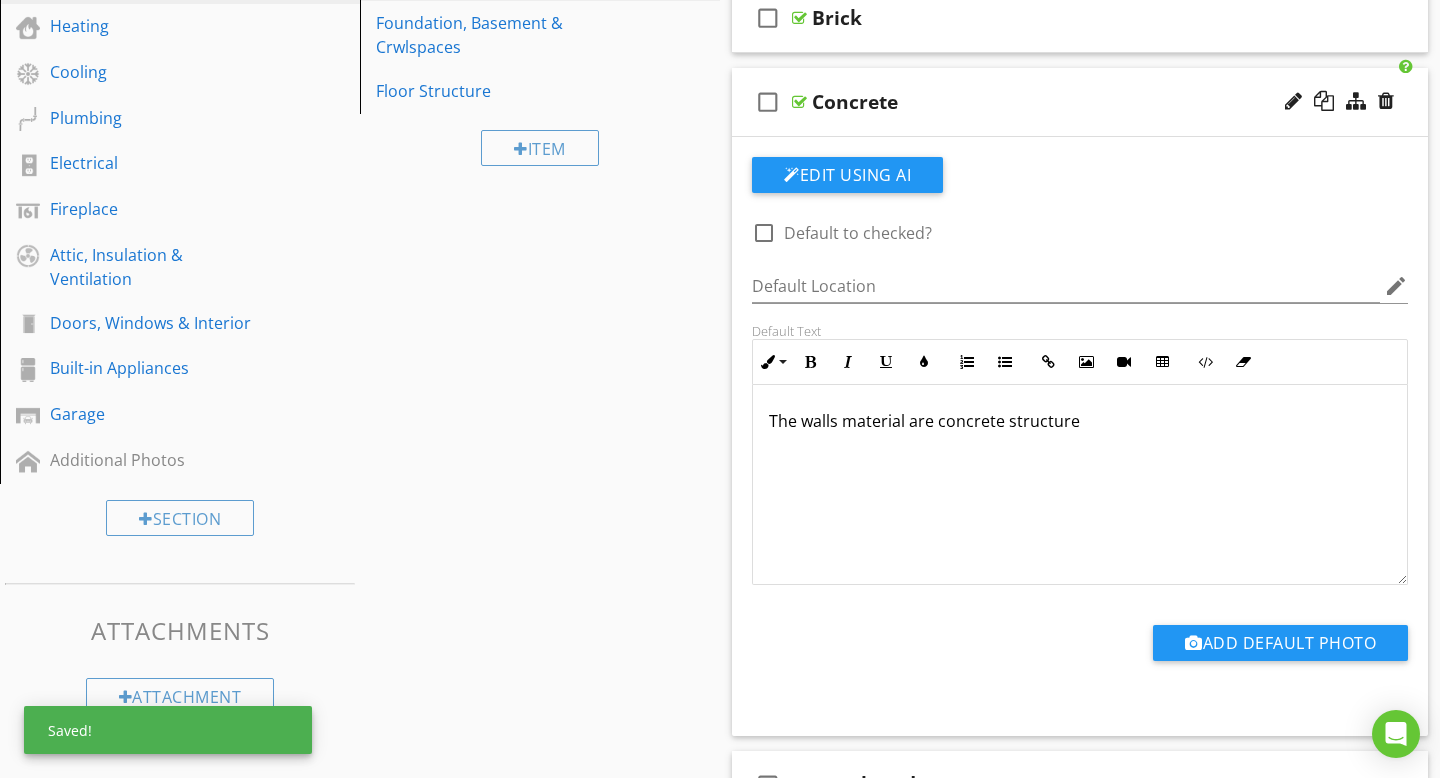 click on "The walls material are concrete structure" at bounding box center (1080, 421) 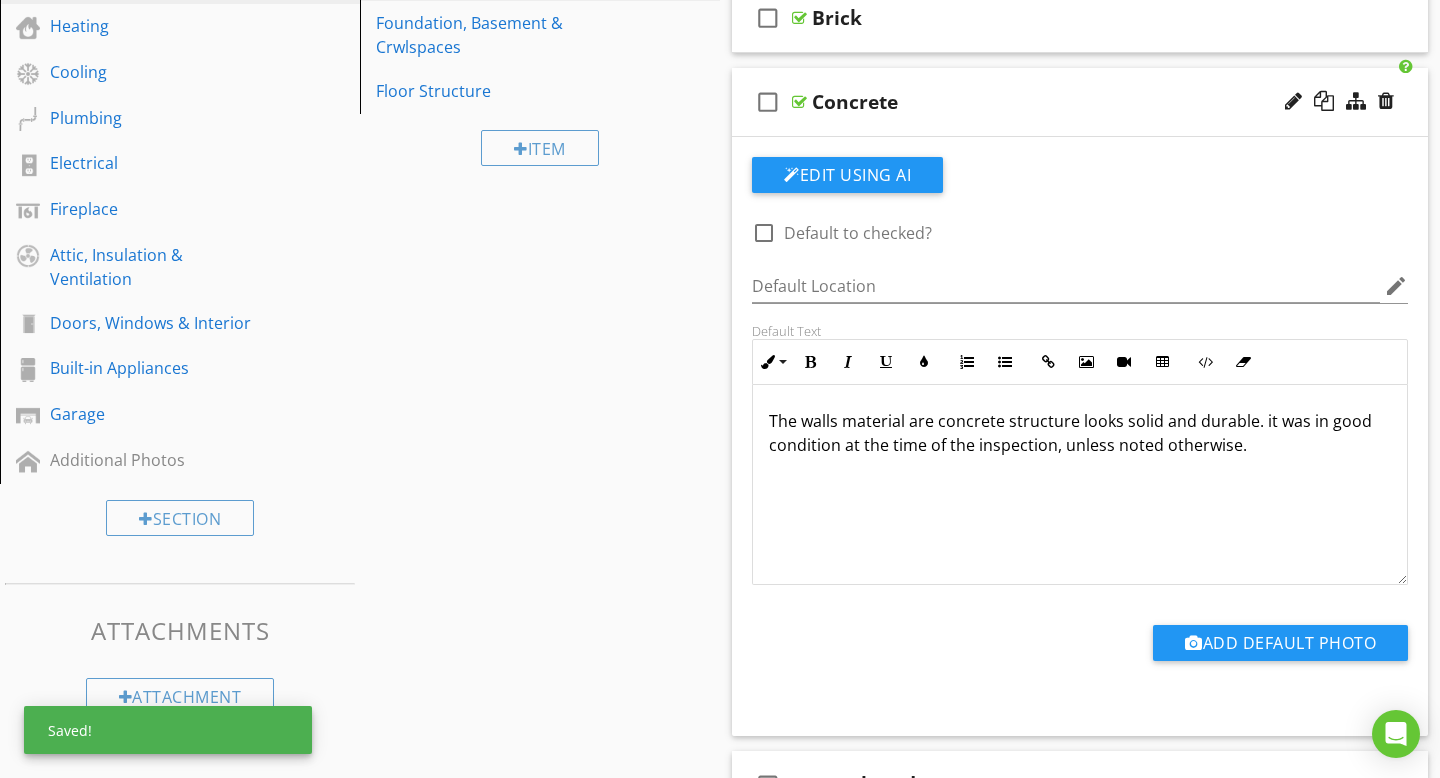 click at bounding box center [799, 102] 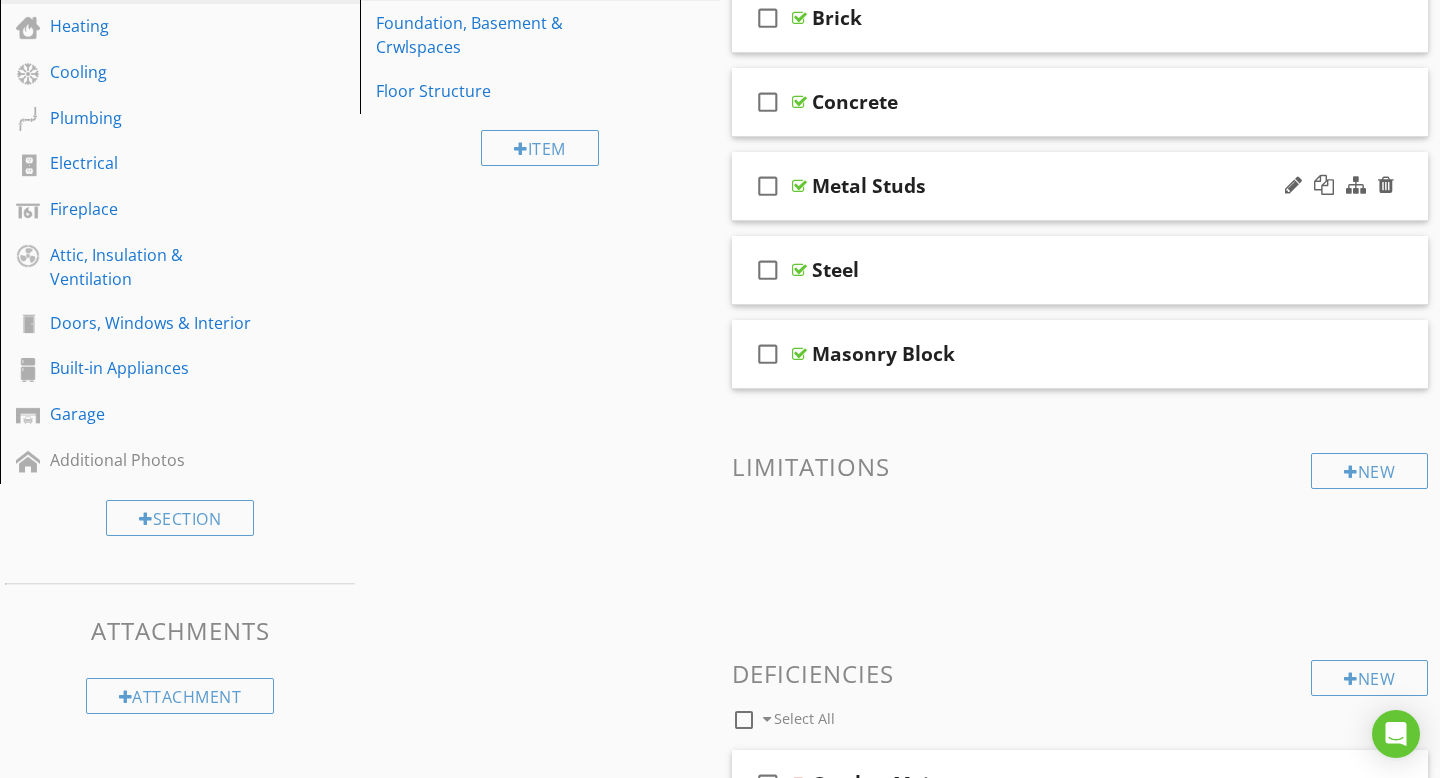 click at bounding box center (799, 186) 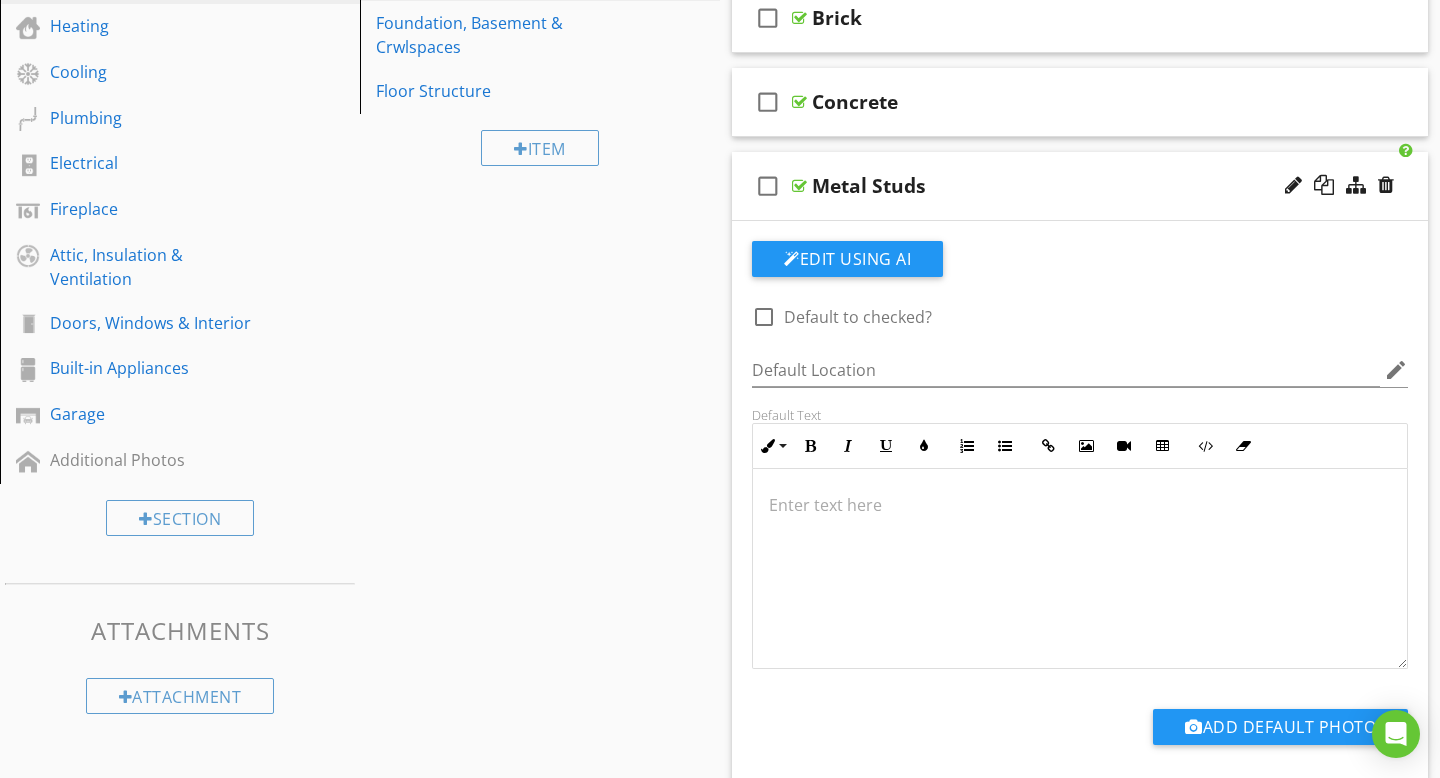 click at bounding box center [1080, 505] 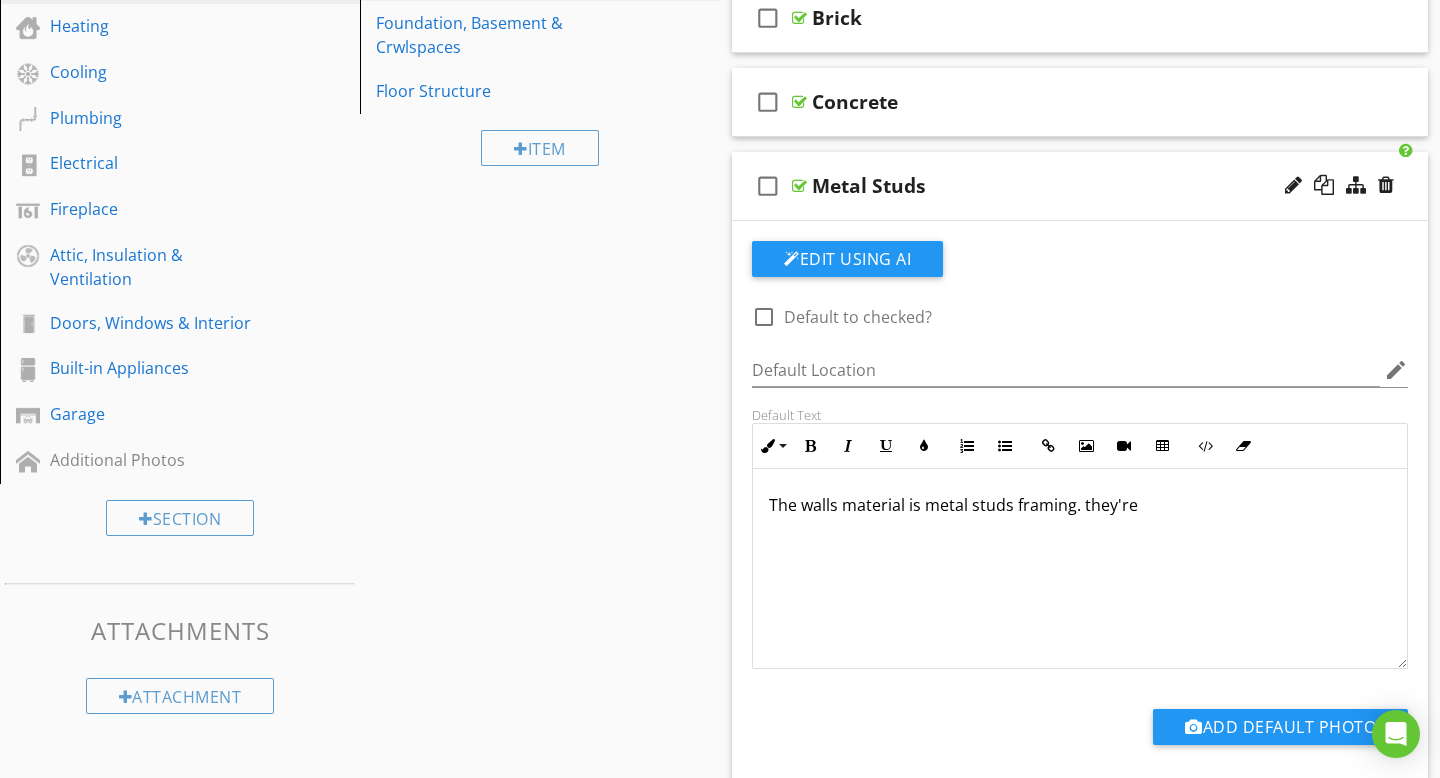 click on "The walls material is metal studs framing. they're" at bounding box center [1080, 505] 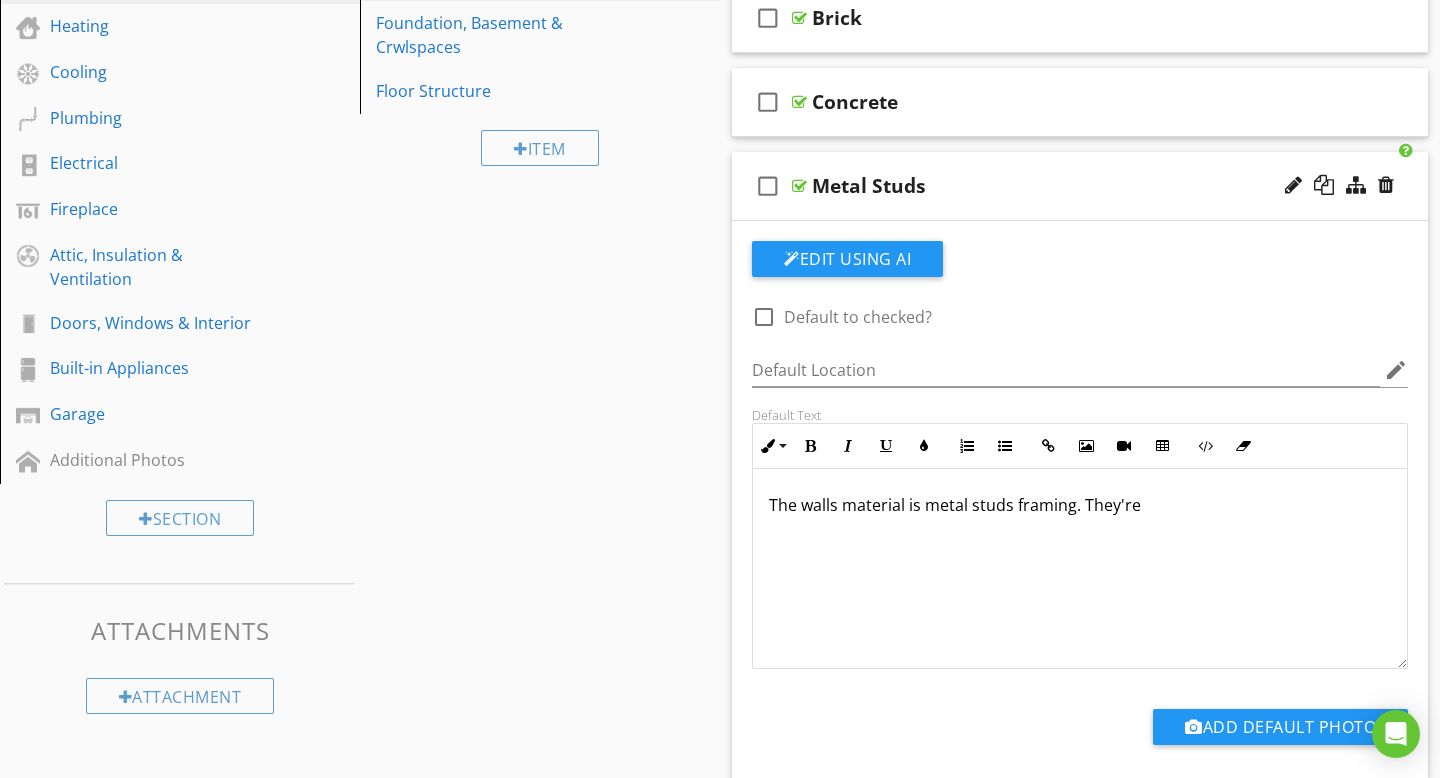 click on "The walls material is metal studs framing. They're" at bounding box center [1080, 505] 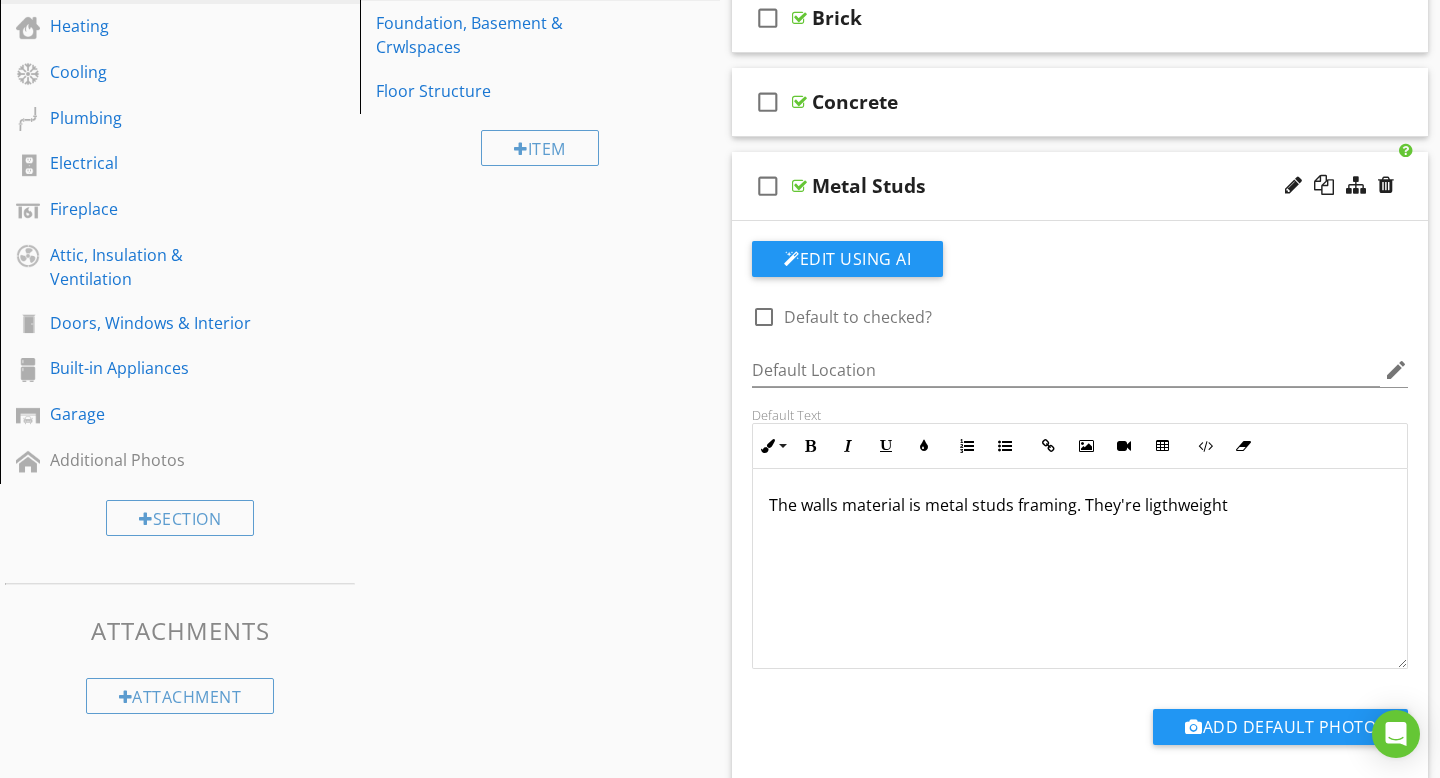 click on "The walls material is metal studs framing. They're ligthweight" at bounding box center (1080, 505) 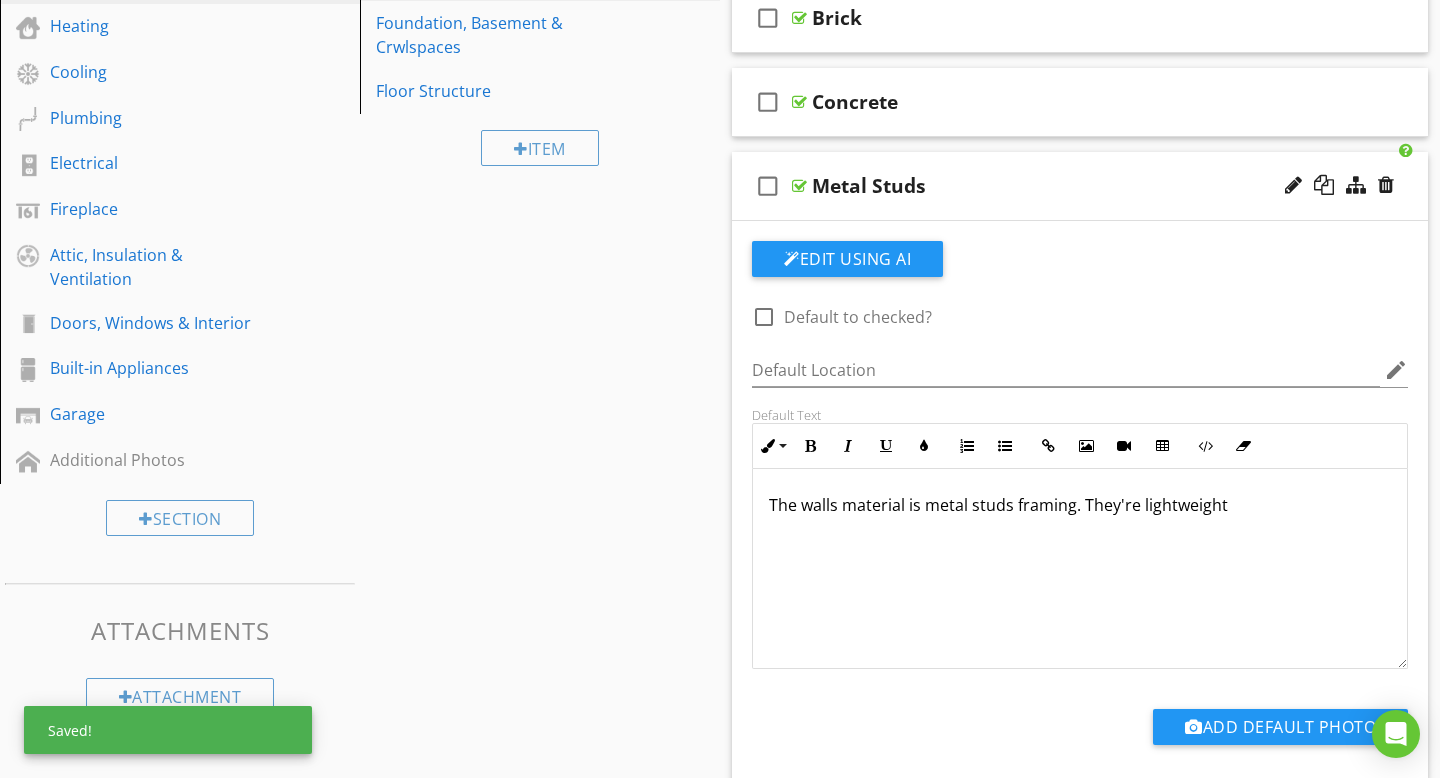 click on "The walls material is metal studs framing. They're lightweight" at bounding box center [1080, 505] 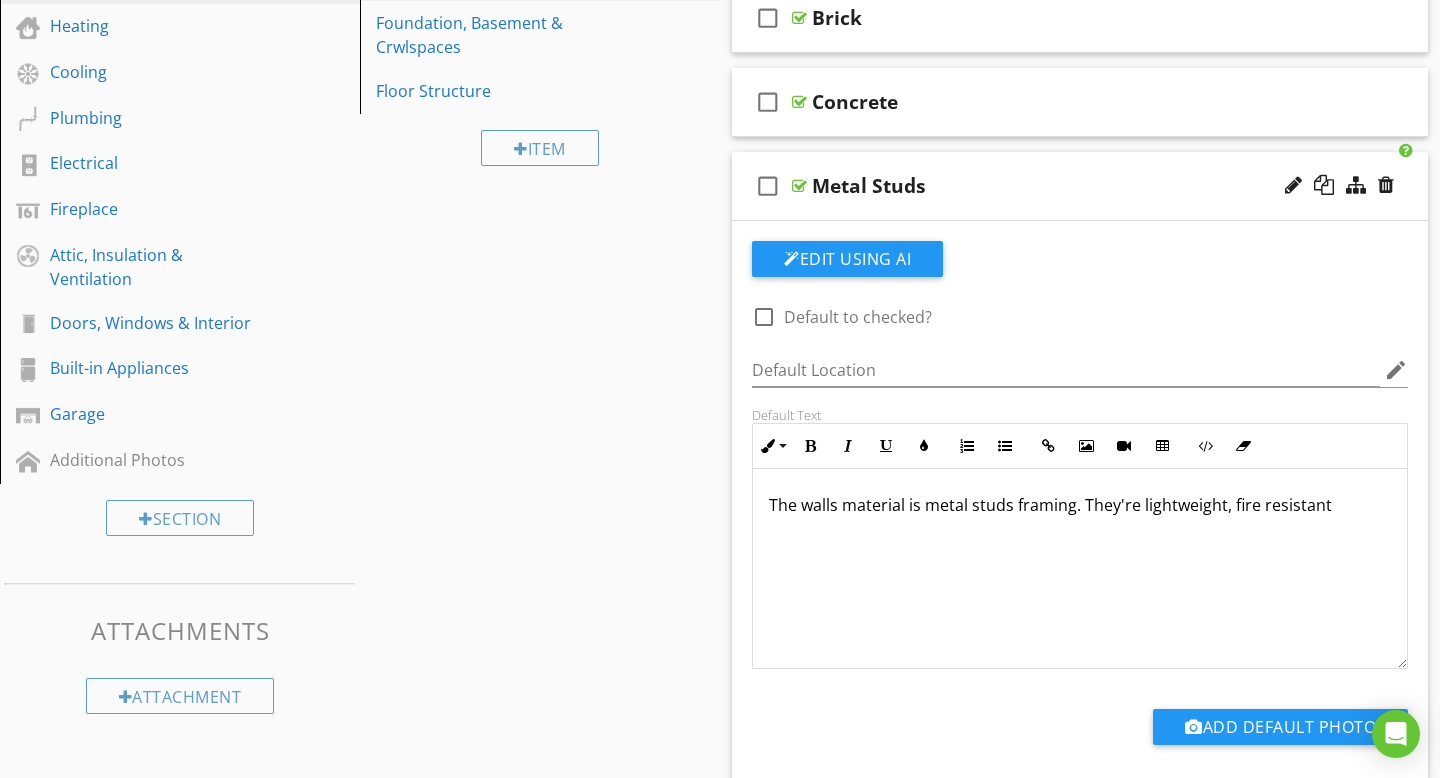 click on "The walls material is metal studs framing. They're lightweight, fire resistant" at bounding box center (1080, 505) 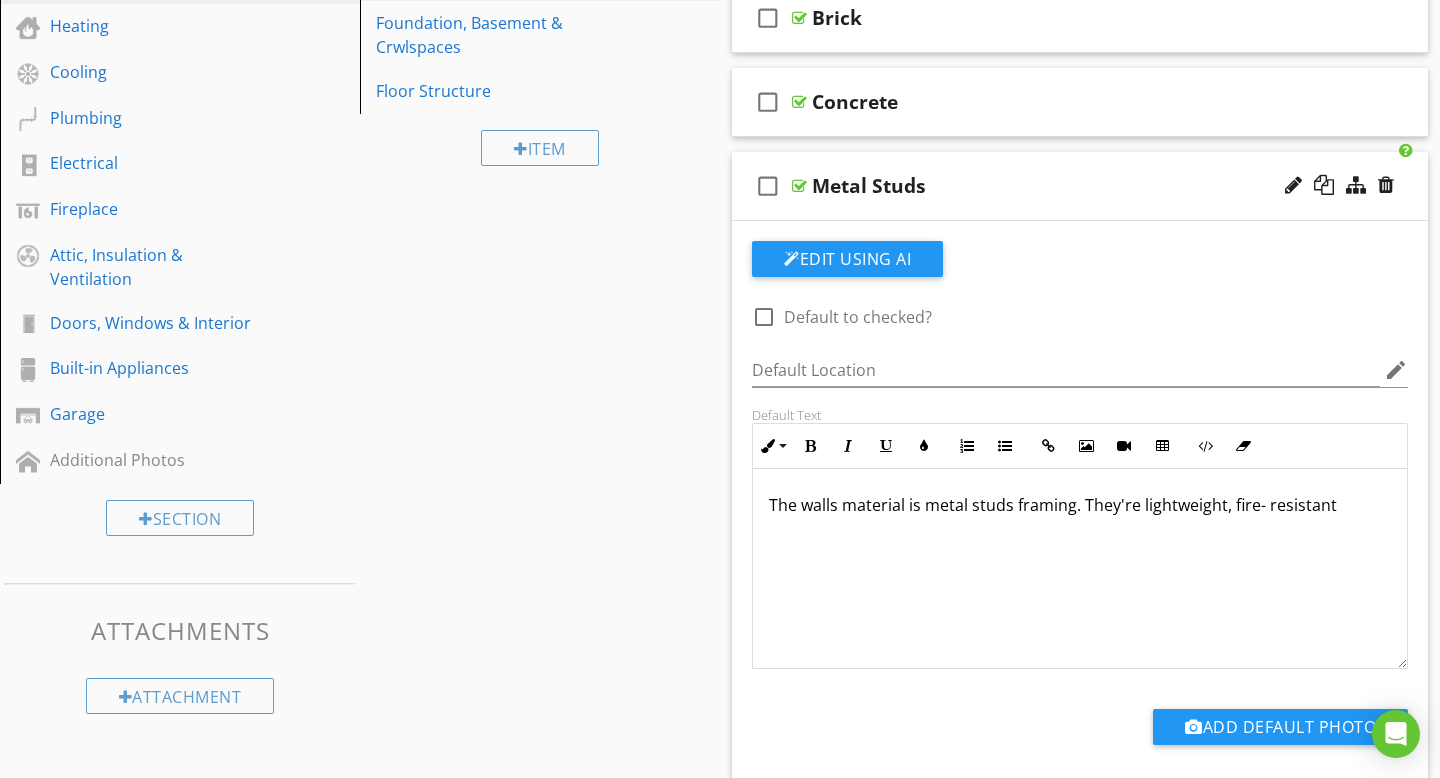 click on "The walls material is metal studs framing. They're lightweight, fire- resistant" at bounding box center [1080, 505] 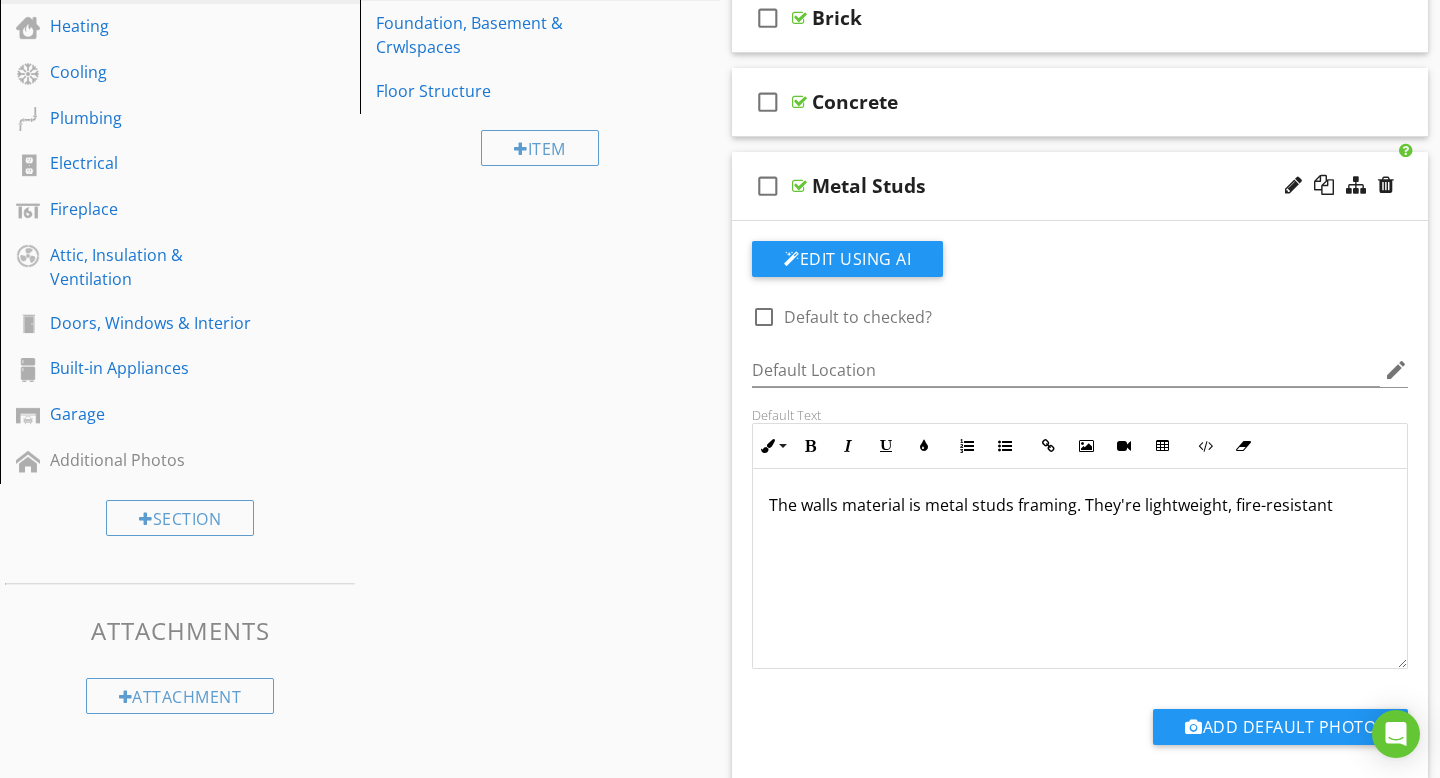 click on "The walls material is metal studs framing. They're lightweight, fire-resistant" at bounding box center (1080, 505) 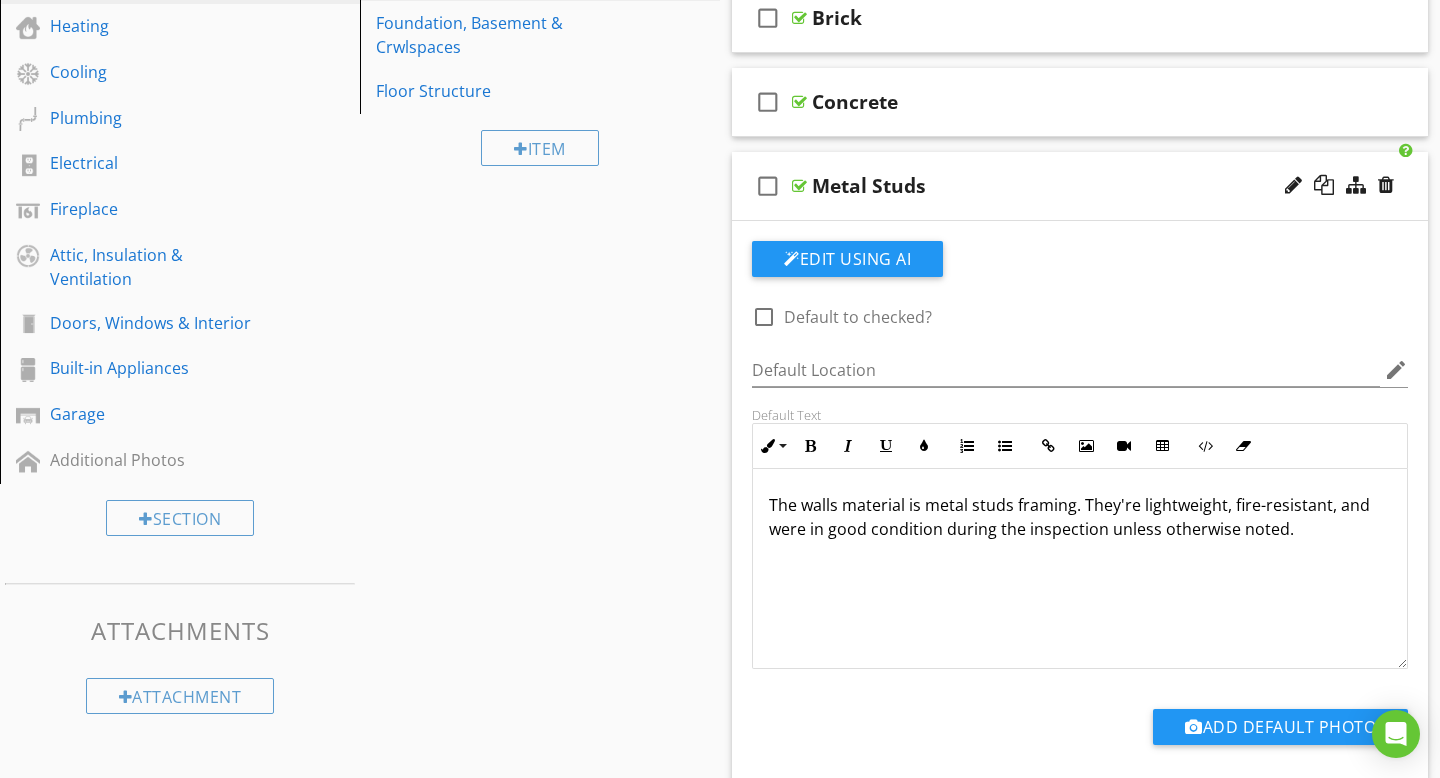 click at bounding box center [799, 186] 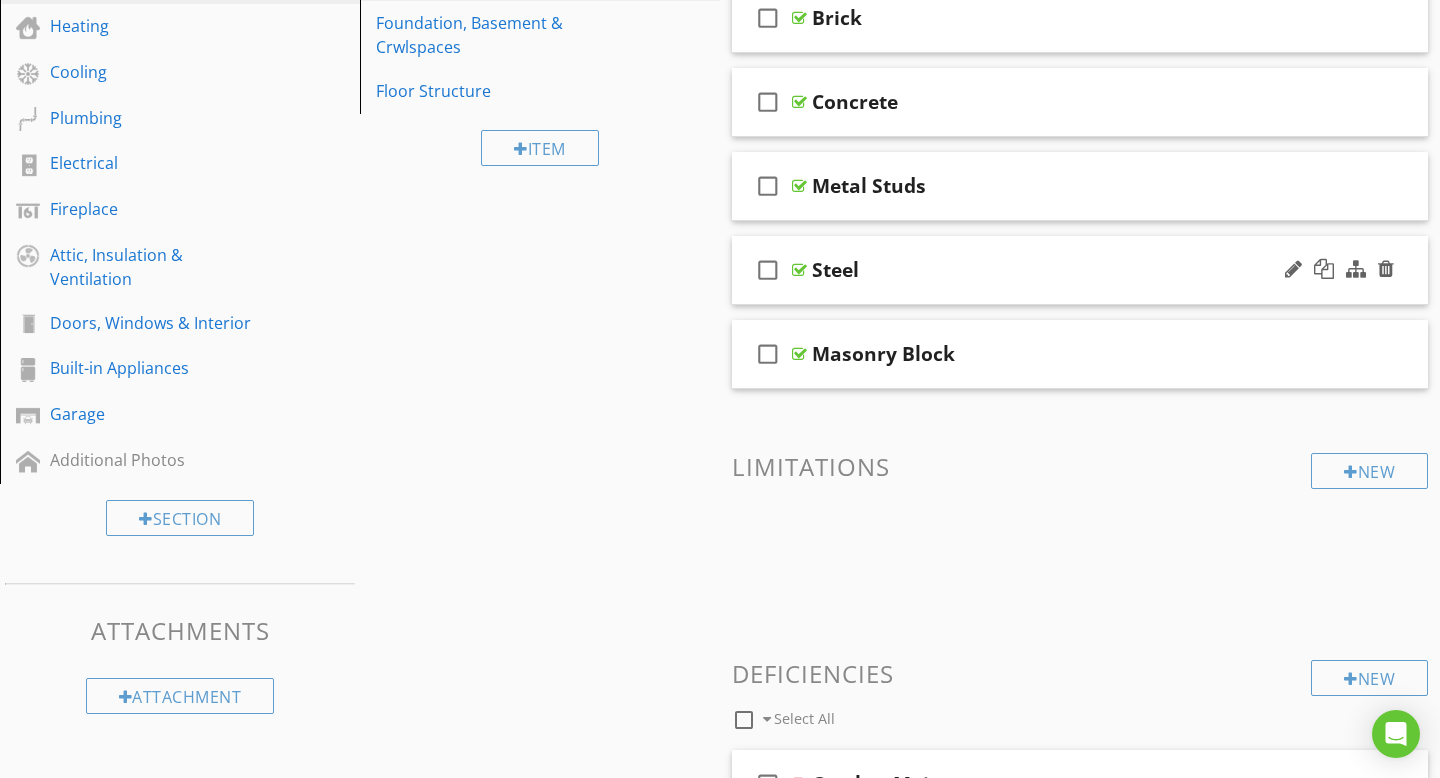 click at bounding box center [799, 270] 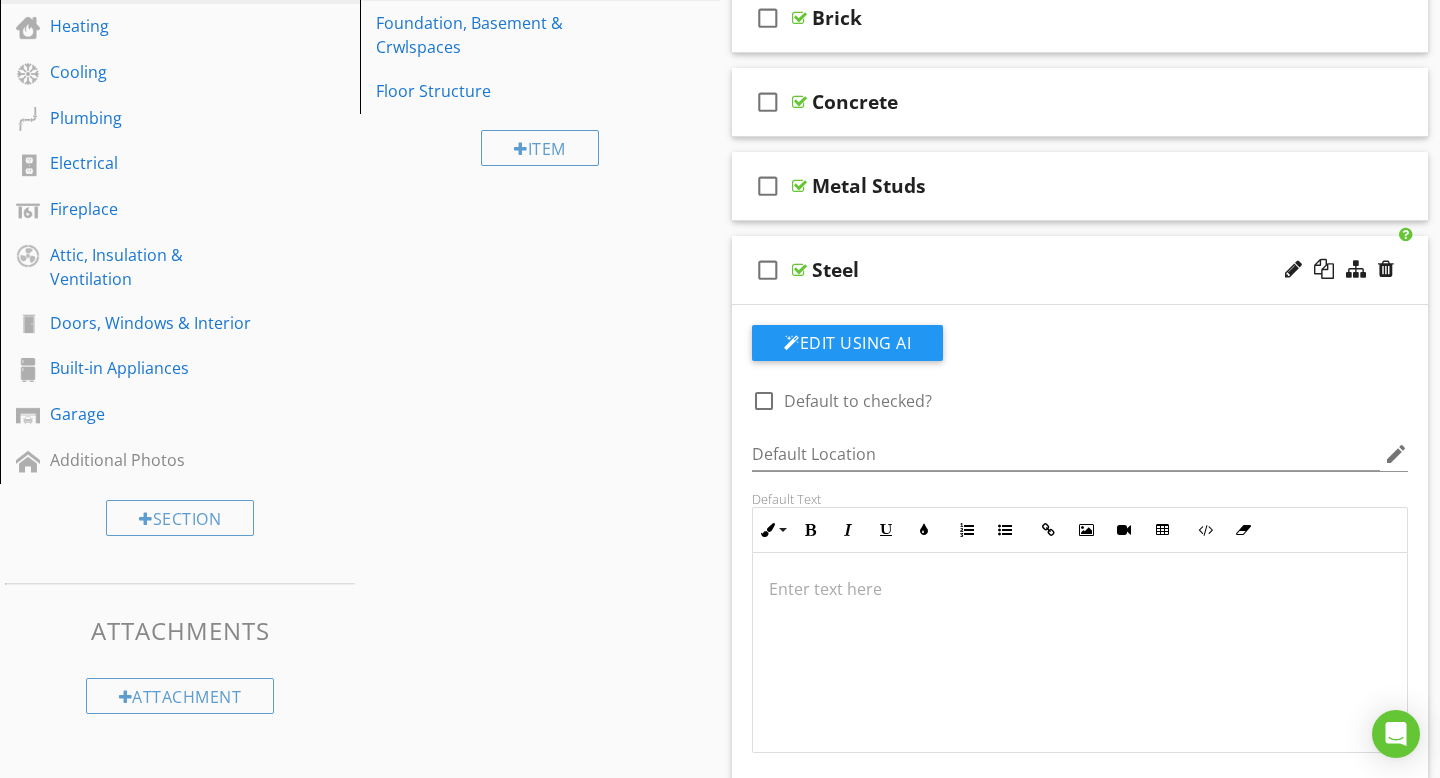 click at bounding box center [1080, 589] 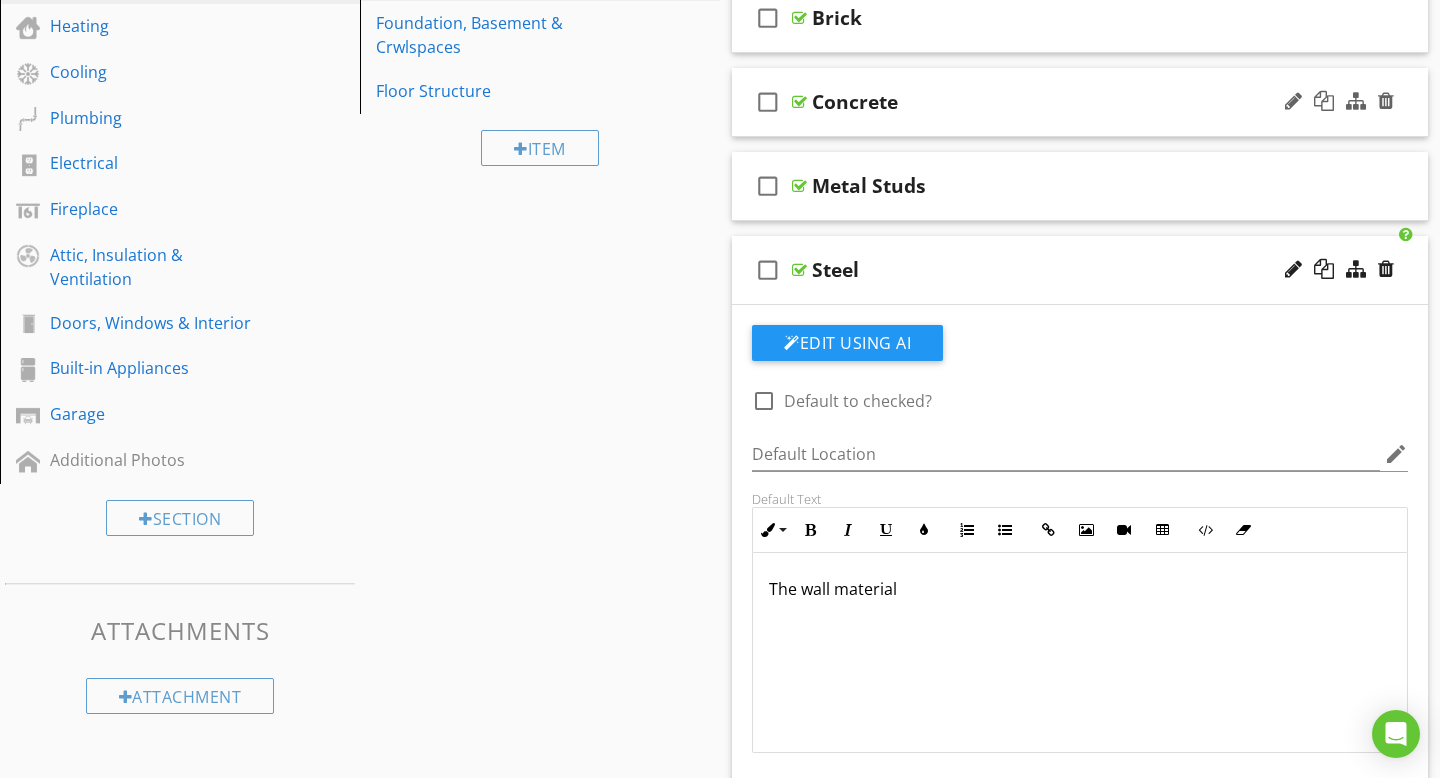 click at bounding box center (799, 102) 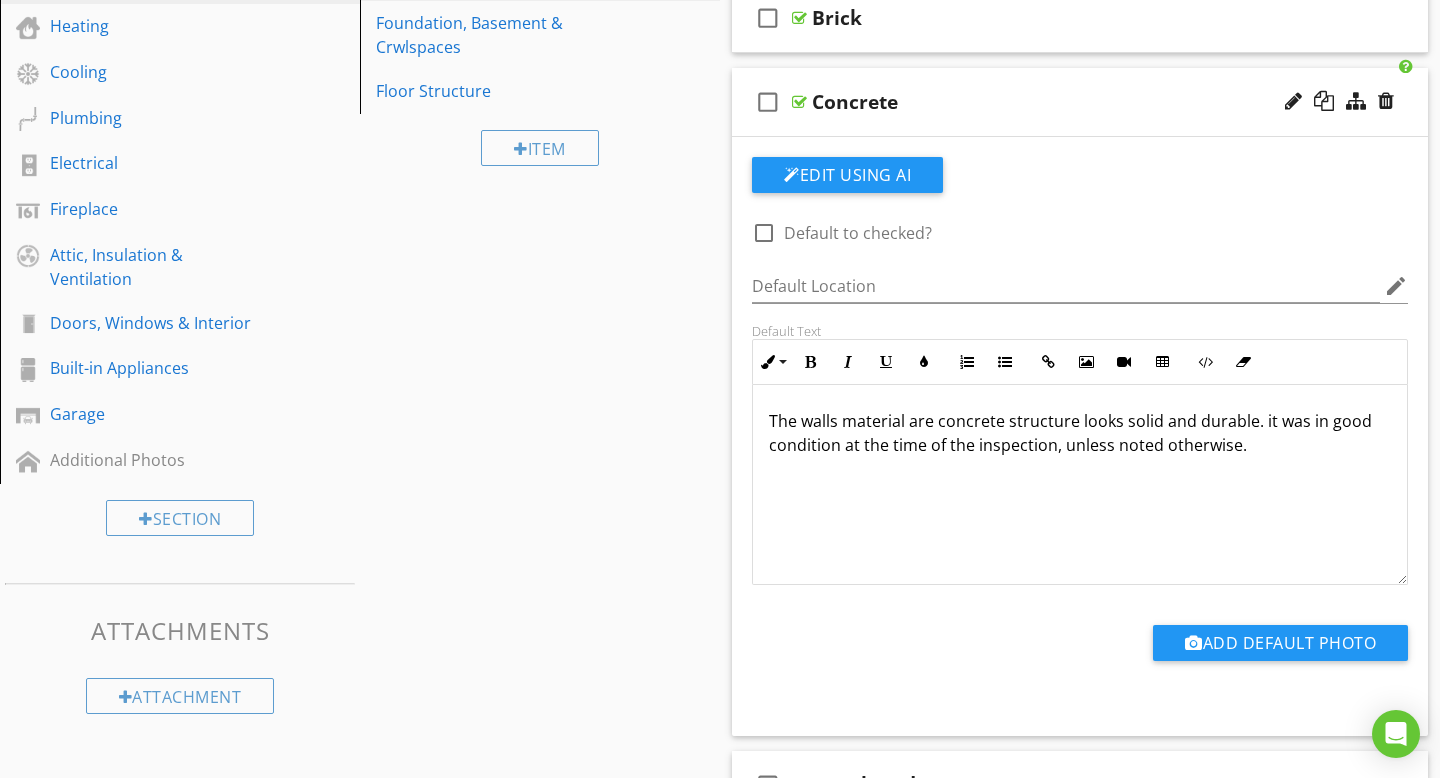 click on "The walls material are concrete structure looks solid and durable. it was in good condition at the time of the inspection, unless noted otherwise." at bounding box center (1080, 433) 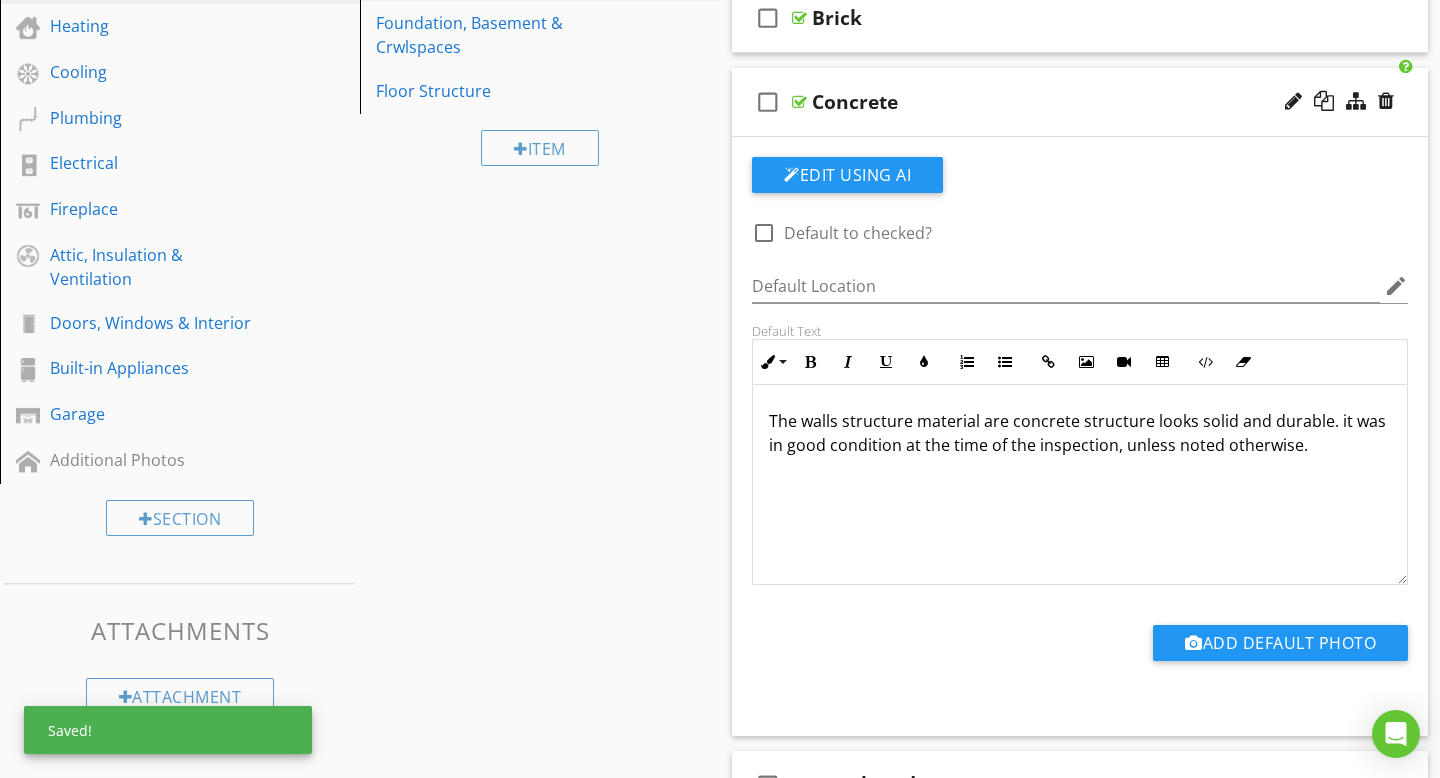 click at bounding box center [799, 102] 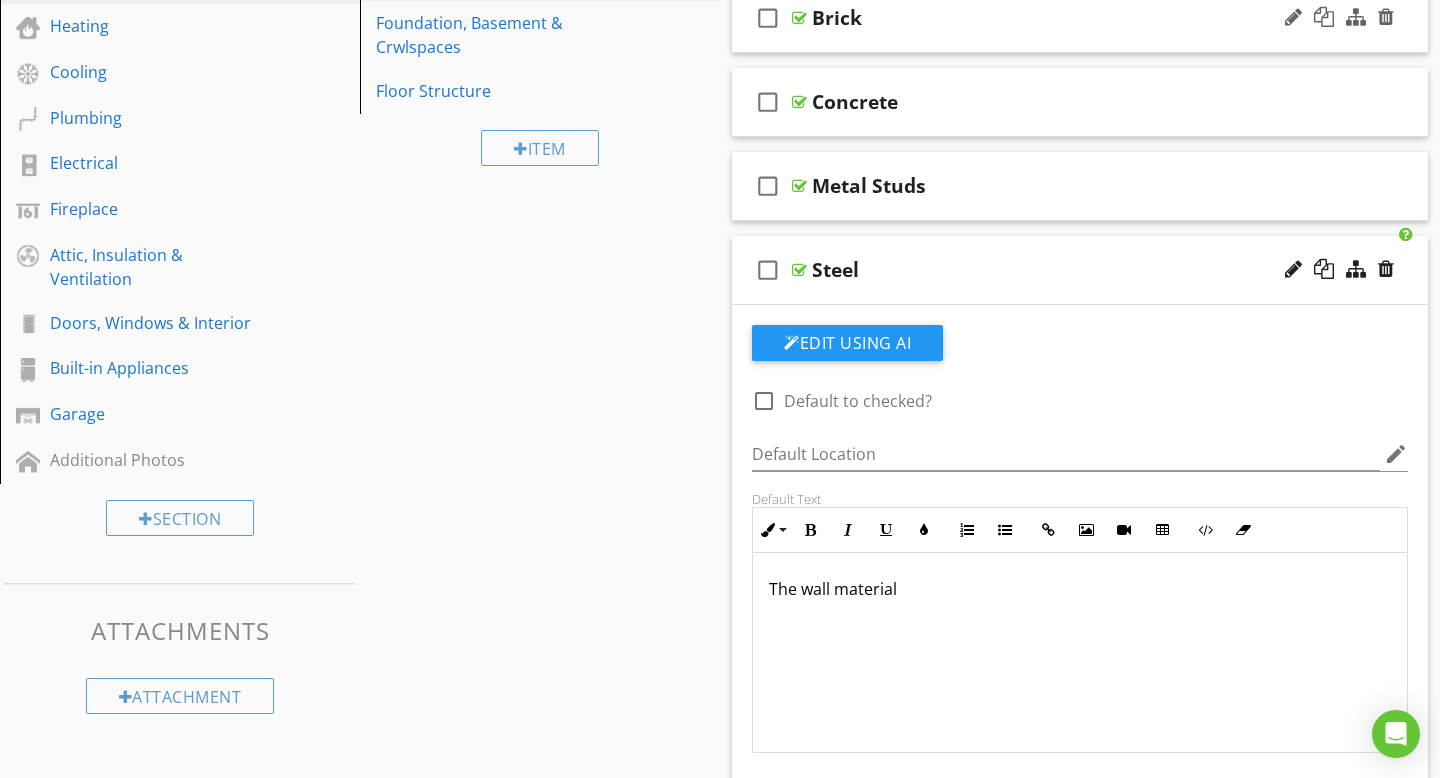 click at bounding box center [799, 18] 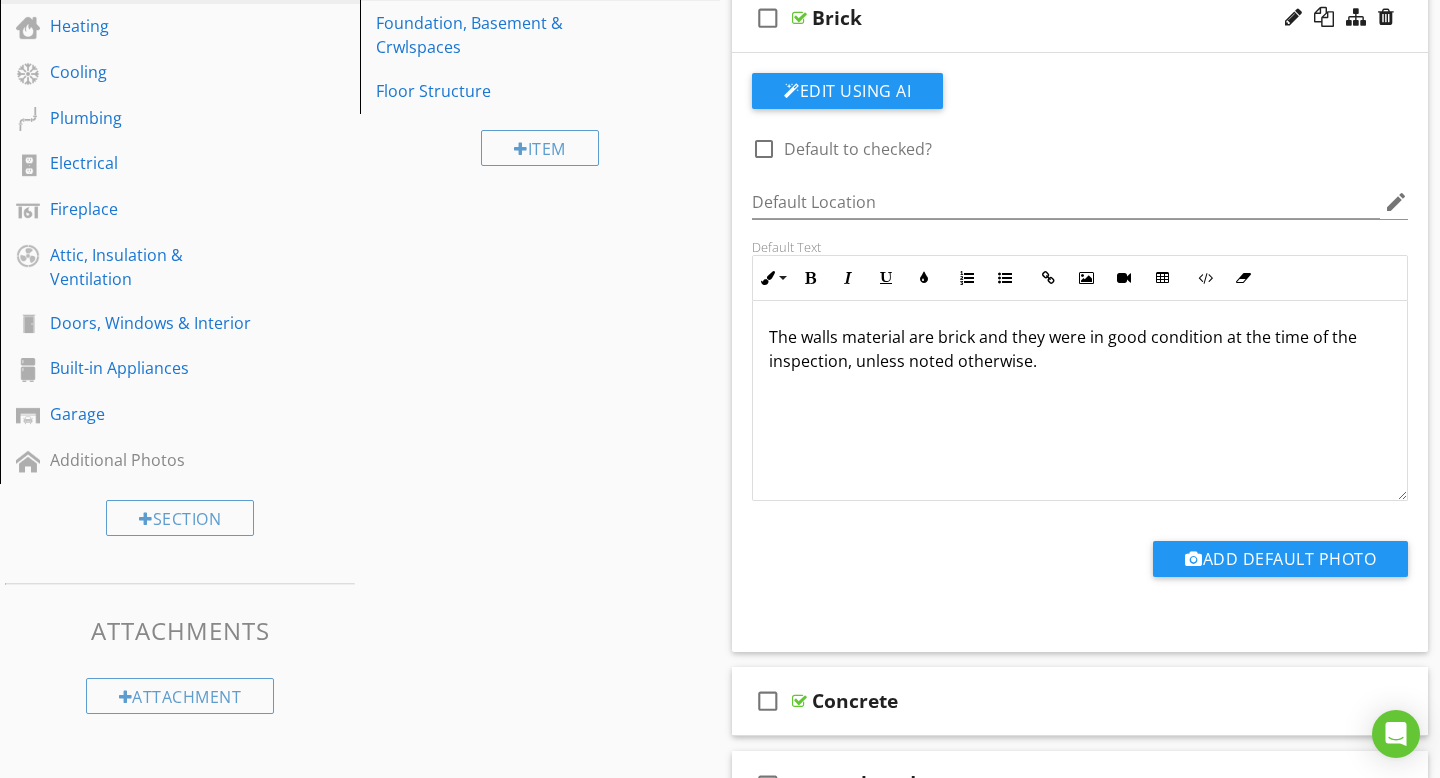 click on "The walls material are brick and they were in good condition at the time of the inspection, unless noted otherwise." at bounding box center [1080, 349] 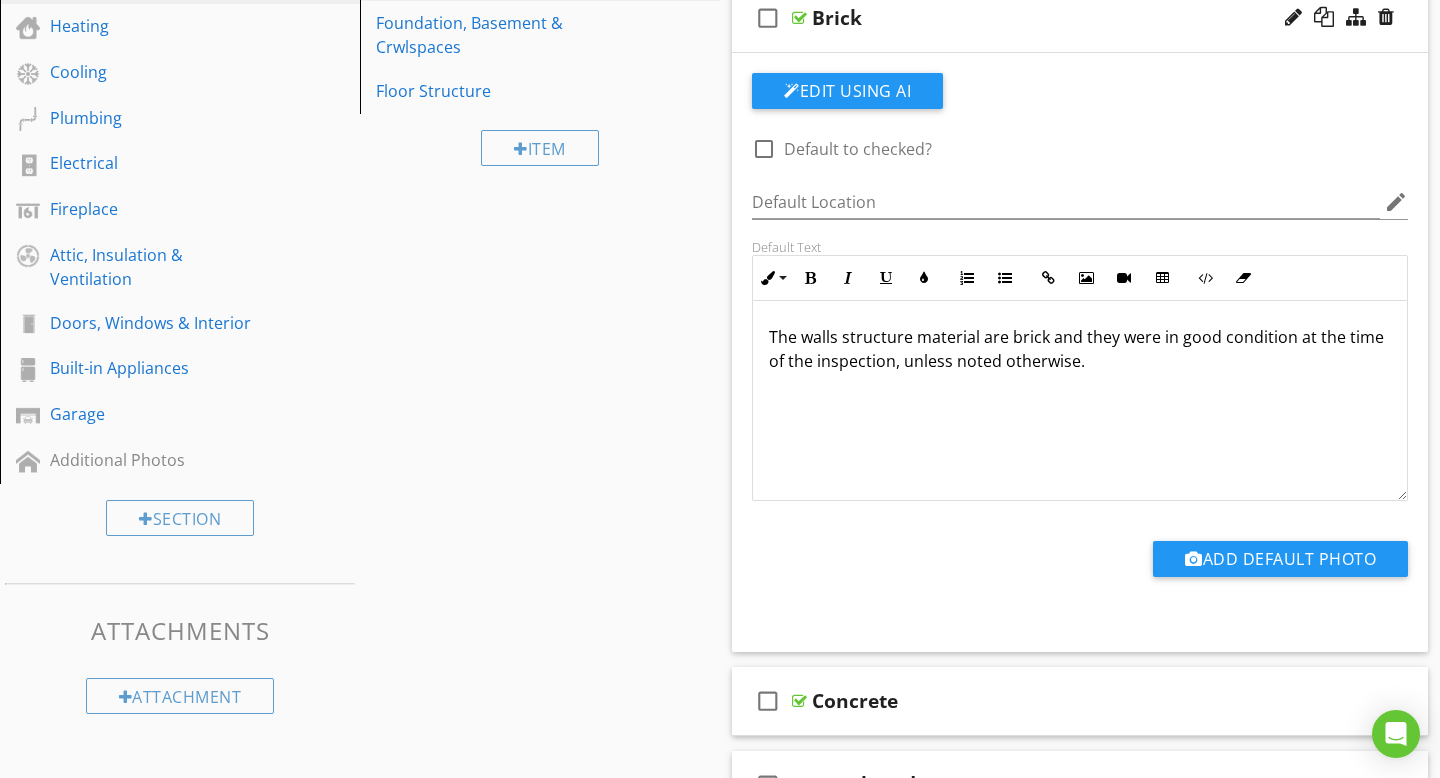 click at bounding box center (799, 18) 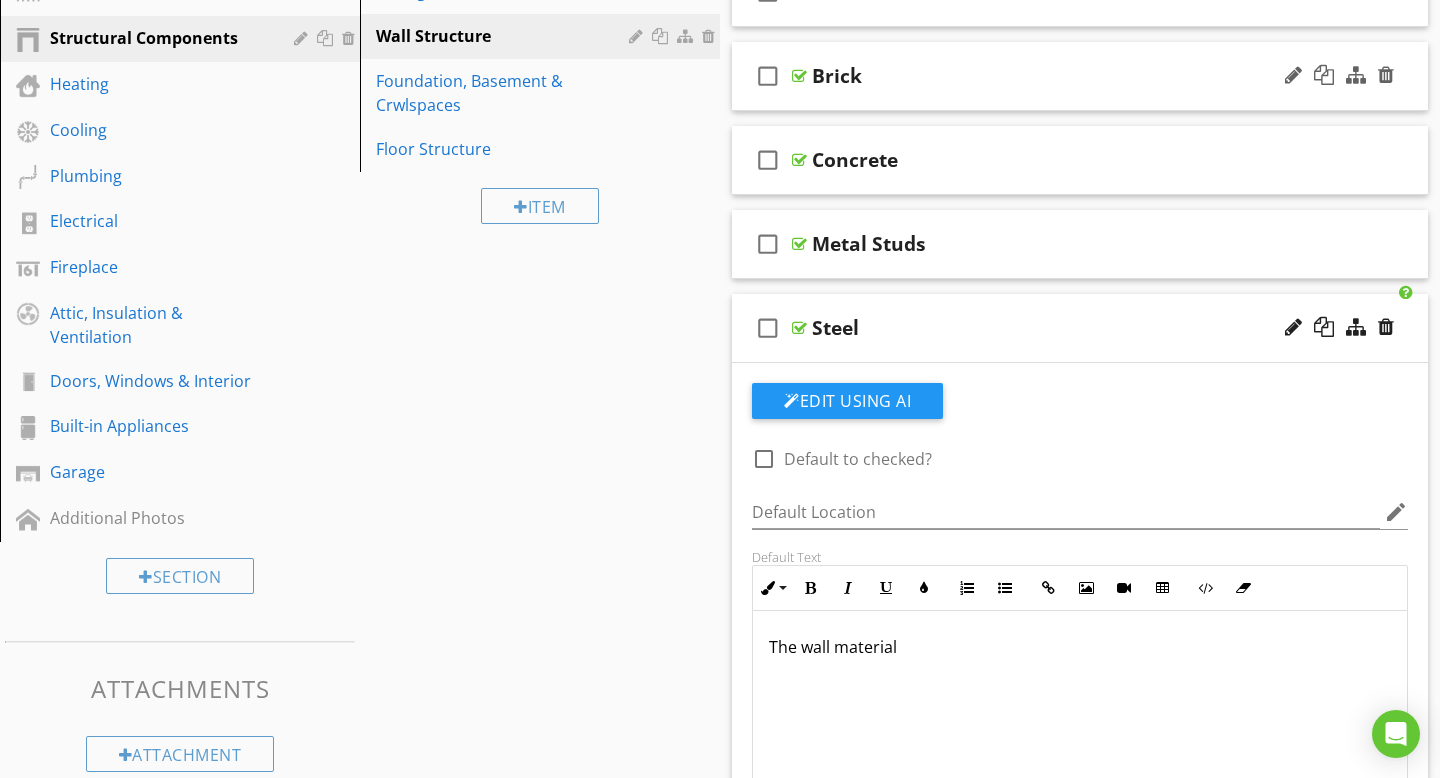 scroll, scrollTop: 345, scrollLeft: 0, axis: vertical 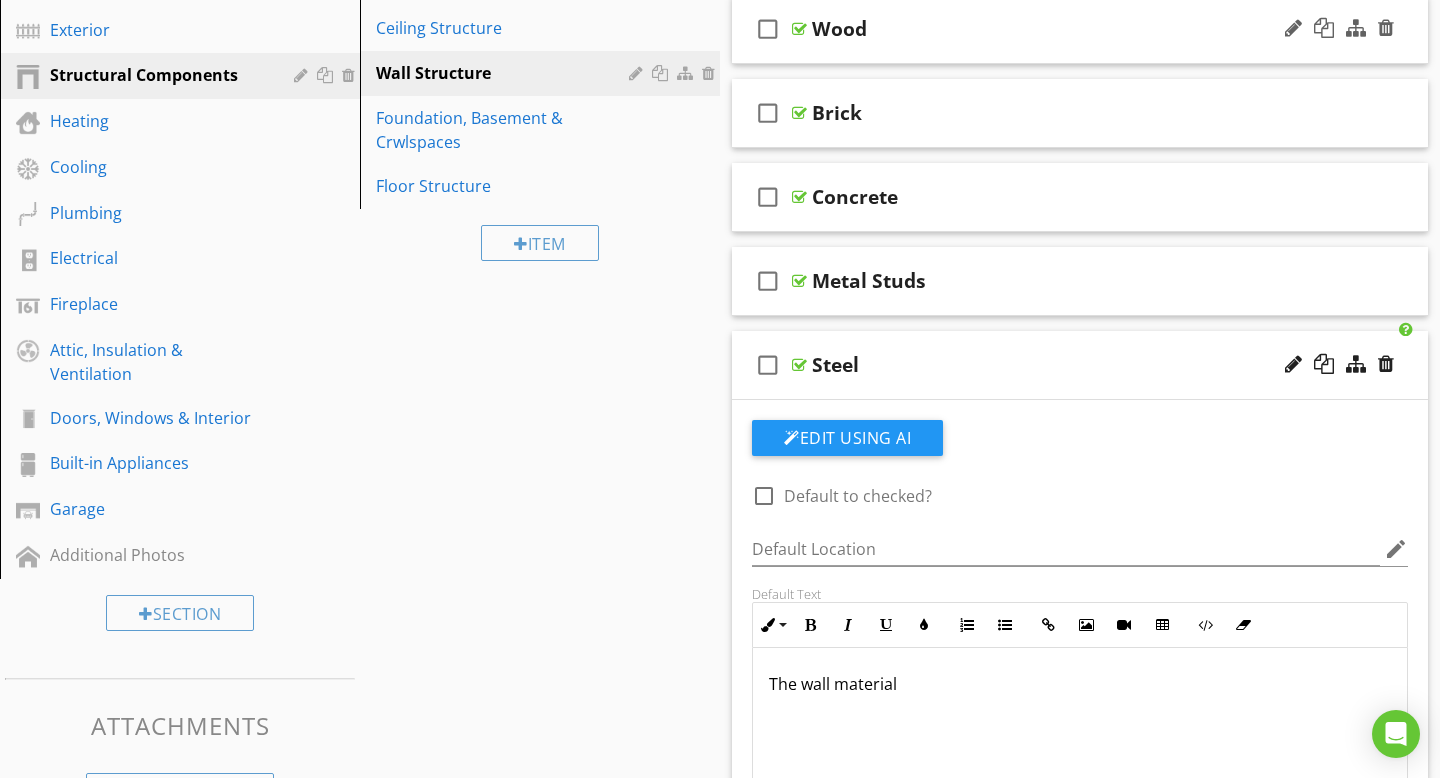 click at bounding box center (799, 29) 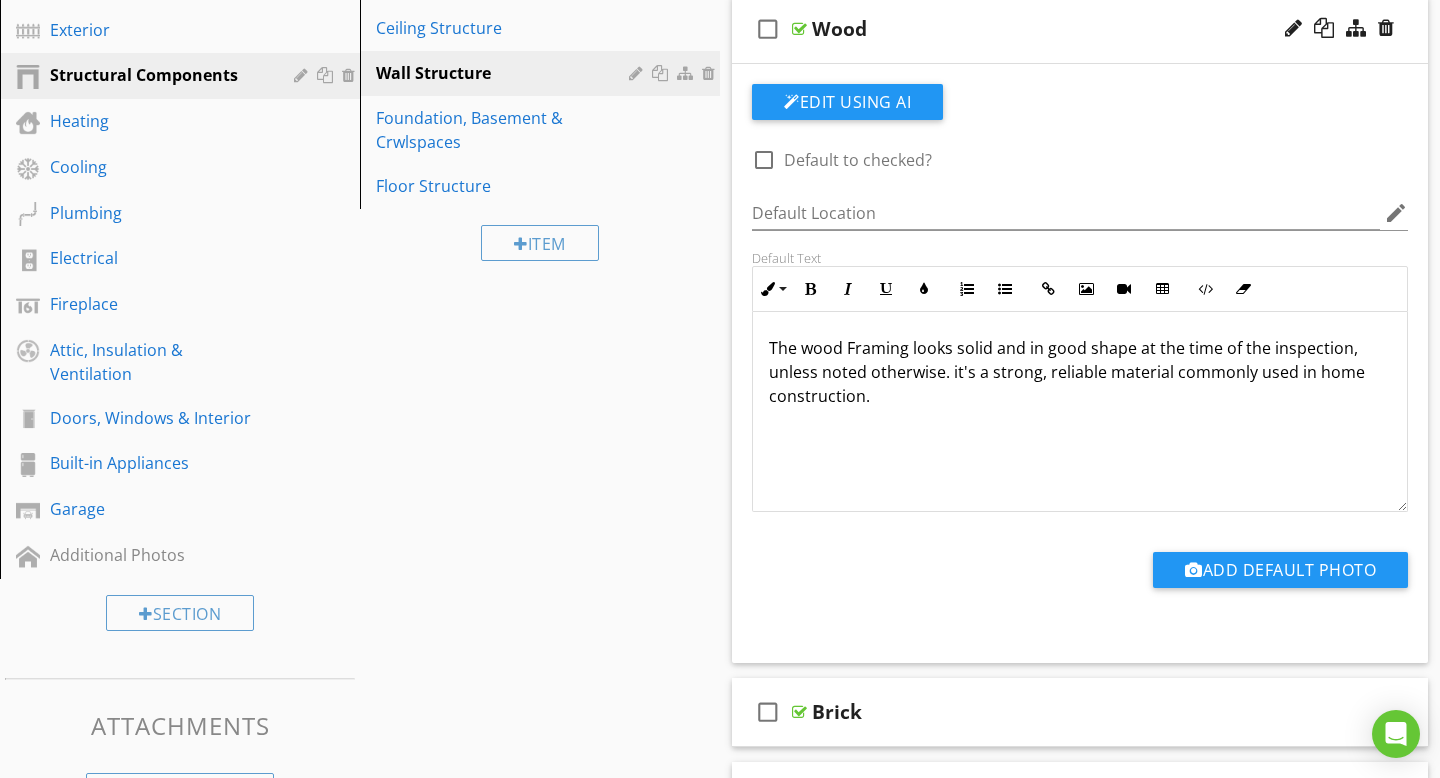 click on "The wood Framing looks solid and in good shape at the time of the inspection, unless noted otherwise. it's a strong, reliable material commonly used in home construction." at bounding box center (1080, 372) 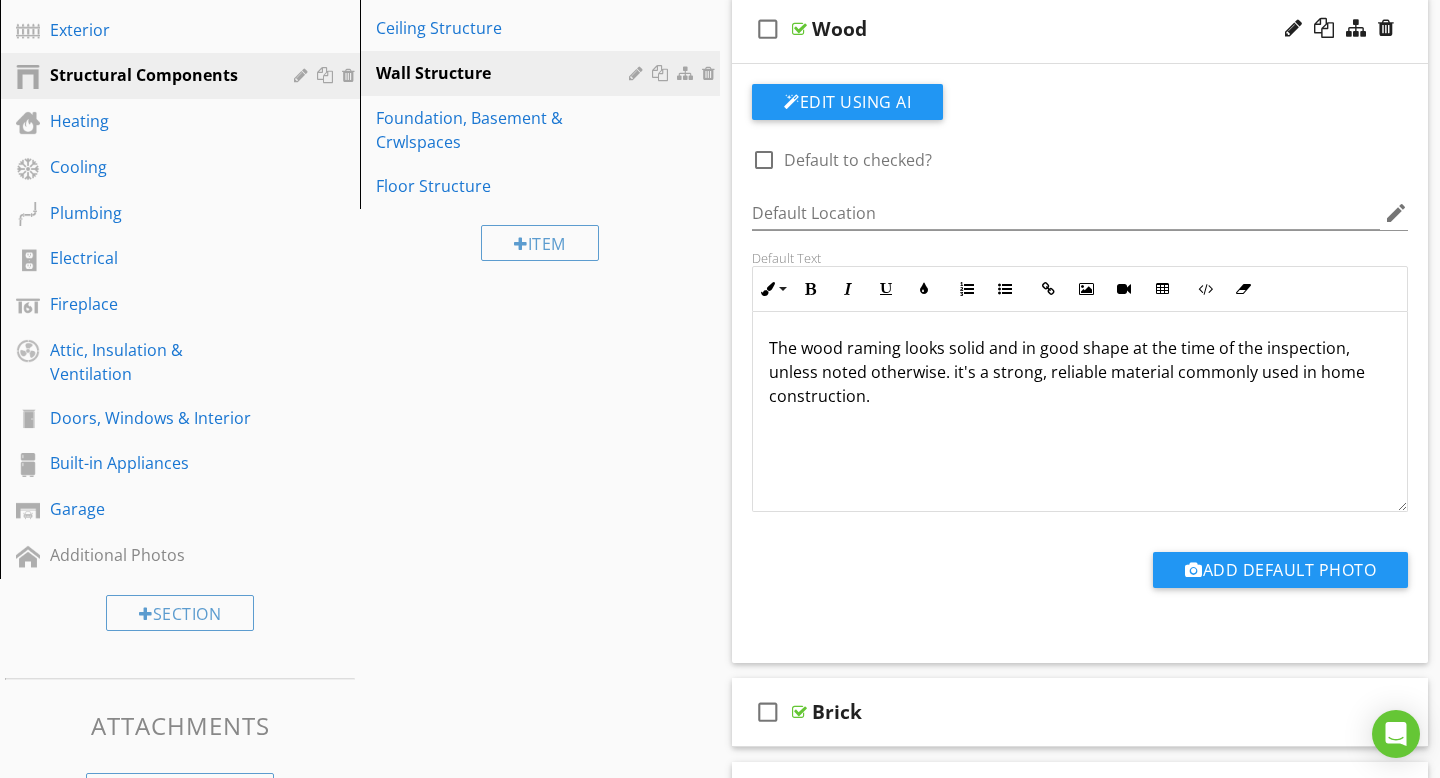 type 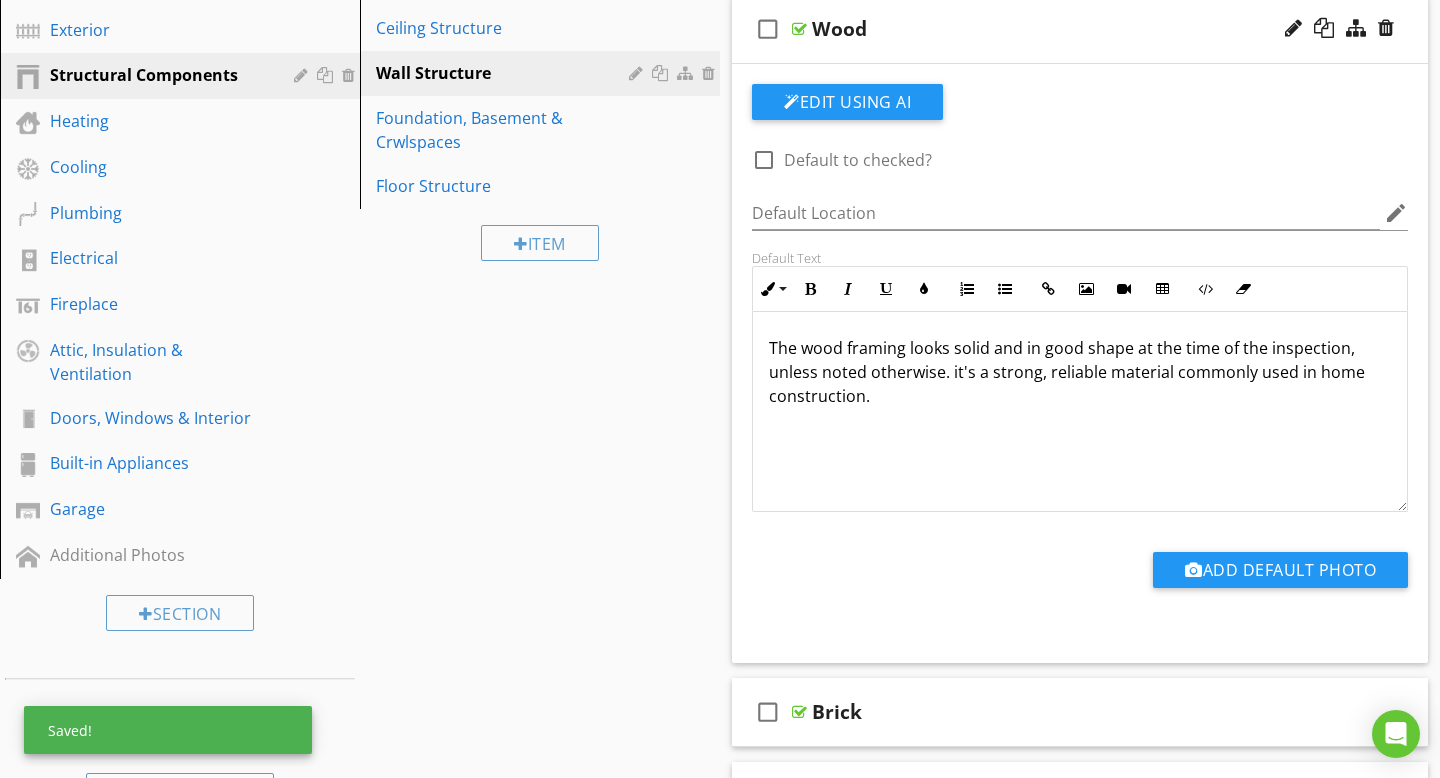 click on "The wood framing looks solid and in good shape at the time of the inspection, unless noted otherwise. it's a strong, reliable material commonly used in home construction." at bounding box center (1080, 372) 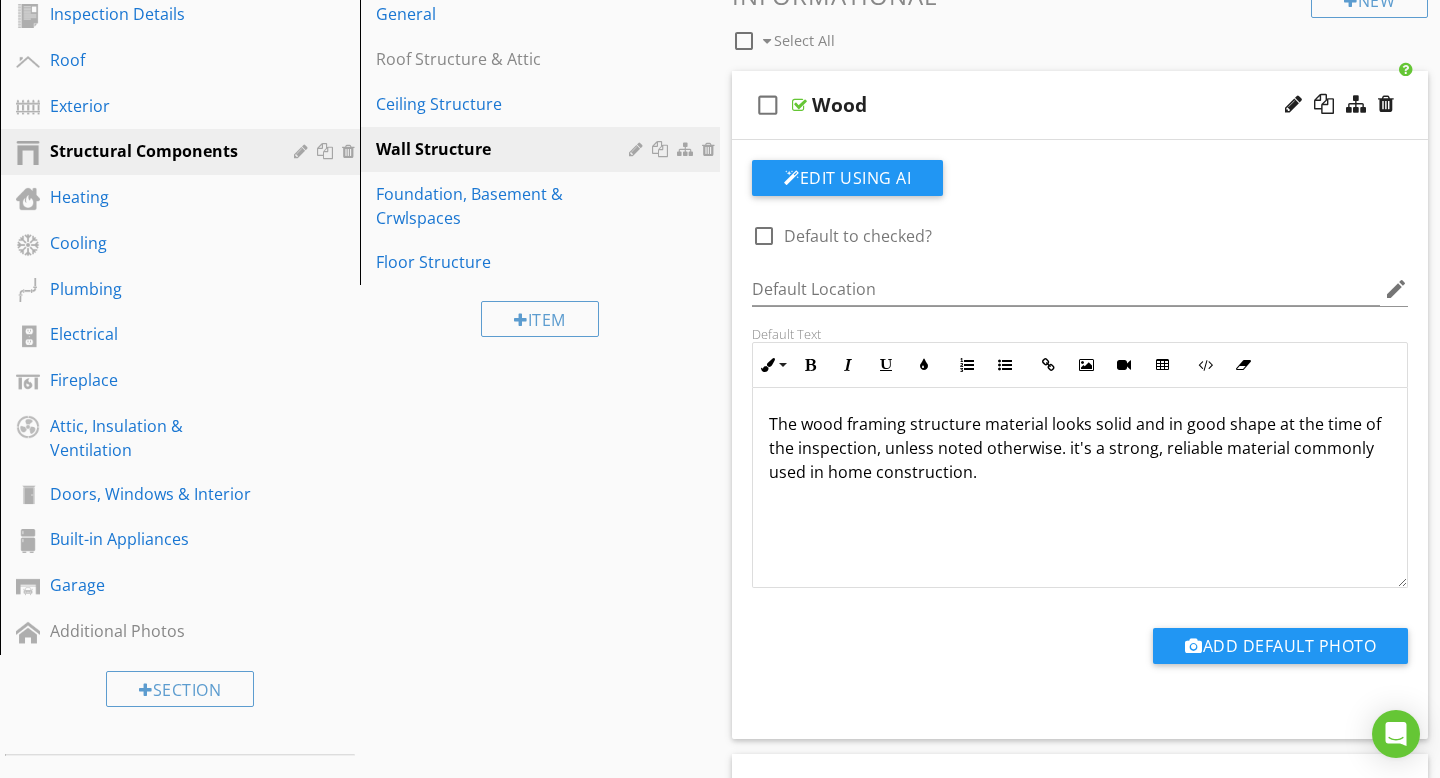 scroll, scrollTop: 273, scrollLeft: 0, axis: vertical 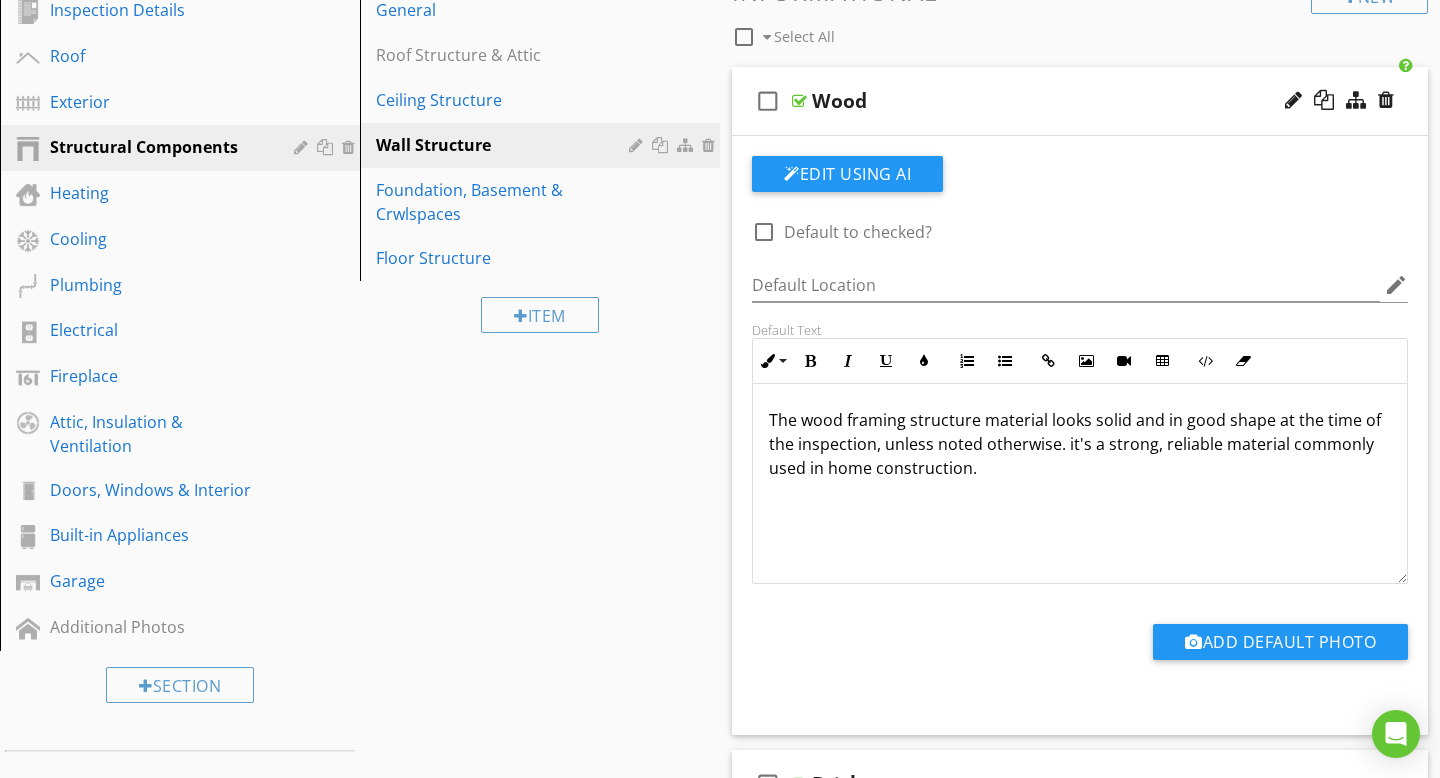 click at bounding box center [799, 101] 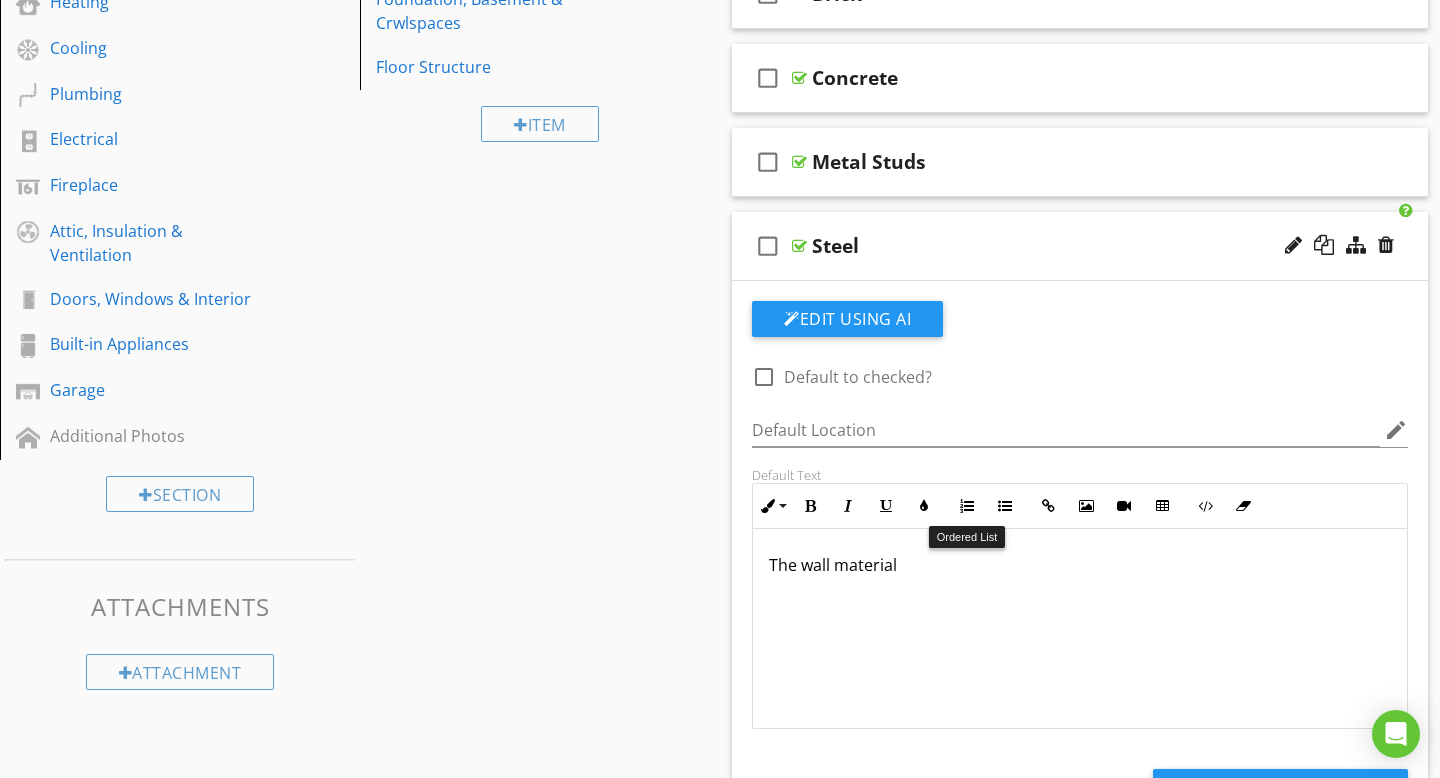 scroll, scrollTop: 465, scrollLeft: 0, axis: vertical 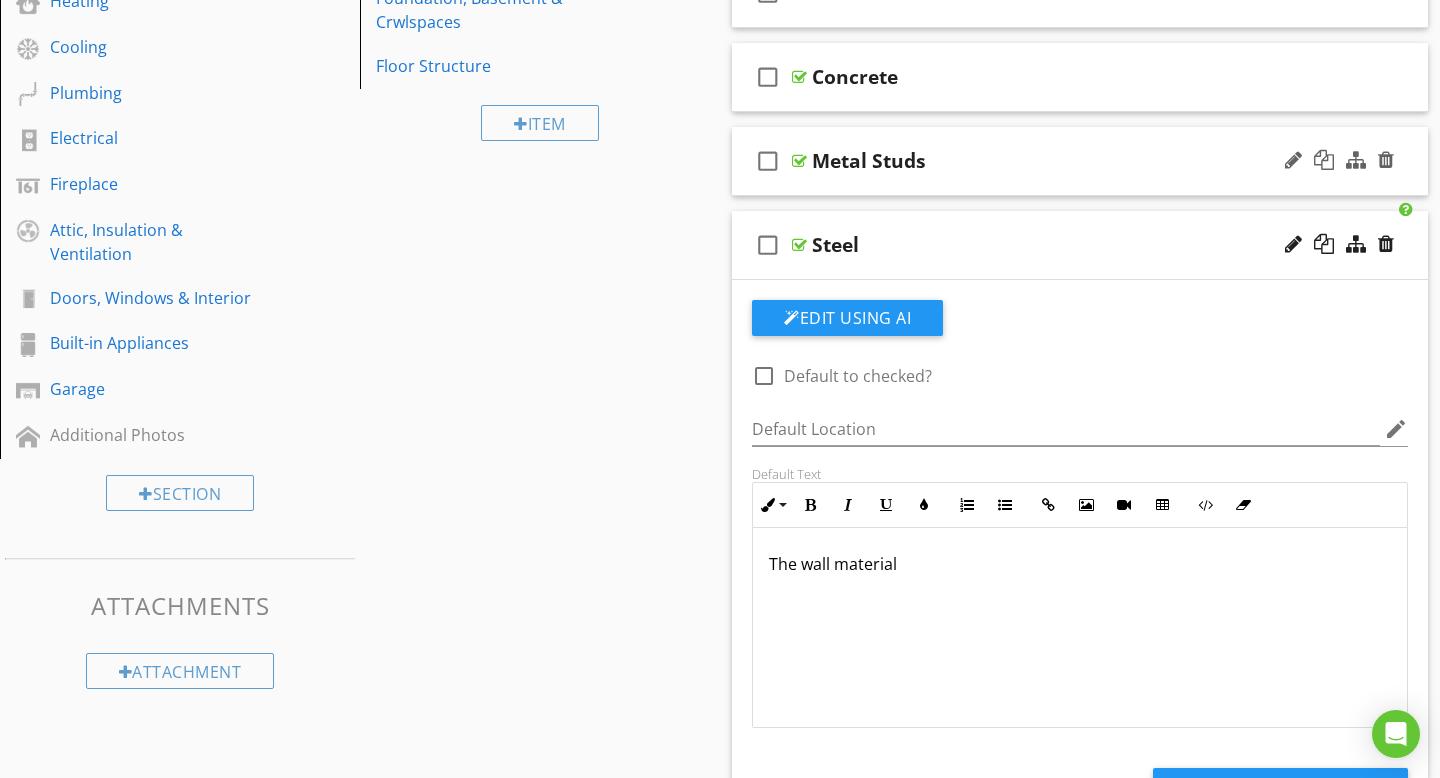 click at bounding box center (799, 161) 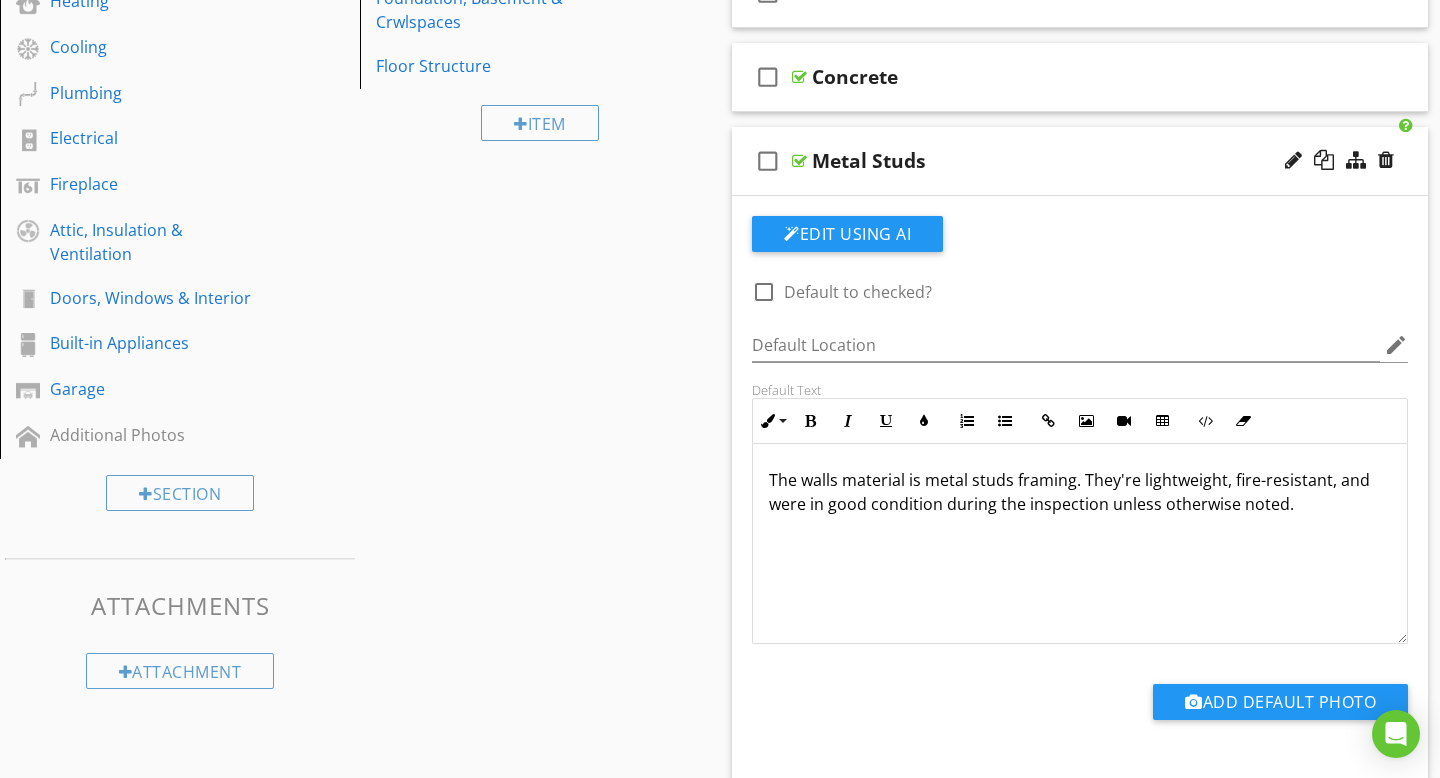click on "The walls material is metal studs framing. They're lightweight, fire-resistant, and were in good condition during the inspection unless otherwise noted." at bounding box center (1080, 492) 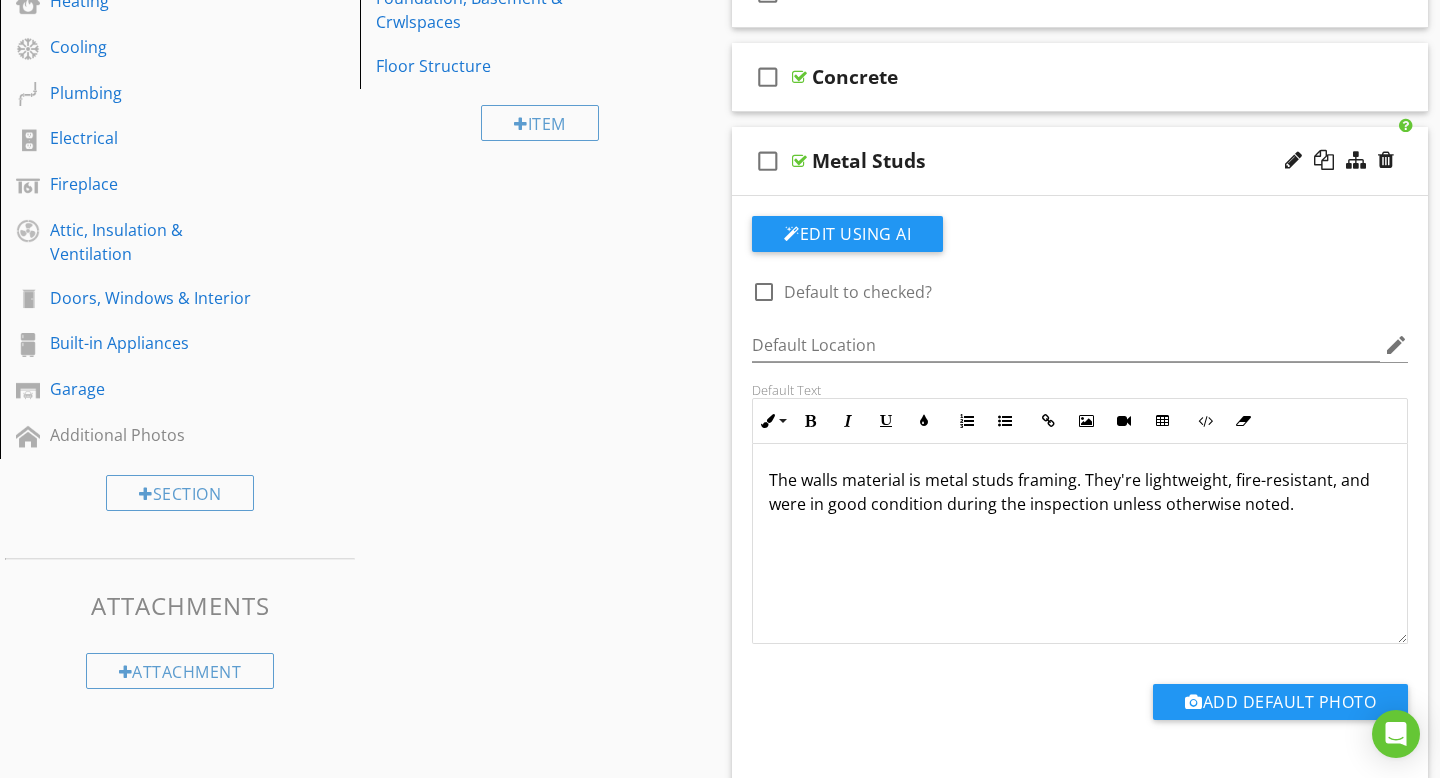 type 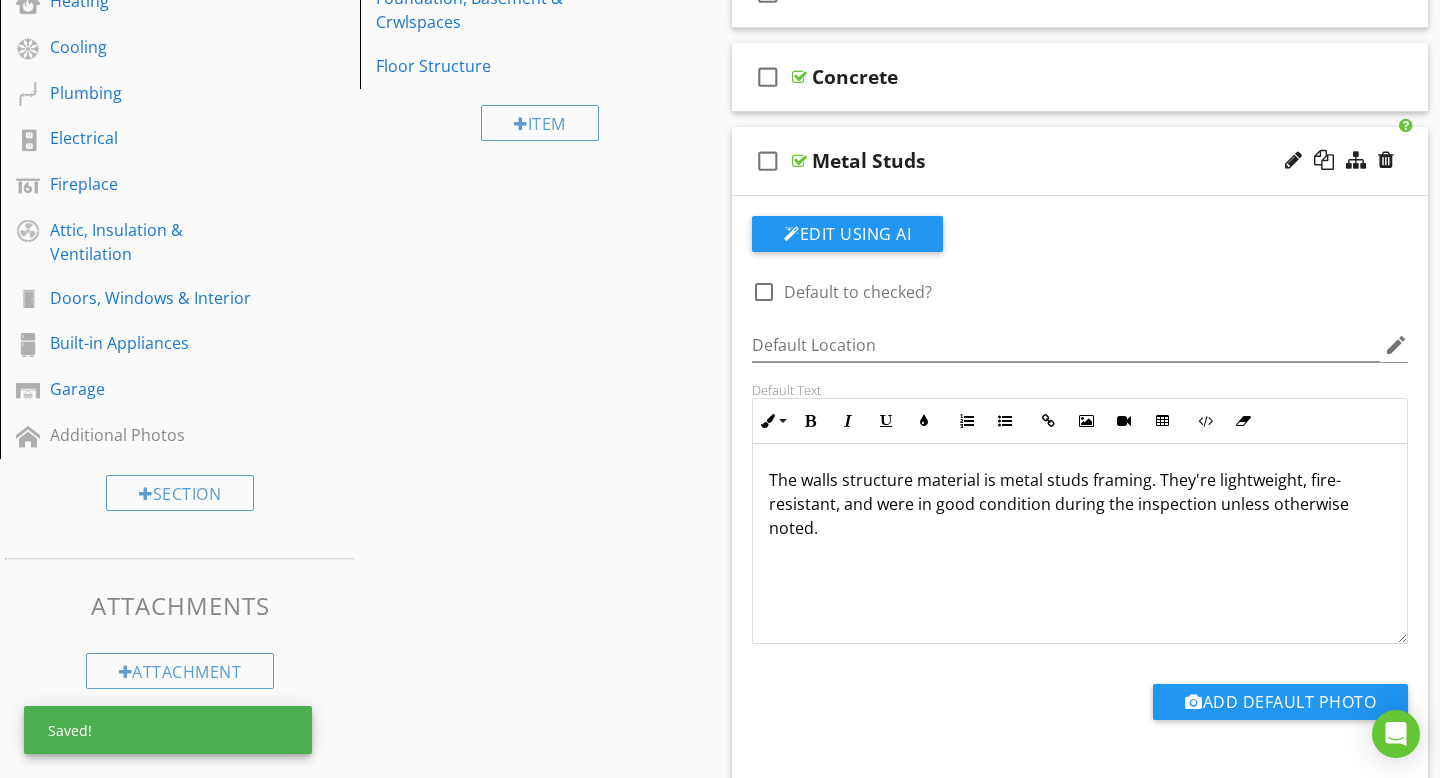 click at bounding box center [799, 161] 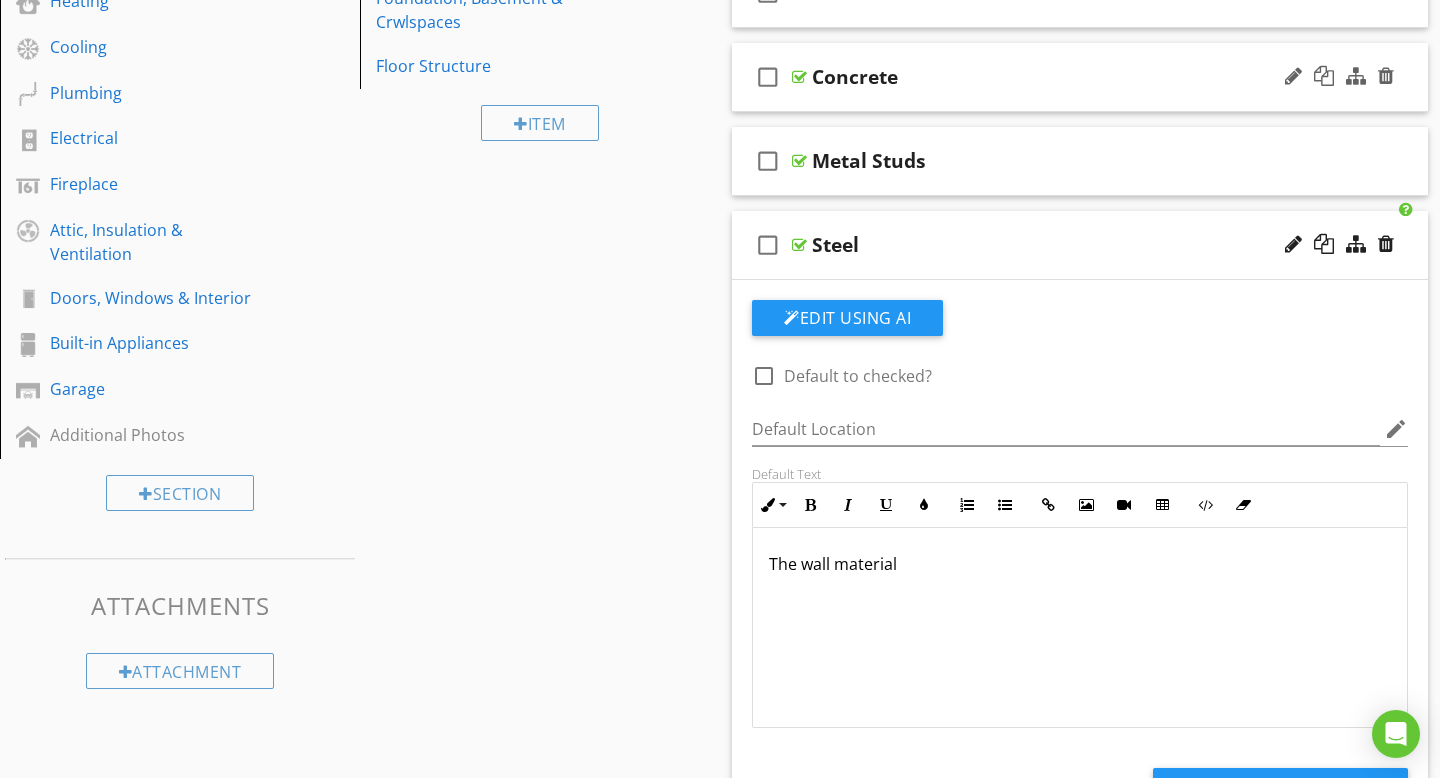 click at bounding box center [799, 77] 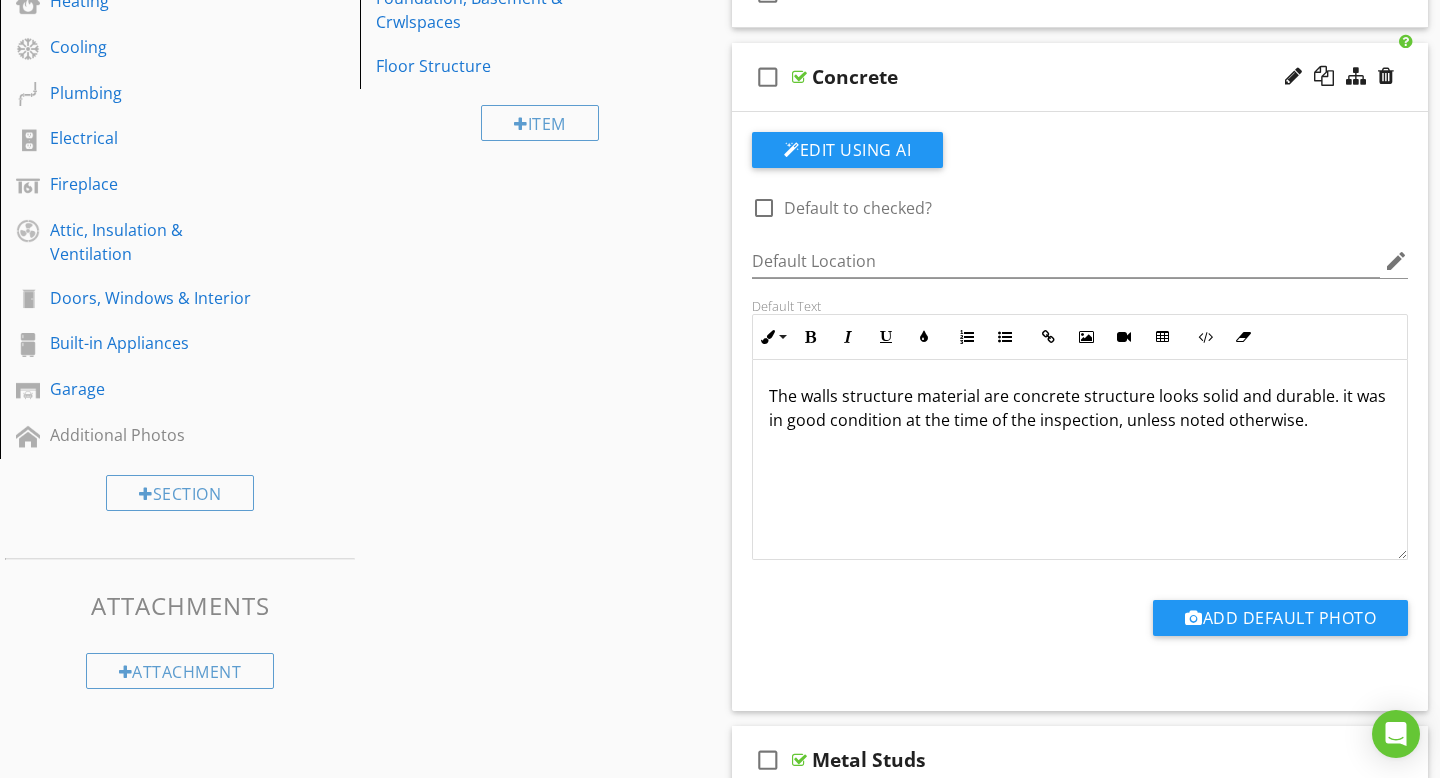 click at bounding box center [799, 77] 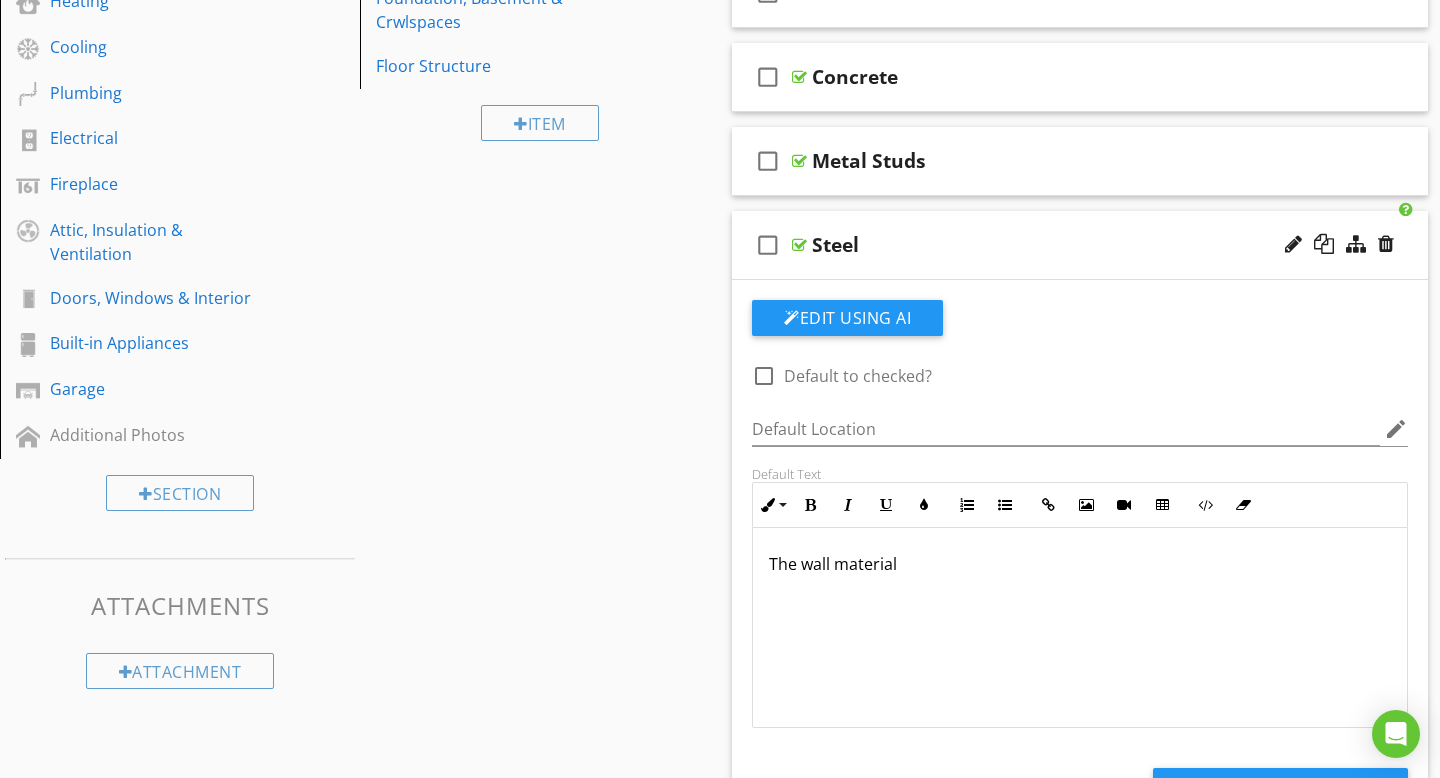 click on "The wall material" at bounding box center [1080, 564] 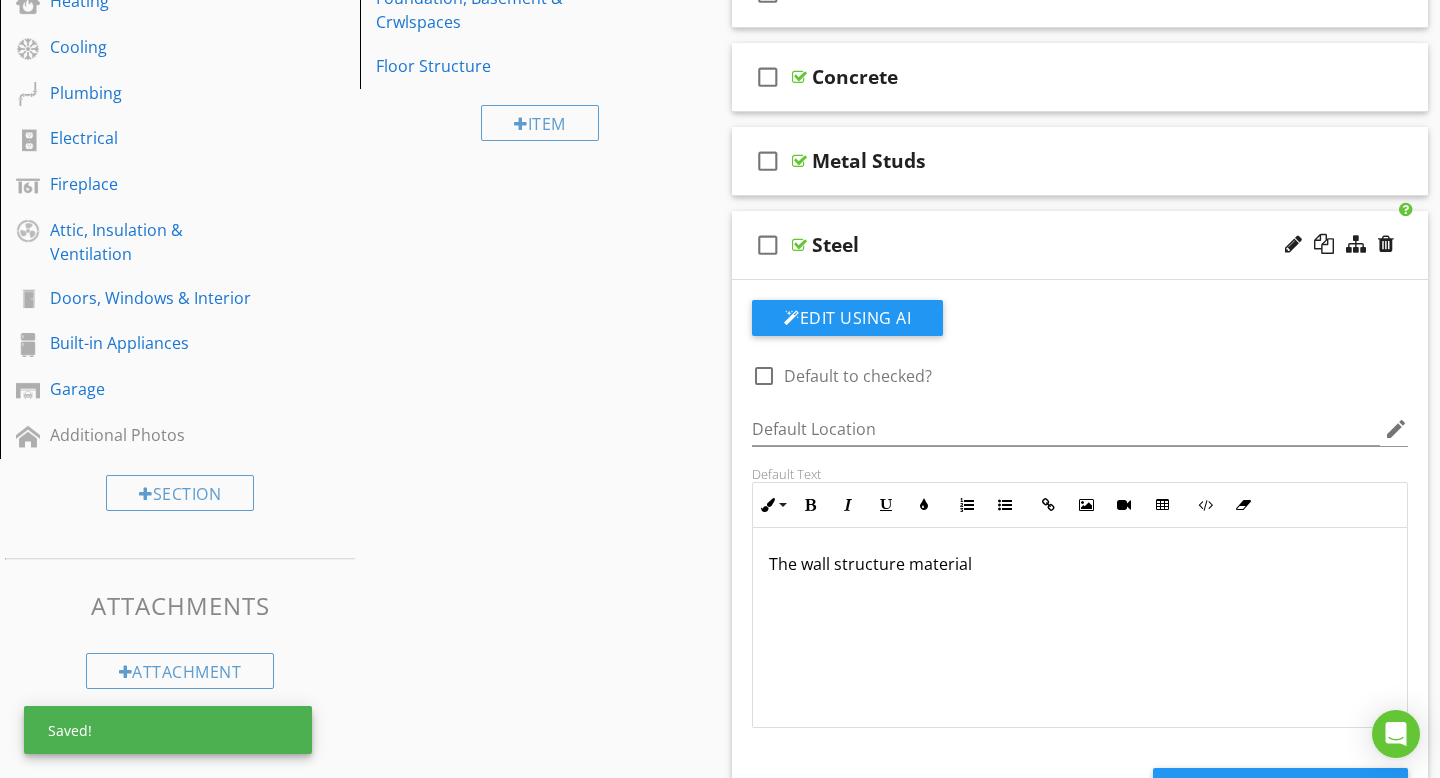 click on "The wall structure material" at bounding box center [1080, 564] 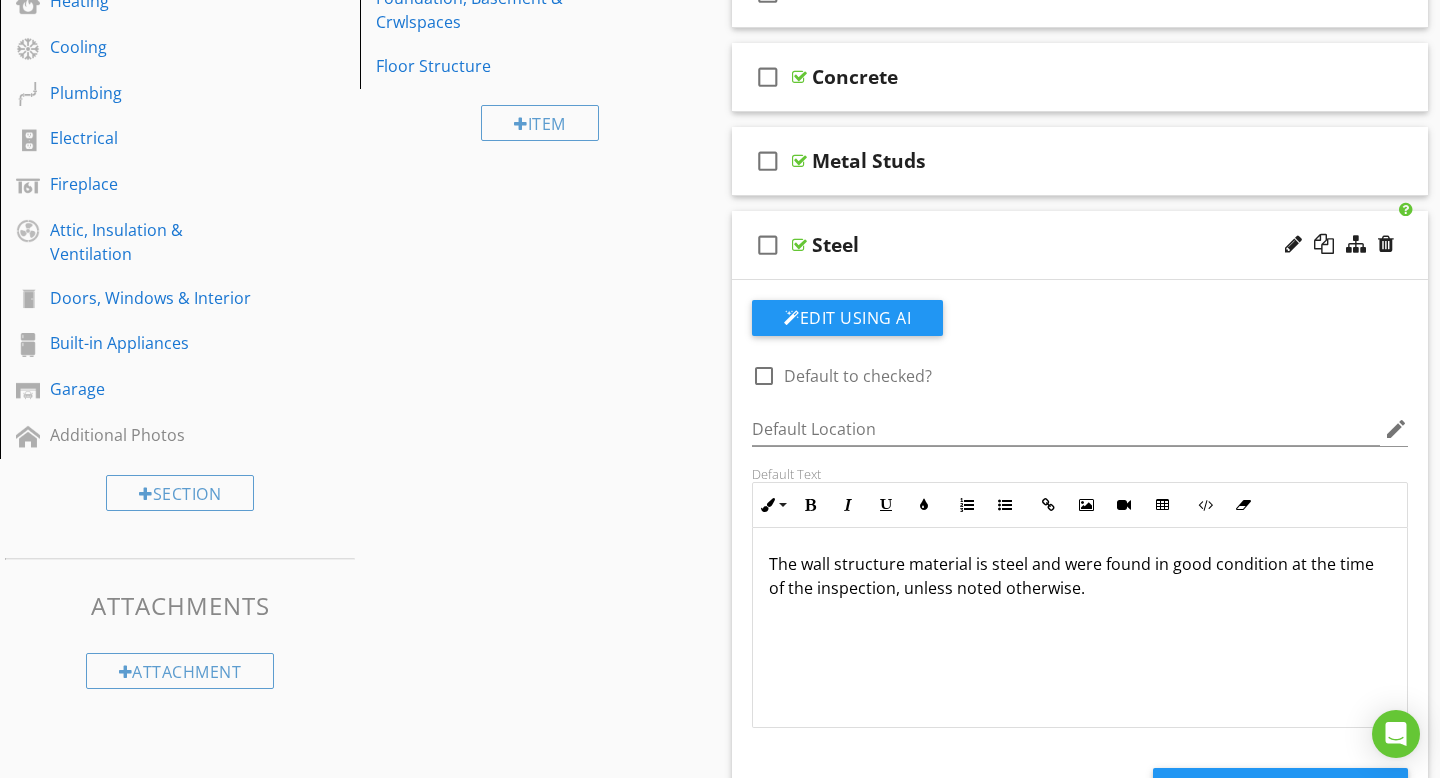click at bounding box center (799, 245) 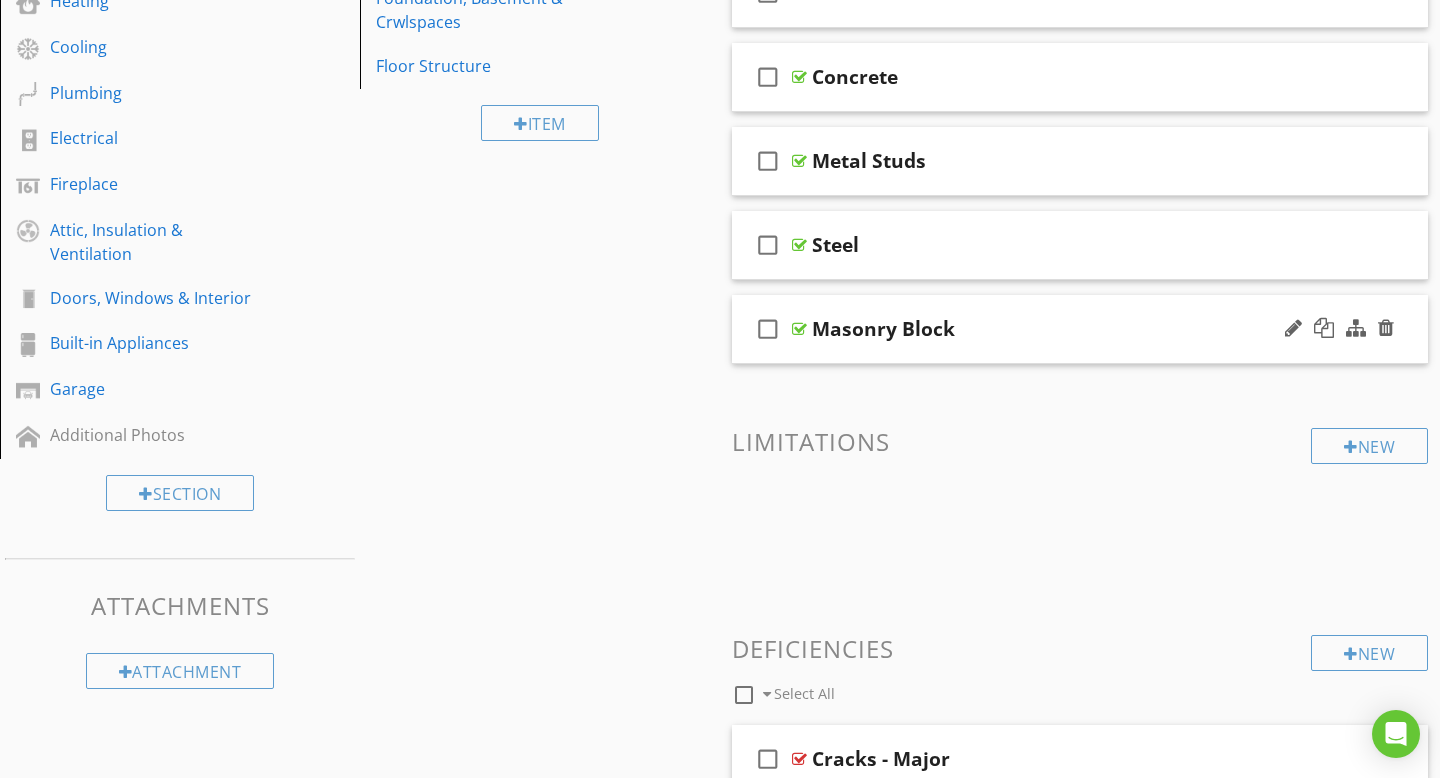 click at bounding box center (799, 329) 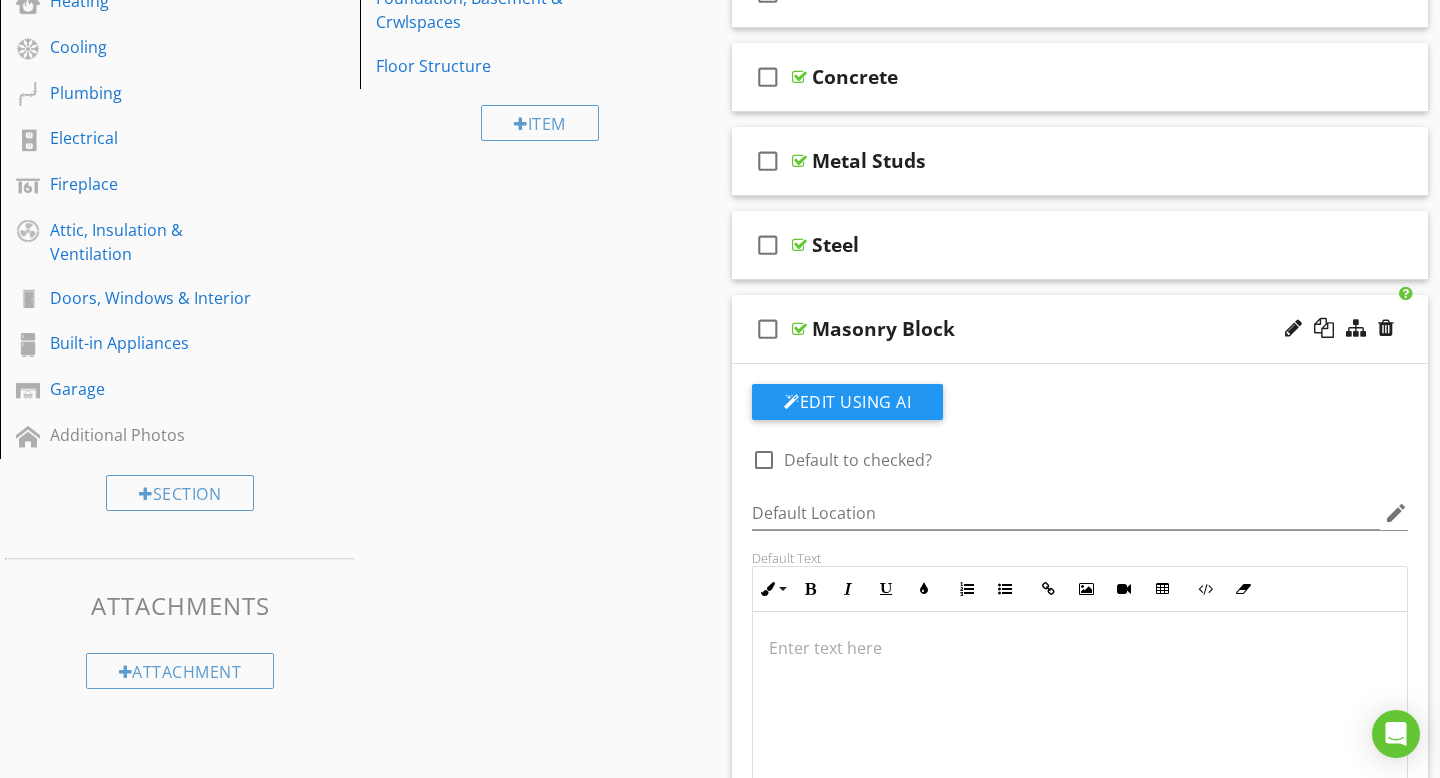 click at bounding box center (1080, 648) 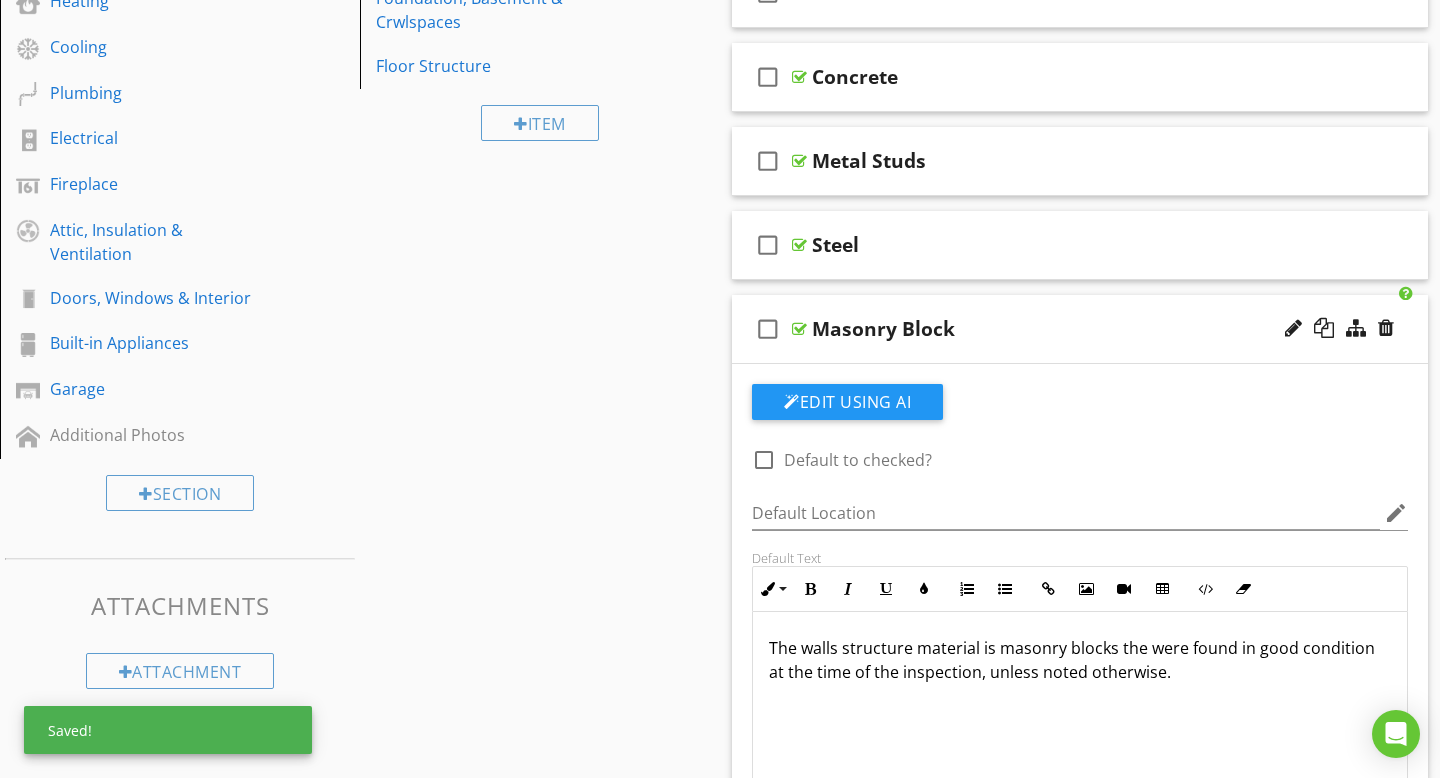 click at bounding box center (799, 329) 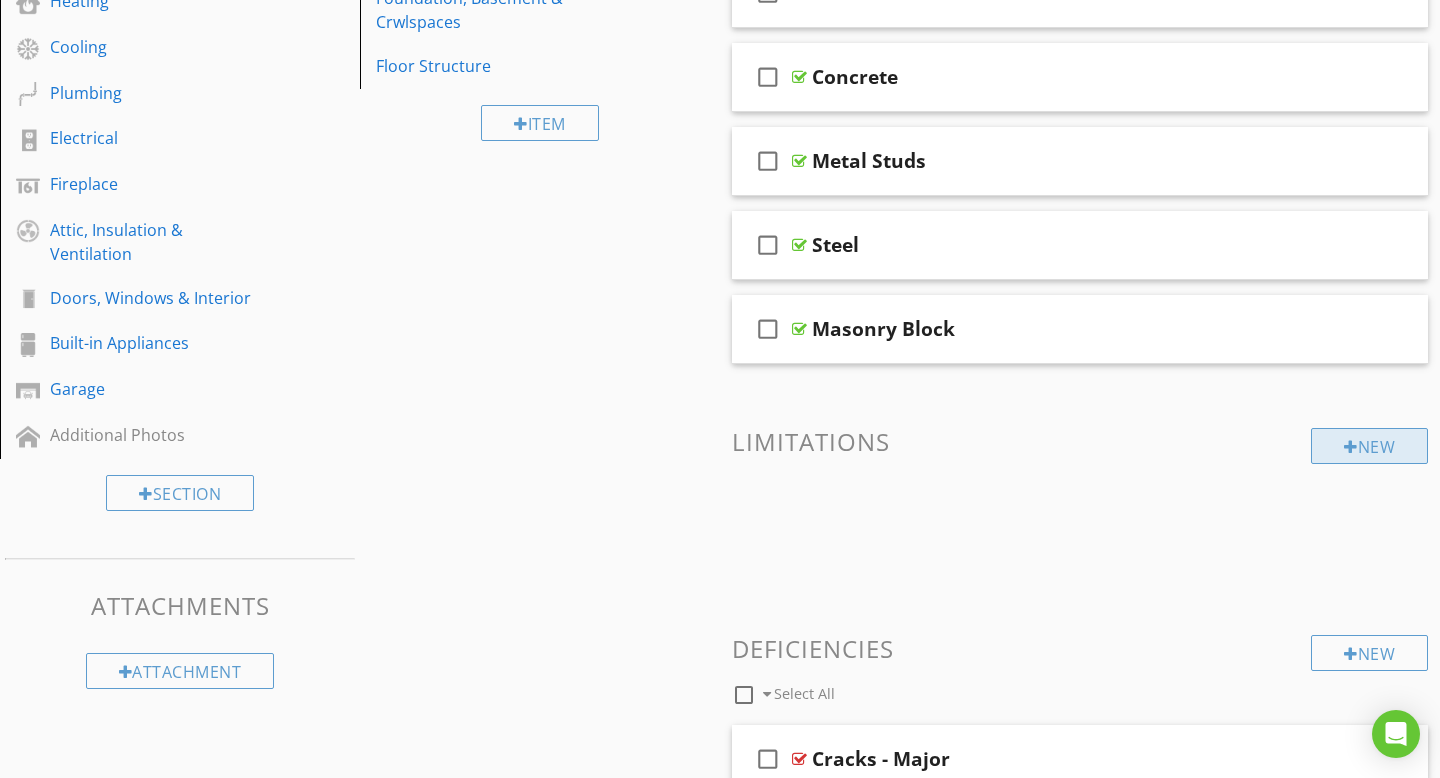click on "New" at bounding box center [1369, 446] 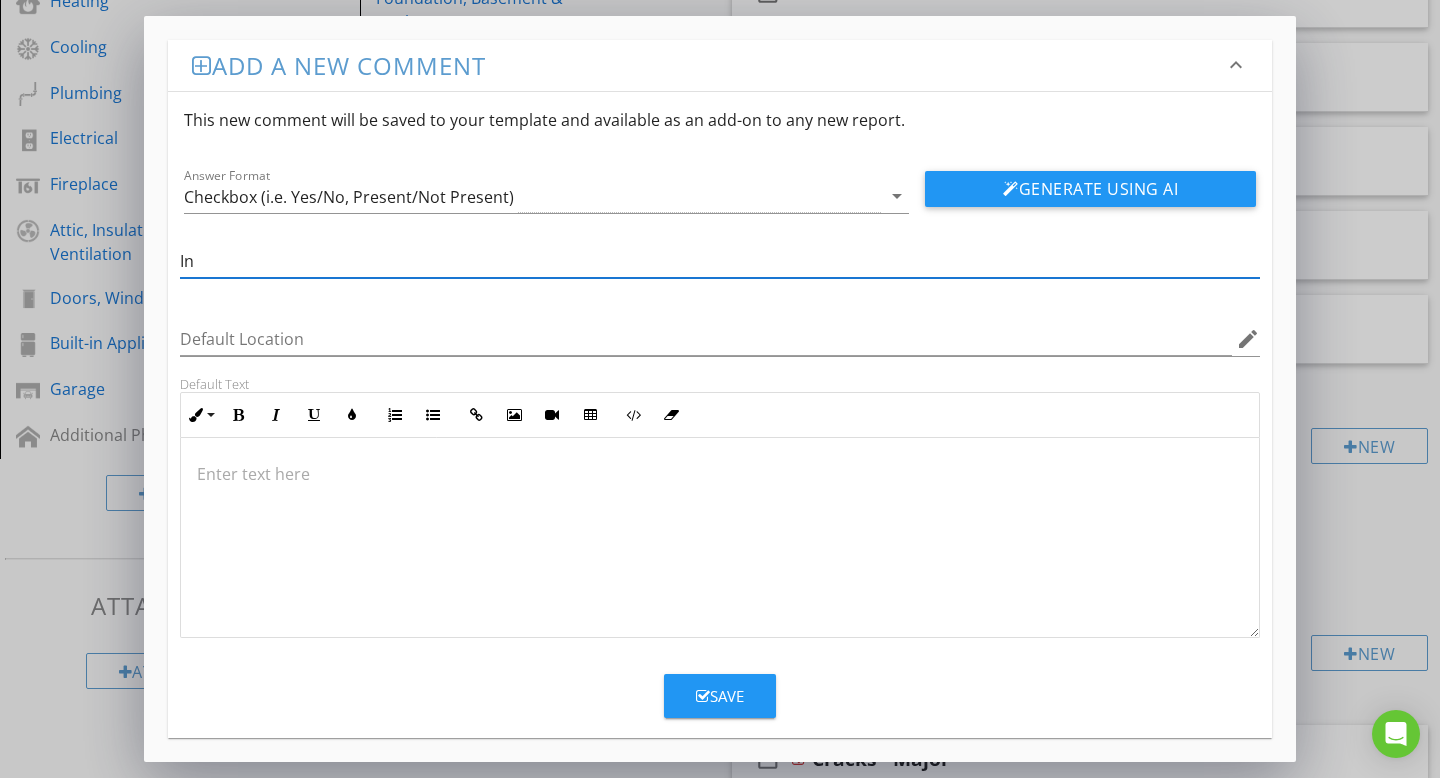 type on "Inaccessible" 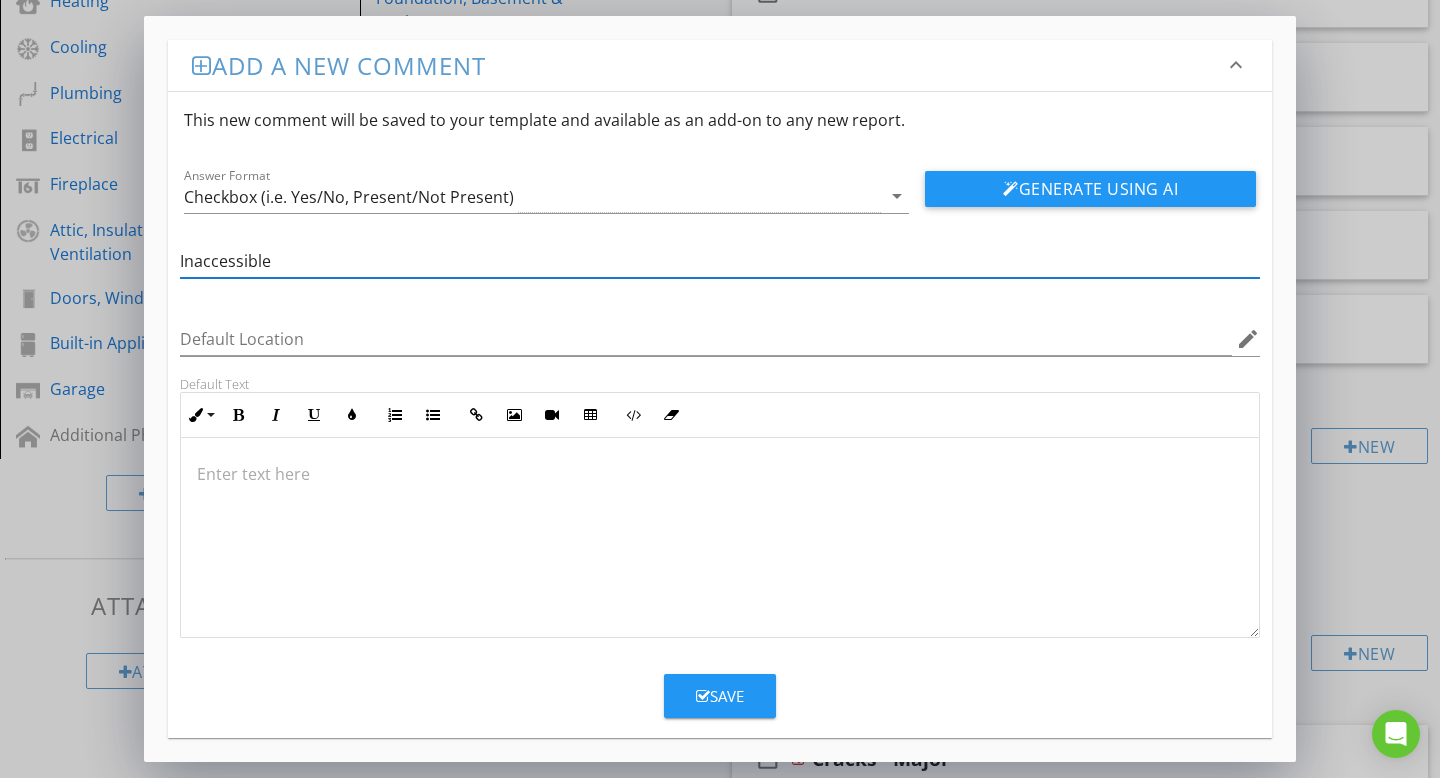 click on "Save" at bounding box center [720, 696] 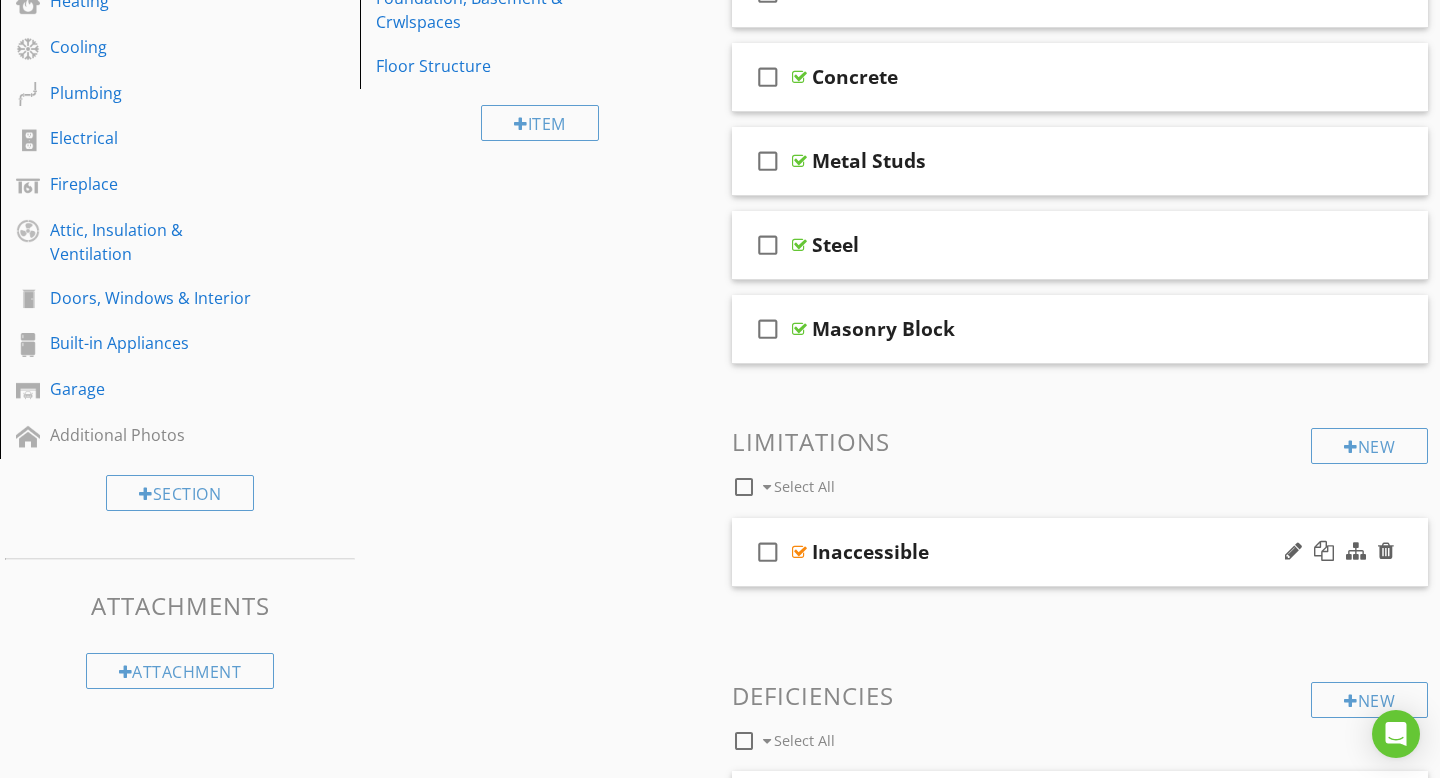 click at bounding box center (799, 552) 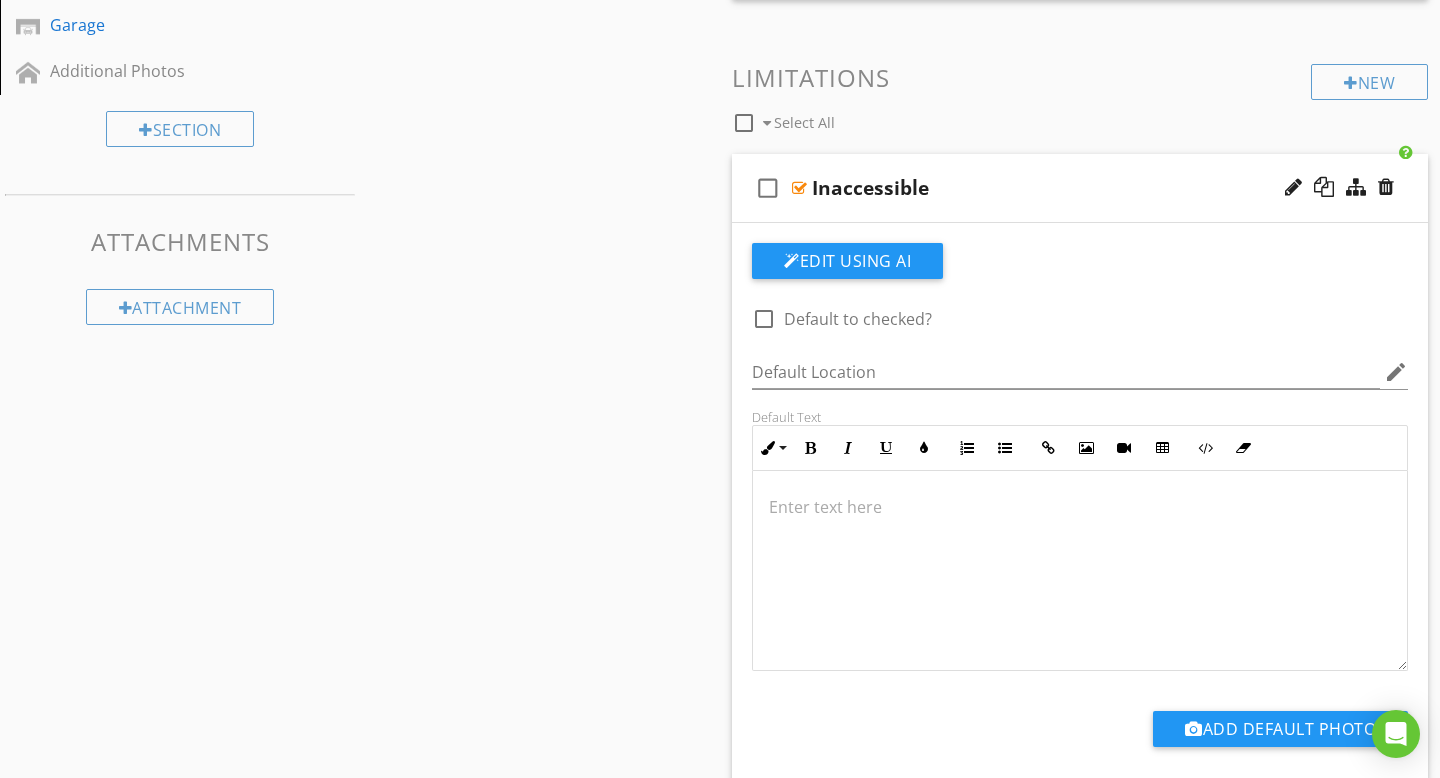 scroll, scrollTop: 849, scrollLeft: 0, axis: vertical 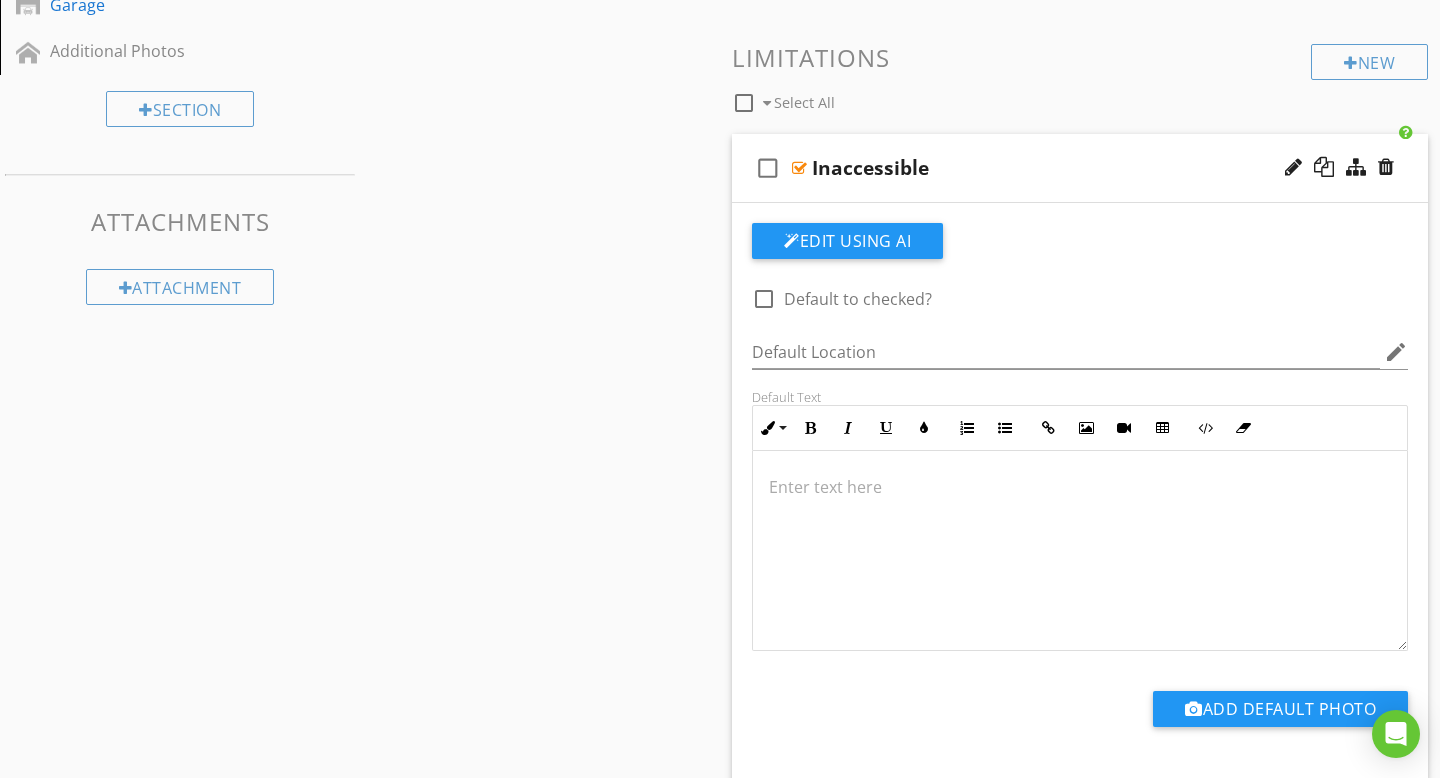 click at bounding box center [1080, 487] 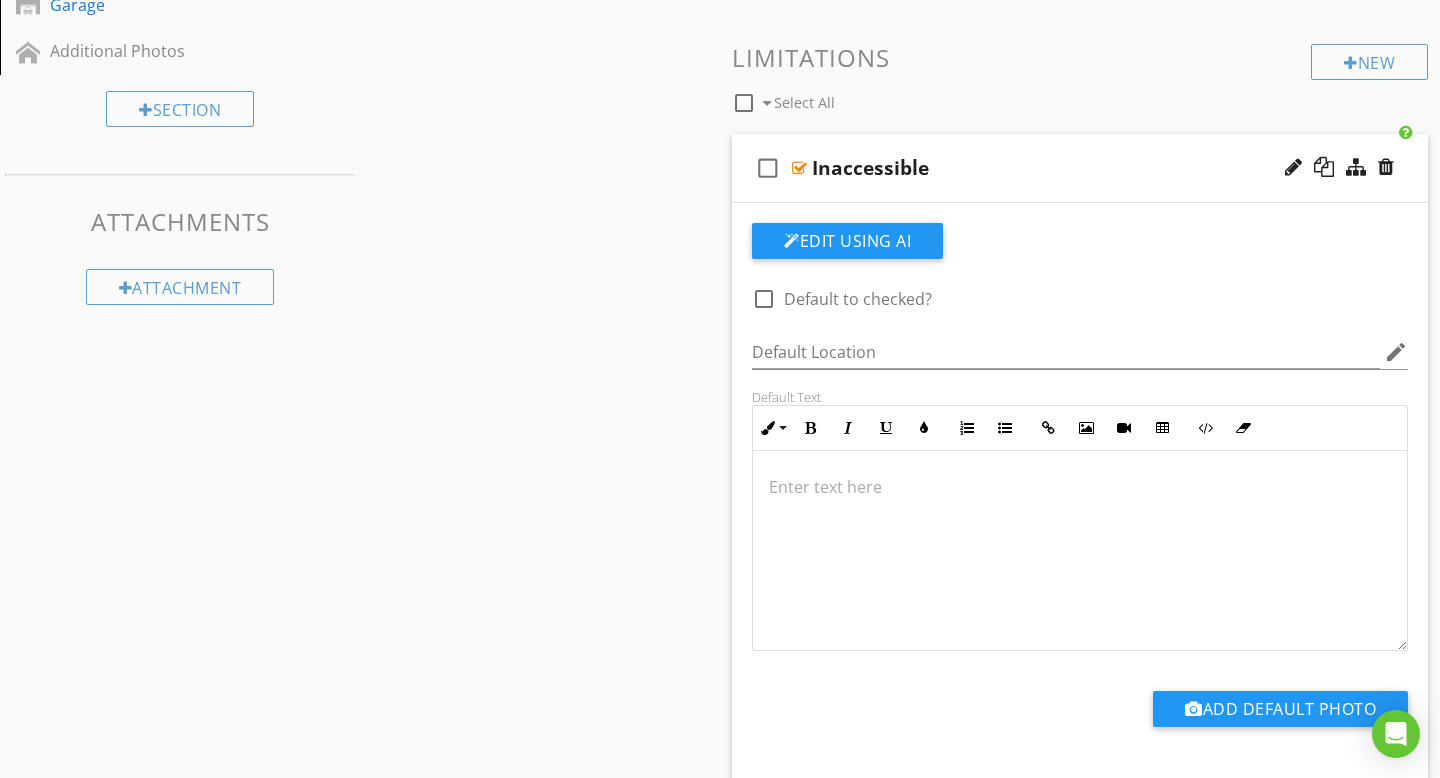 type 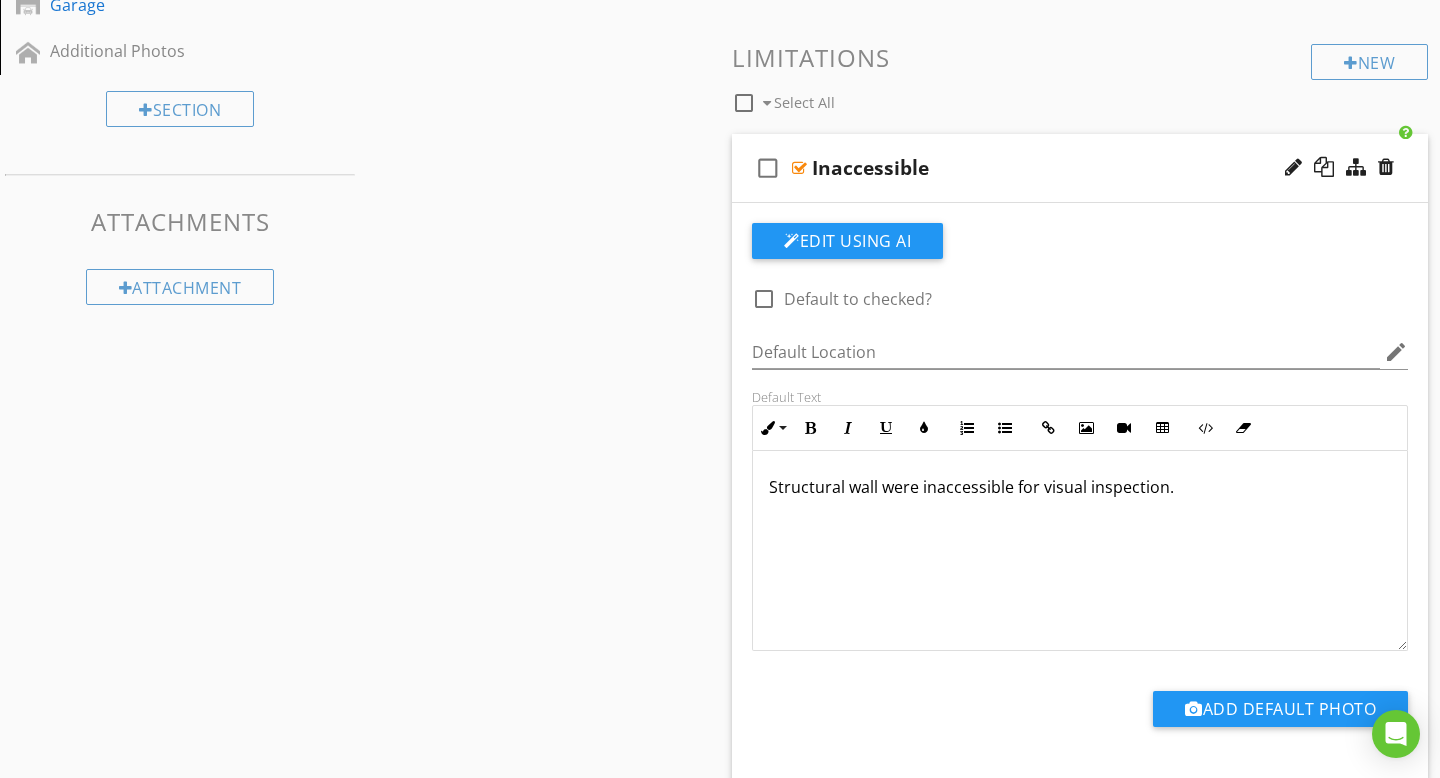 click at bounding box center (799, 168) 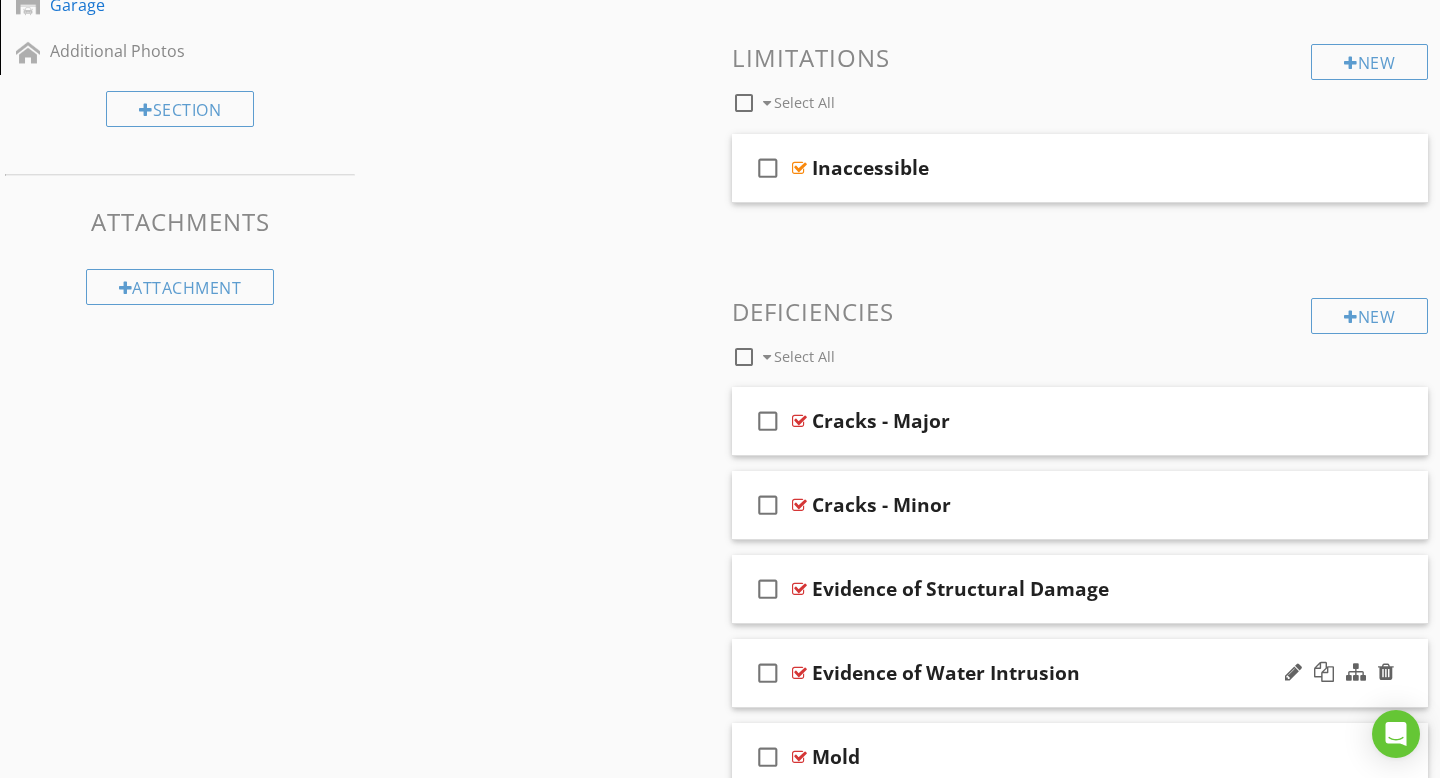click at bounding box center [799, 673] 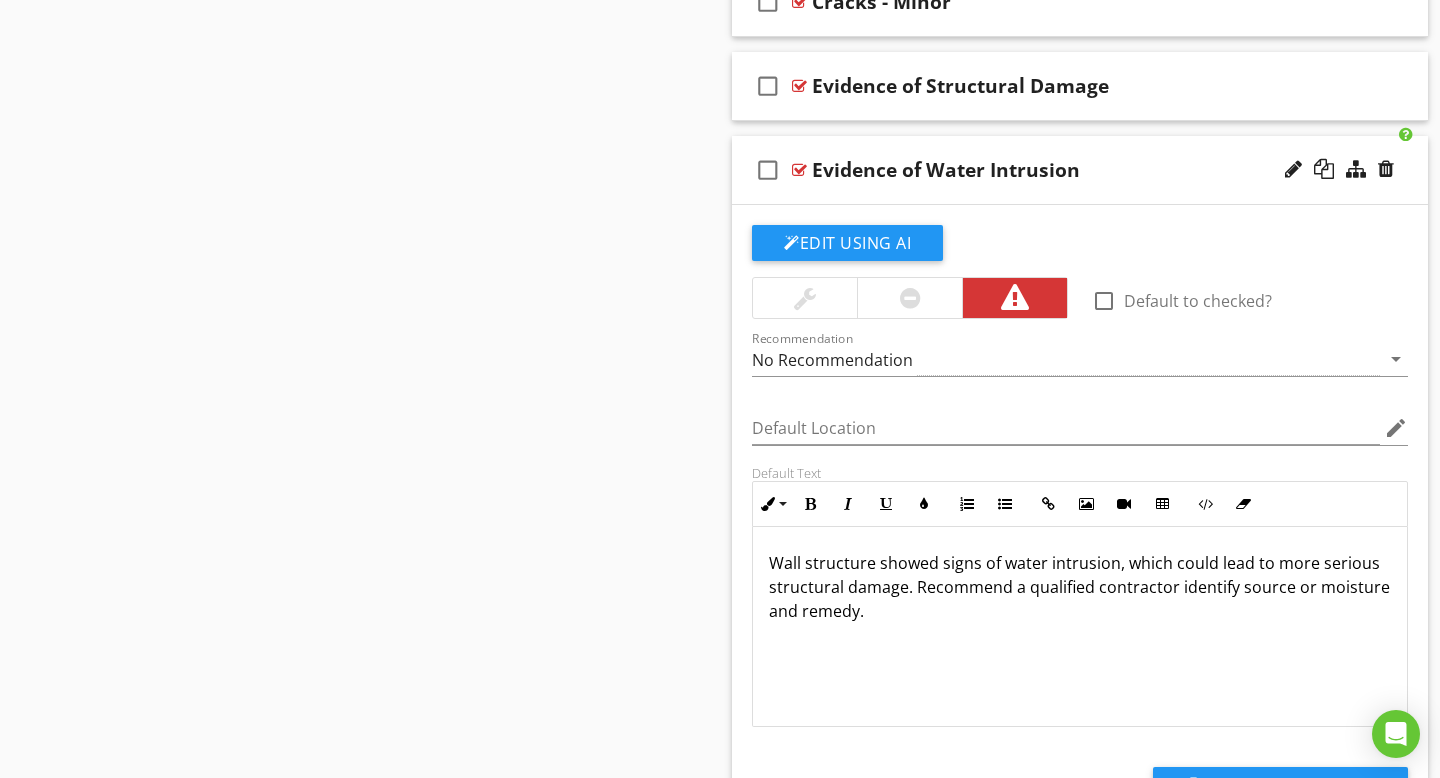 scroll, scrollTop: 1360, scrollLeft: 0, axis: vertical 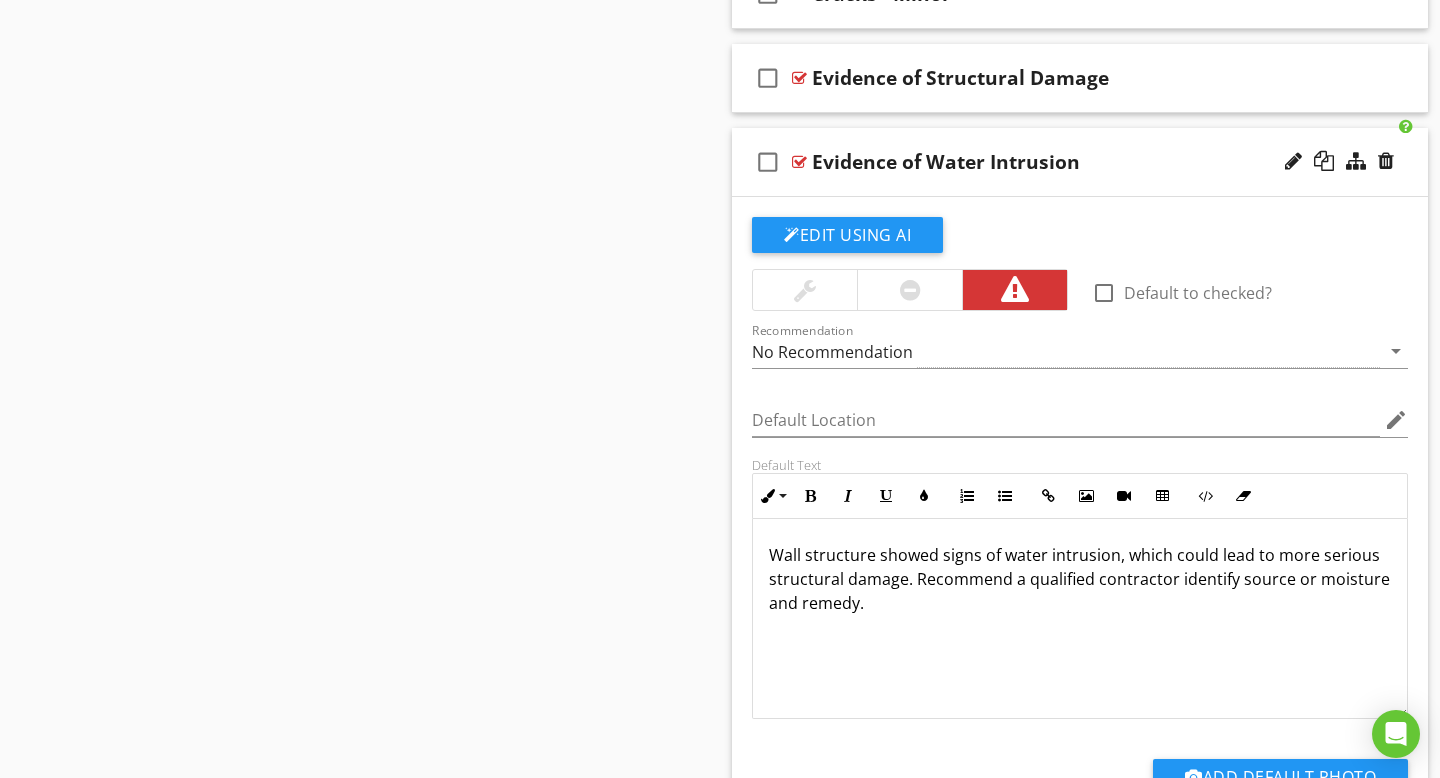 click at bounding box center (909, 290) 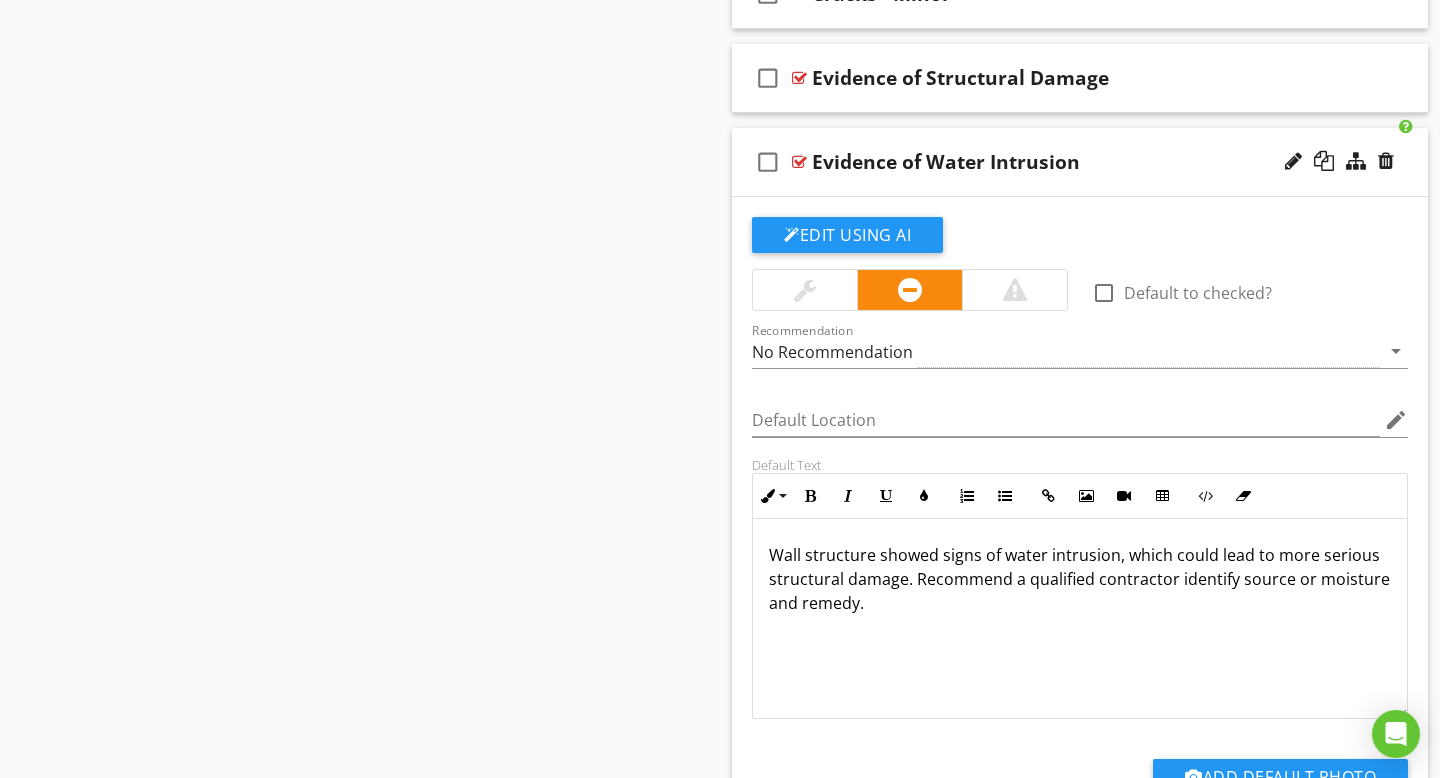click on "Wall structure showed signs of water intrusion, which could lead to more serious structural damage. Recommend a qualified contractor identify source or moisture and remedy." at bounding box center (1080, 579) 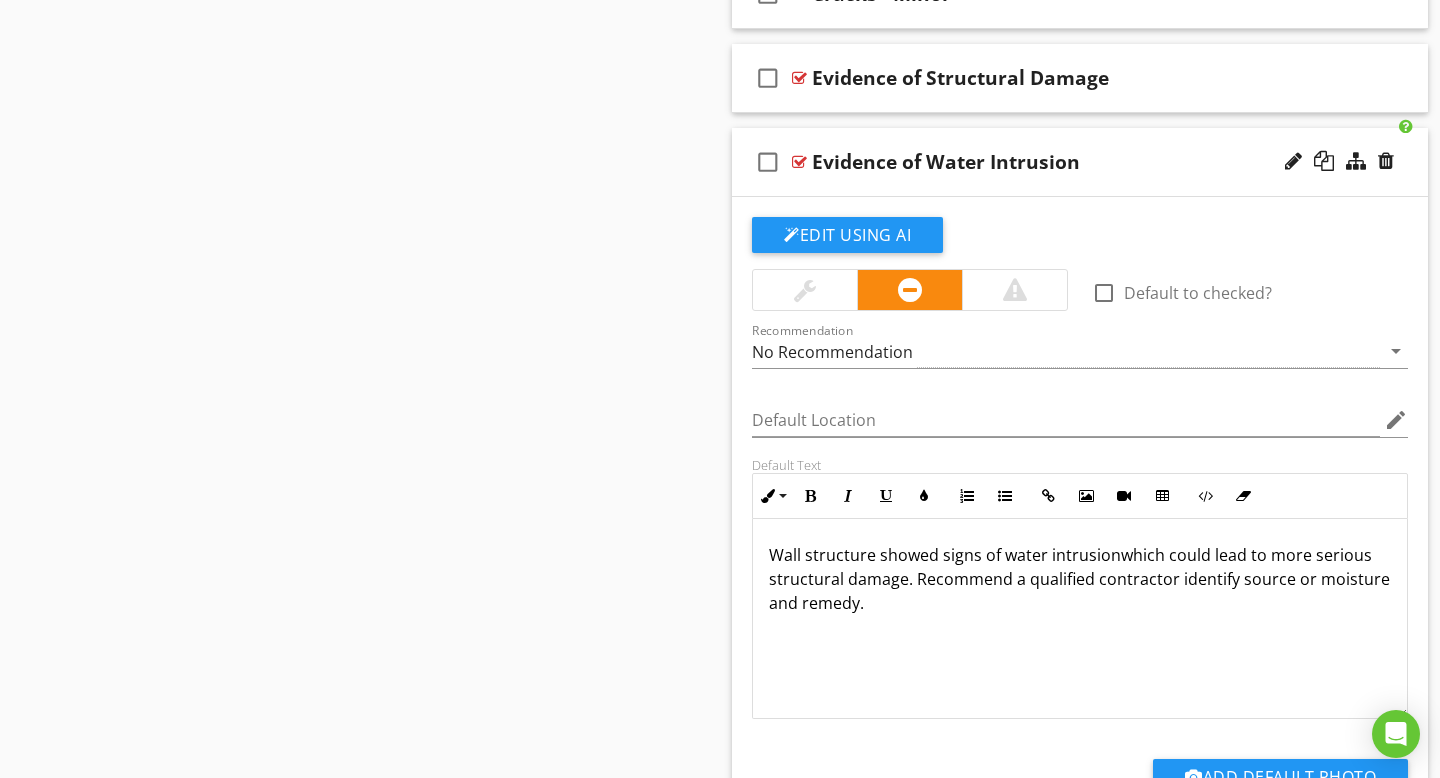 type 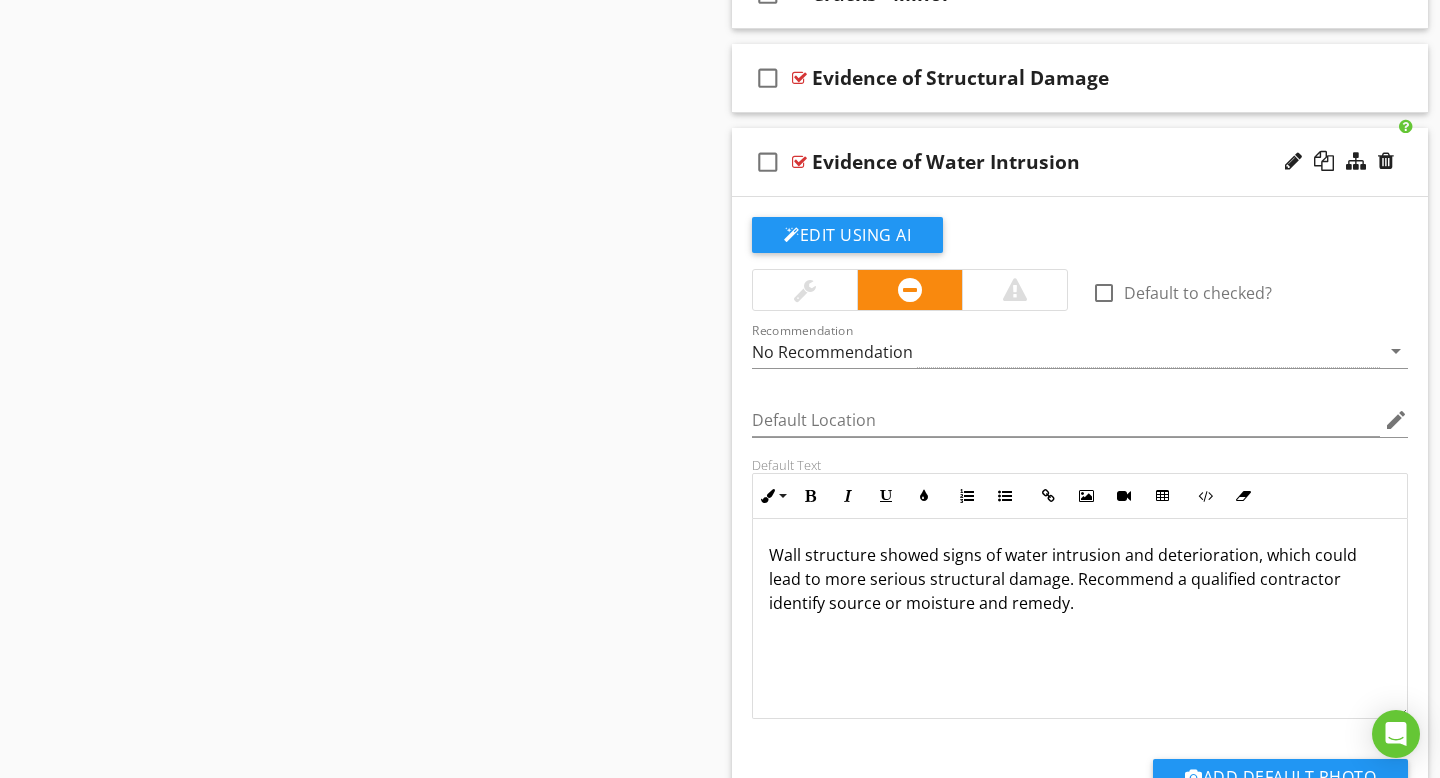 click on "Wall structure showed signs of water intrusion and deterioration, which could lead to more serious structural damage. Recommend a qualified contractor identify source or moisture and remedy." at bounding box center [1080, 579] 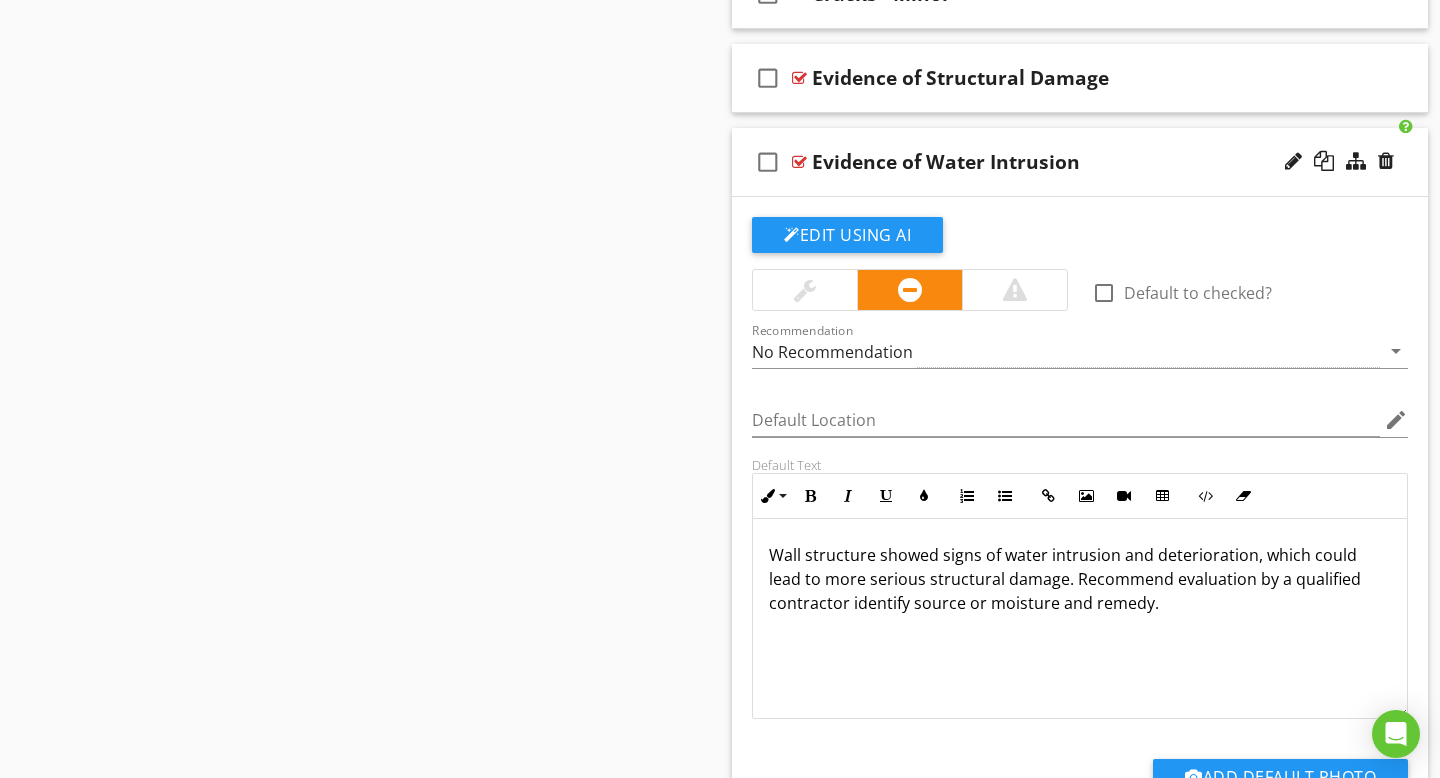 click on "Wall structure showed signs of water intrusion and deterioration, which could lead to more serious structural damage. Recommend evaluation by a qualified contractor identify source or moisture and remedy." at bounding box center (1080, 579) 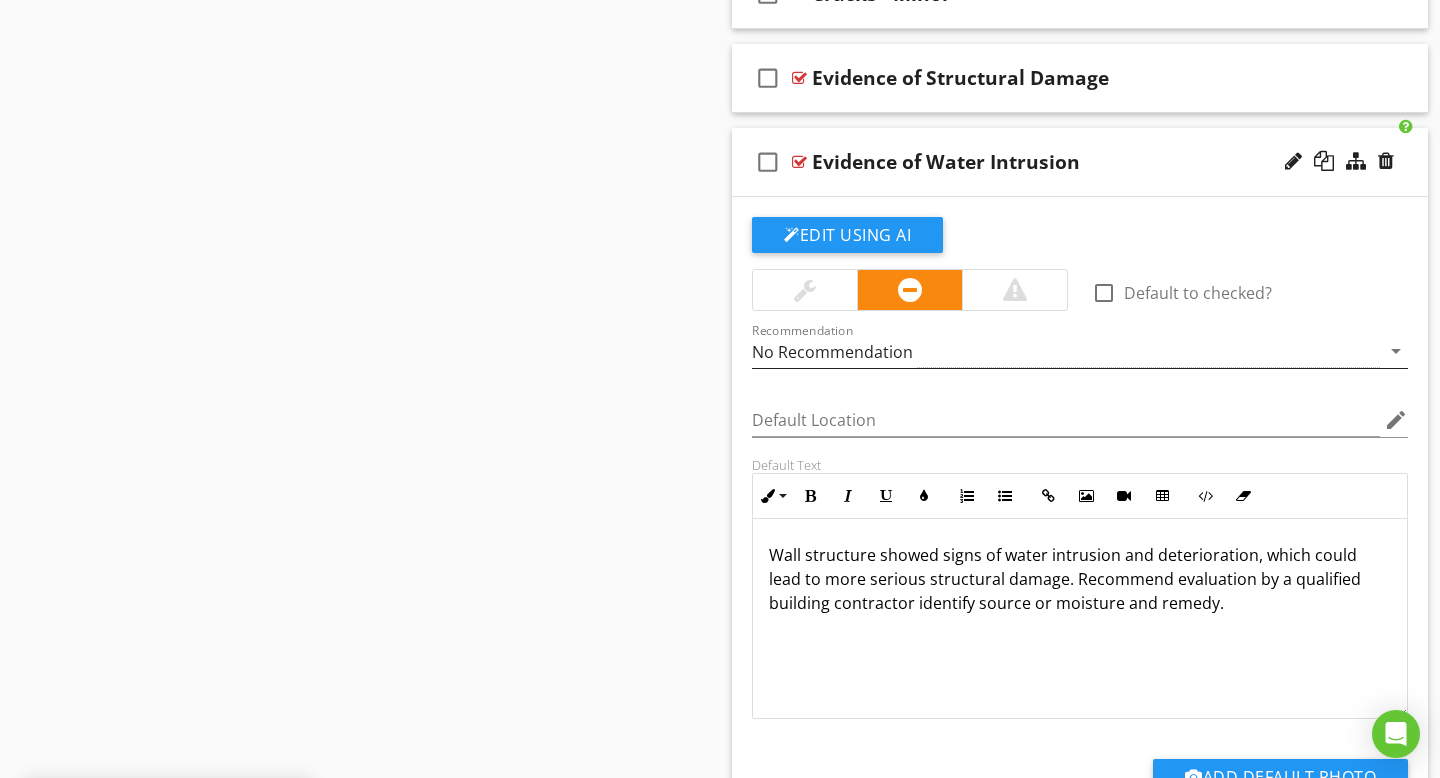 click on "arrow_drop_down" at bounding box center (1396, 351) 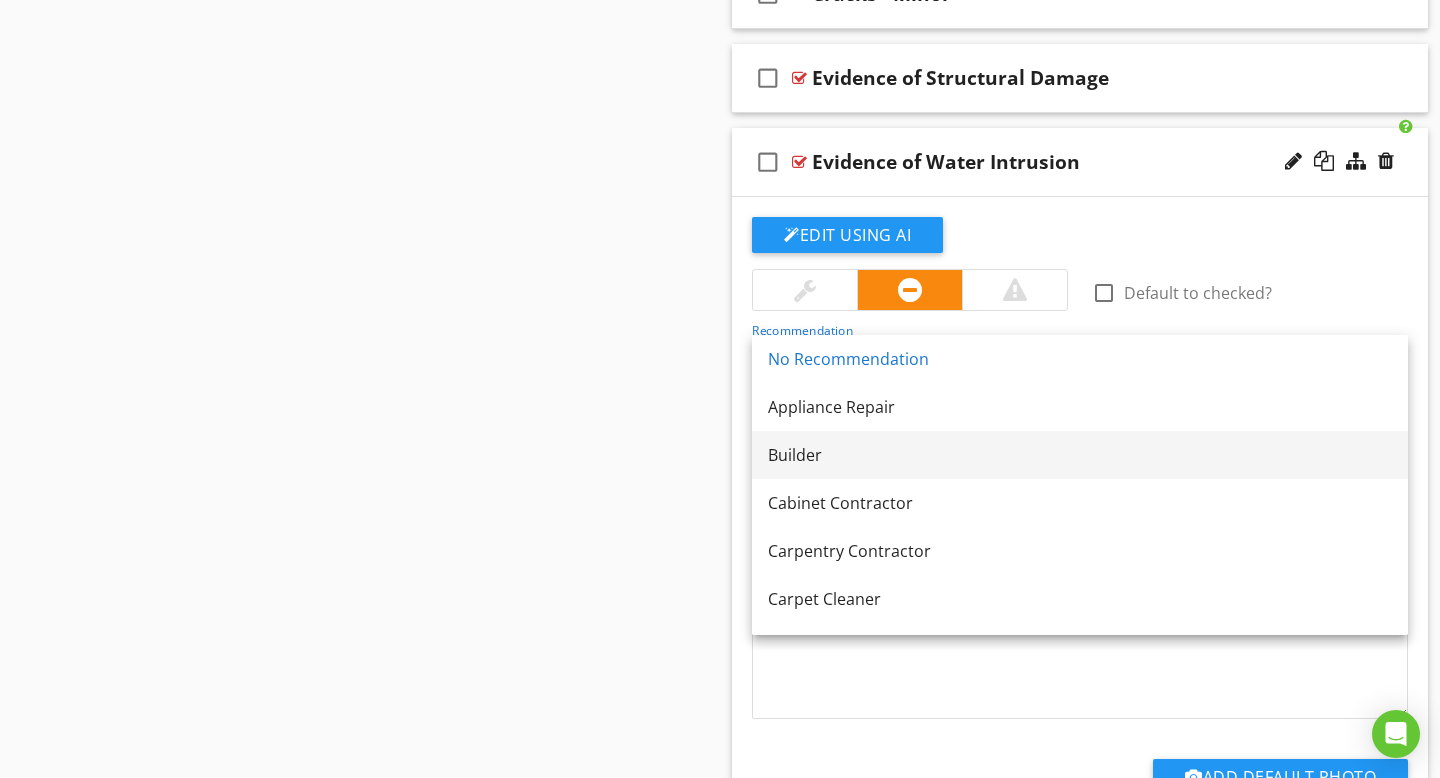 click on "Builder" at bounding box center [1080, 455] 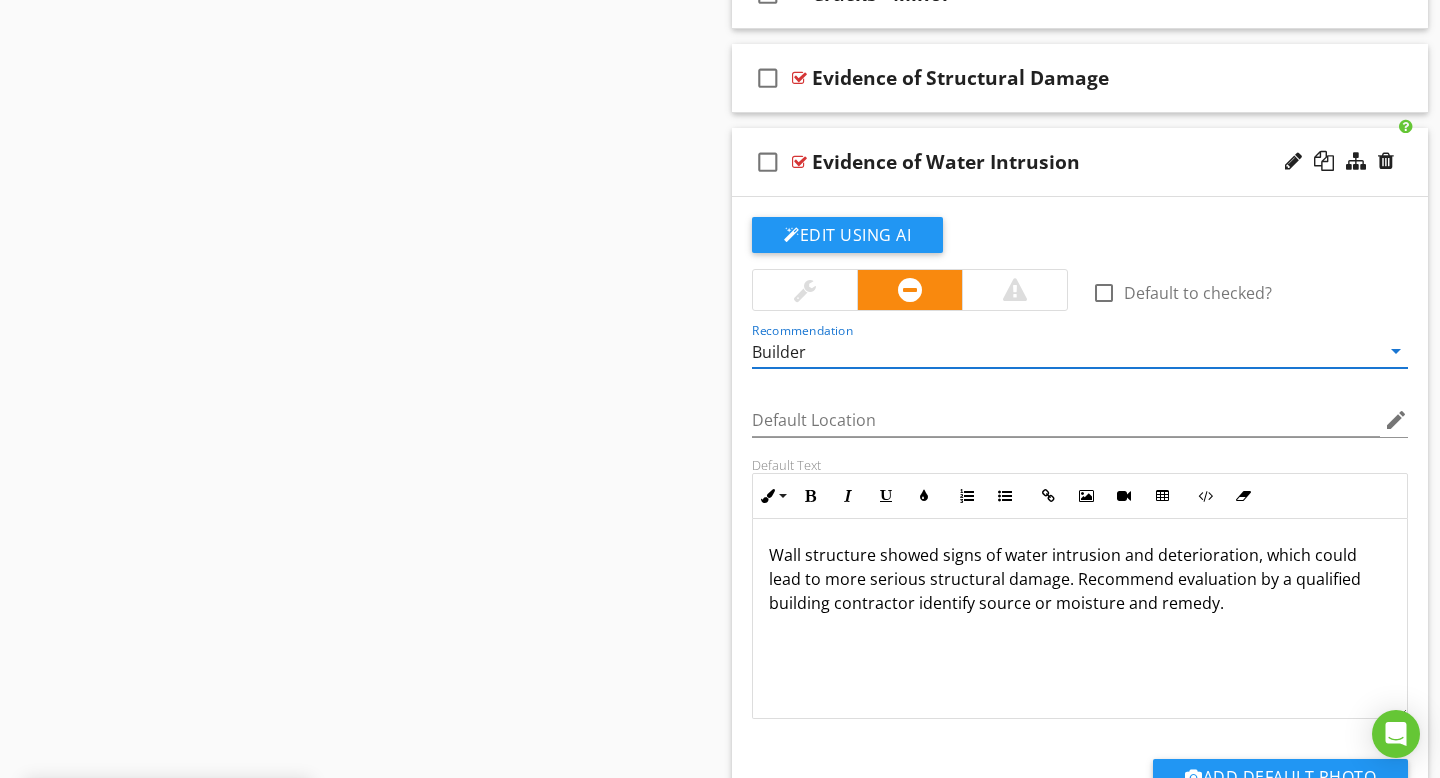 click at bounding box center (799, 162) 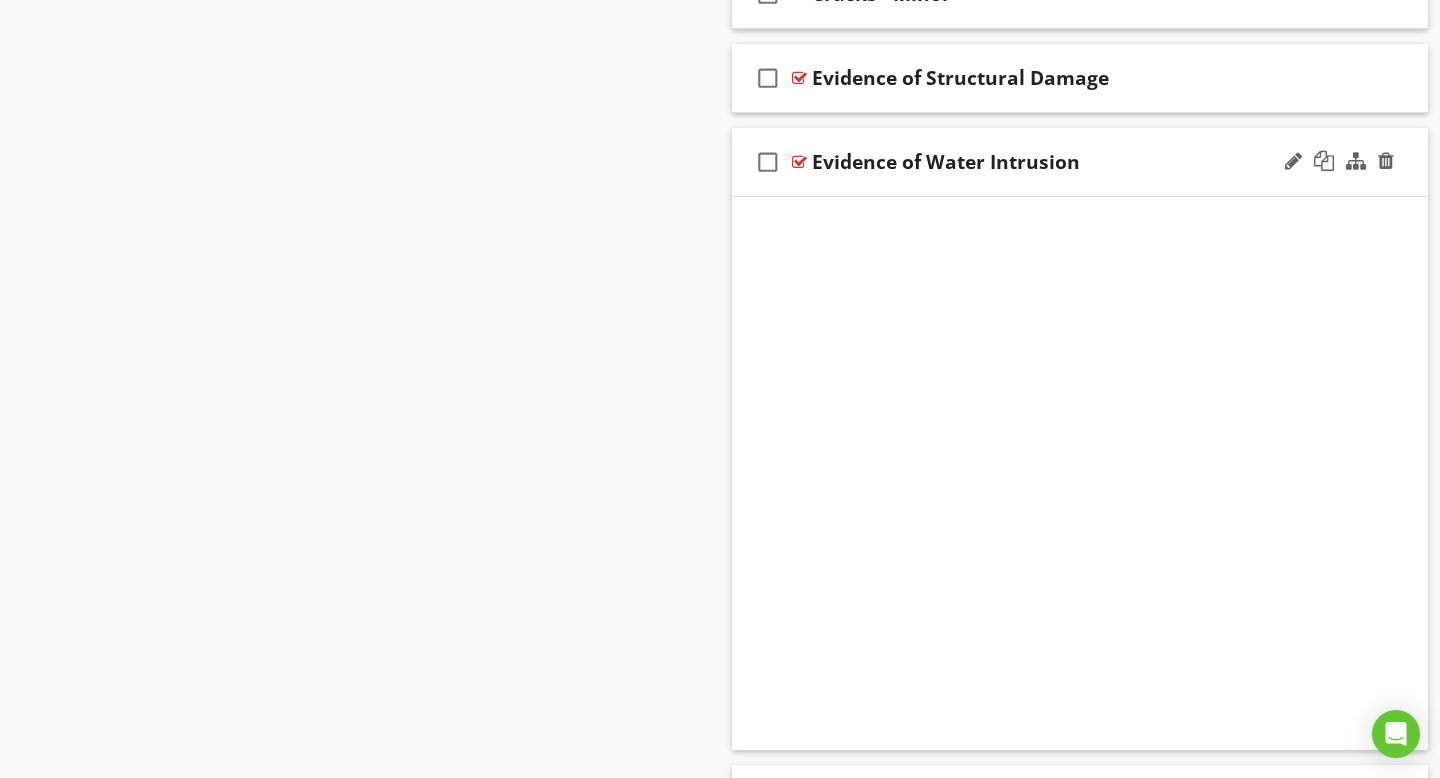 scroll, scrollTop: 1031, scrollLeft: 0, axis: vertical 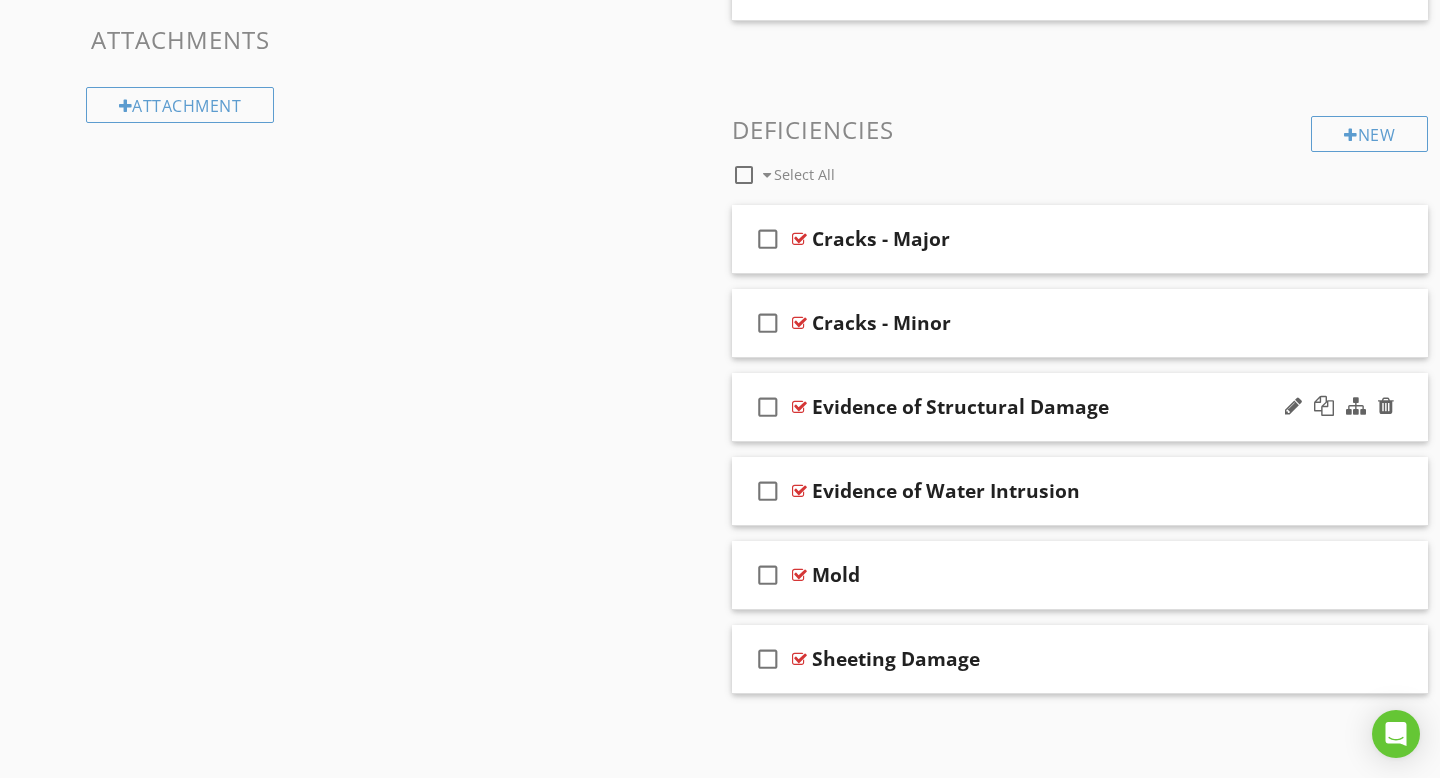 click at bounding box center [799, 407] 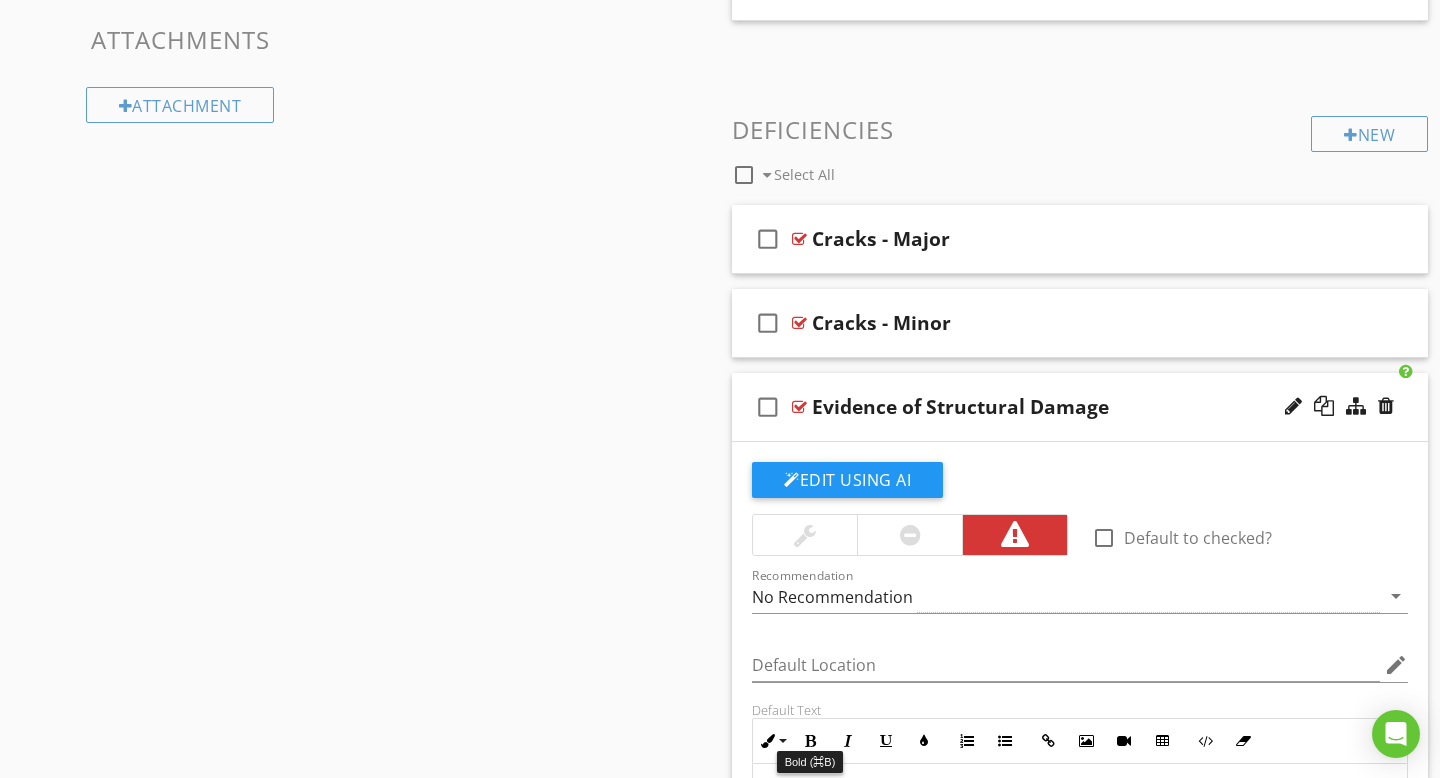 scroll, scrollTop: 1360, scrollLeft: 0, axis: vertical 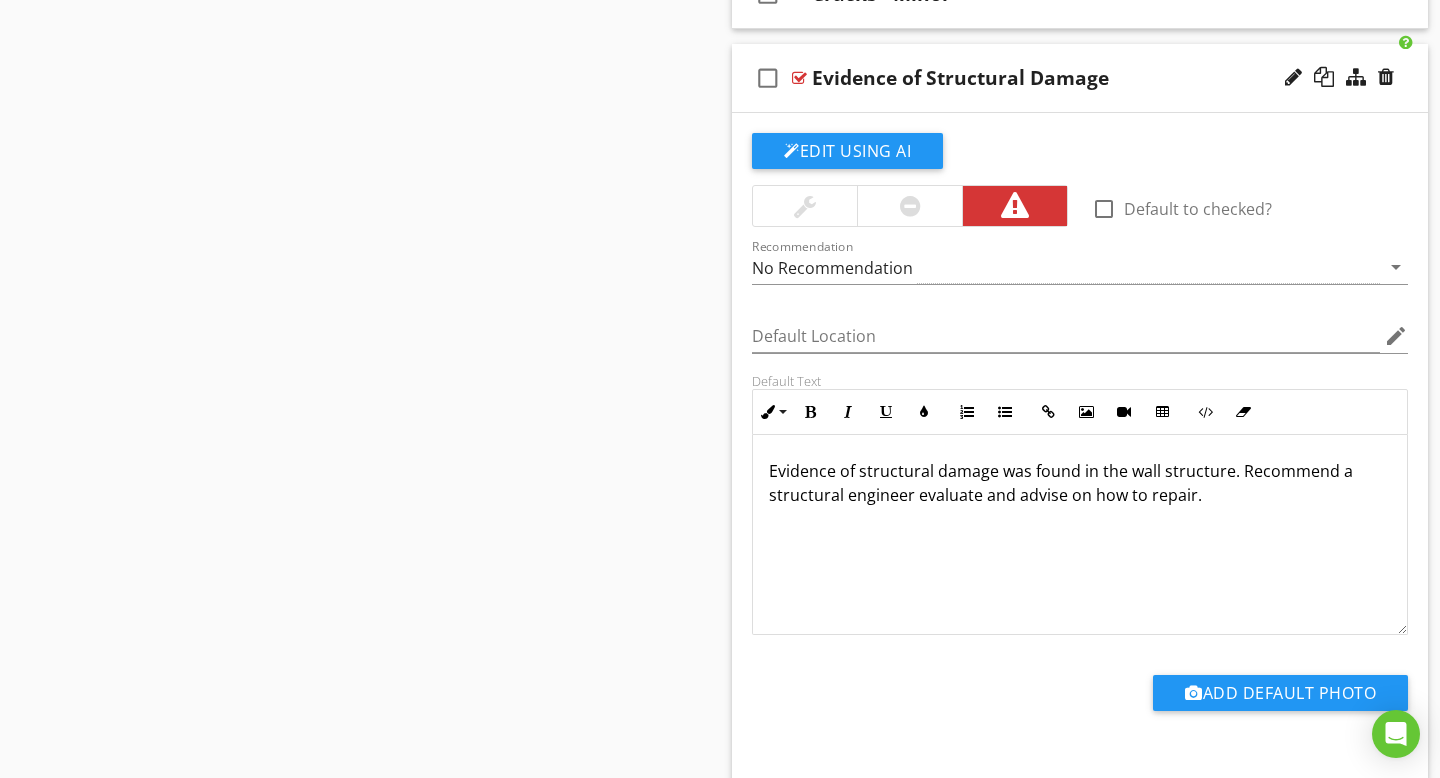 click at bounding box center (910, 206) 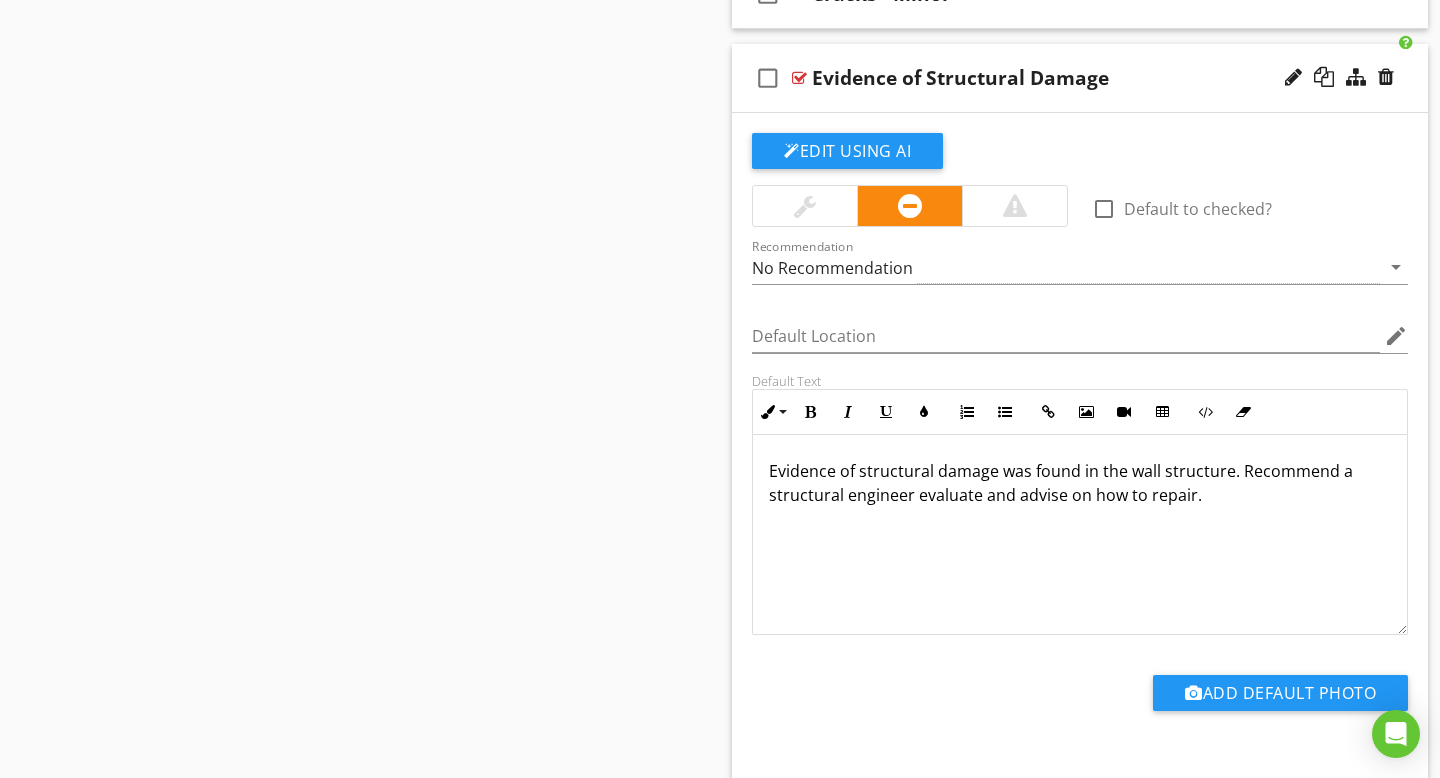 click on "Evidence of structural damage was found in the wall structure. Recommend a structural engineer evaluate and advise on how to repair." at bounding box center (1080, 483) 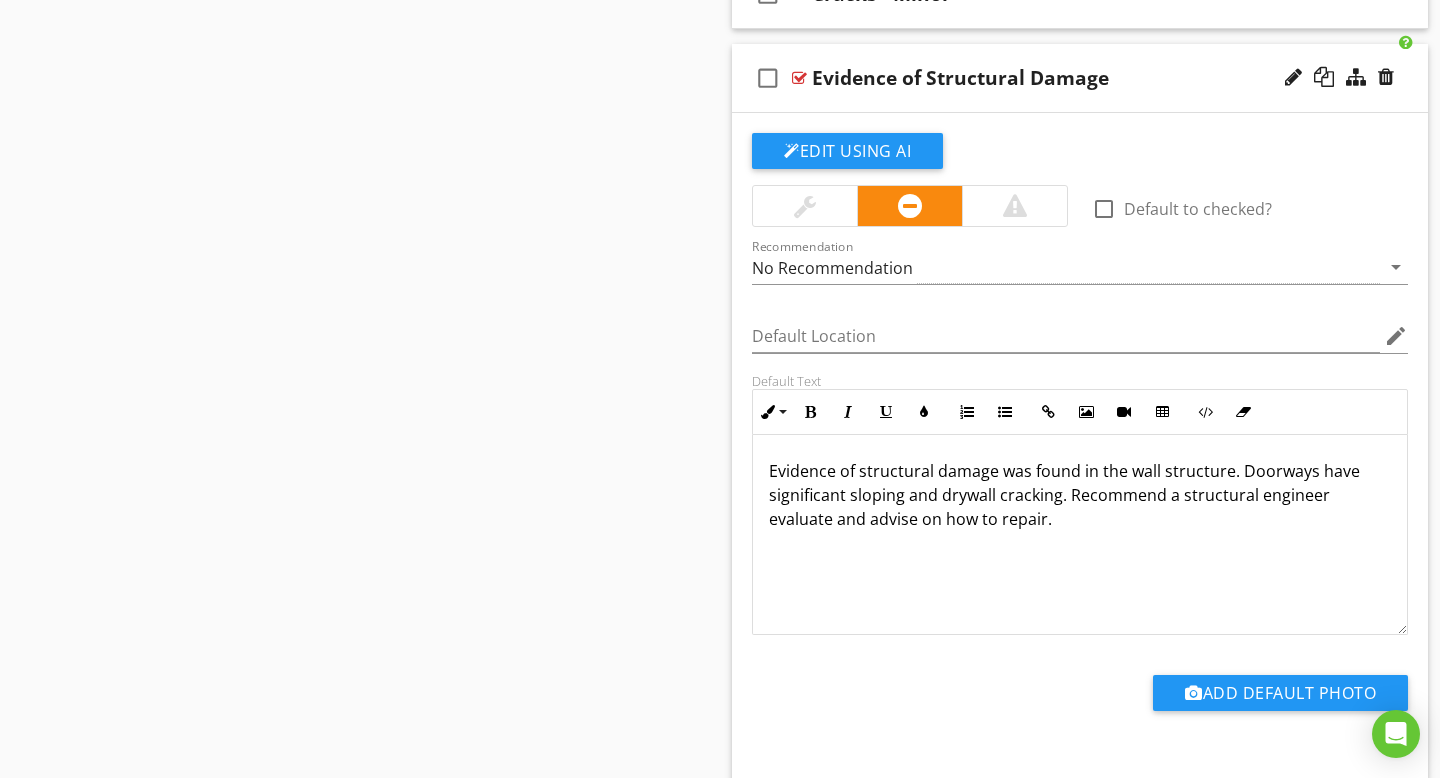 click on "Evidence of structural damage was found in the wall structure. Doorways have significant sloping and drywall cracking. Recommend a structural engineer evaluate and advise on how to repair." at bounding box center (1080, 495) 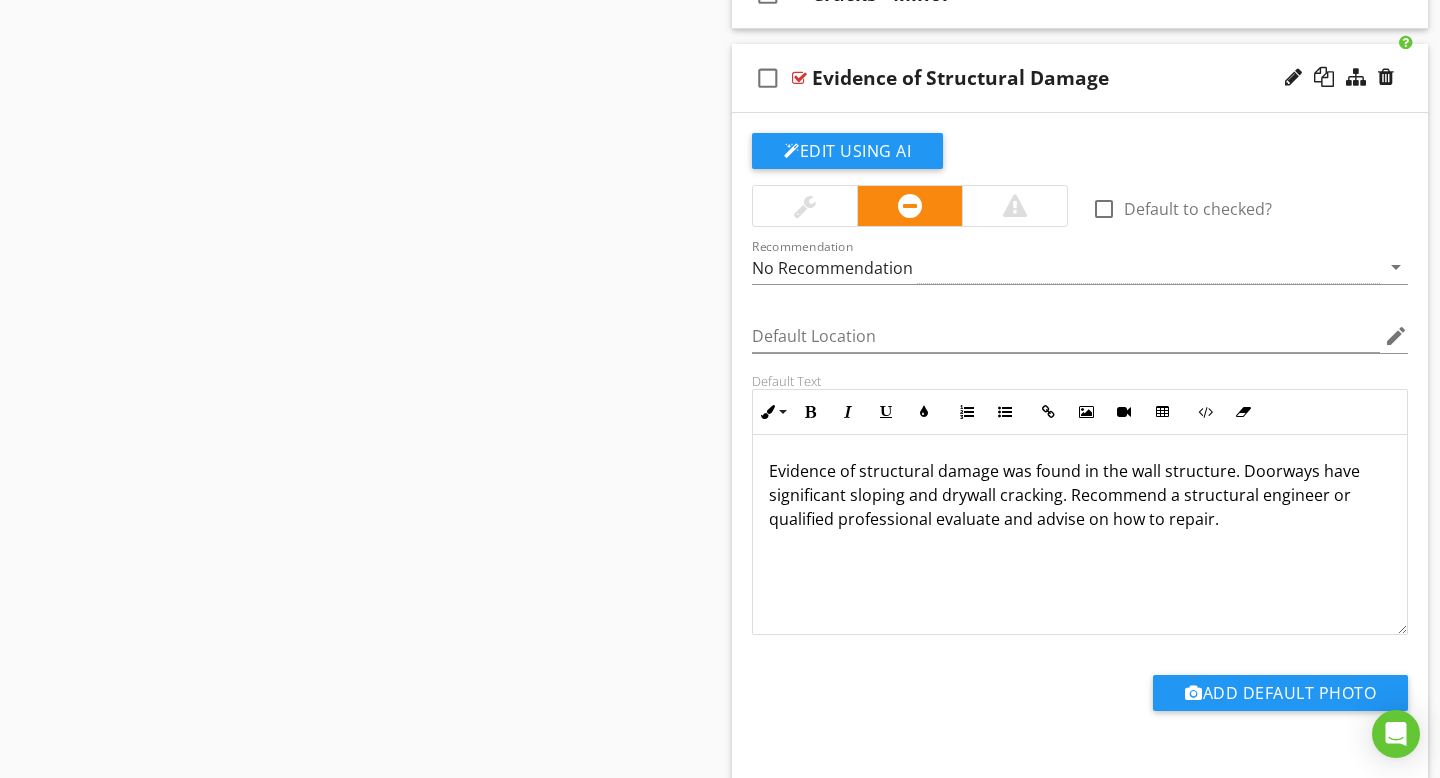 click at bounding box center [799, 78] 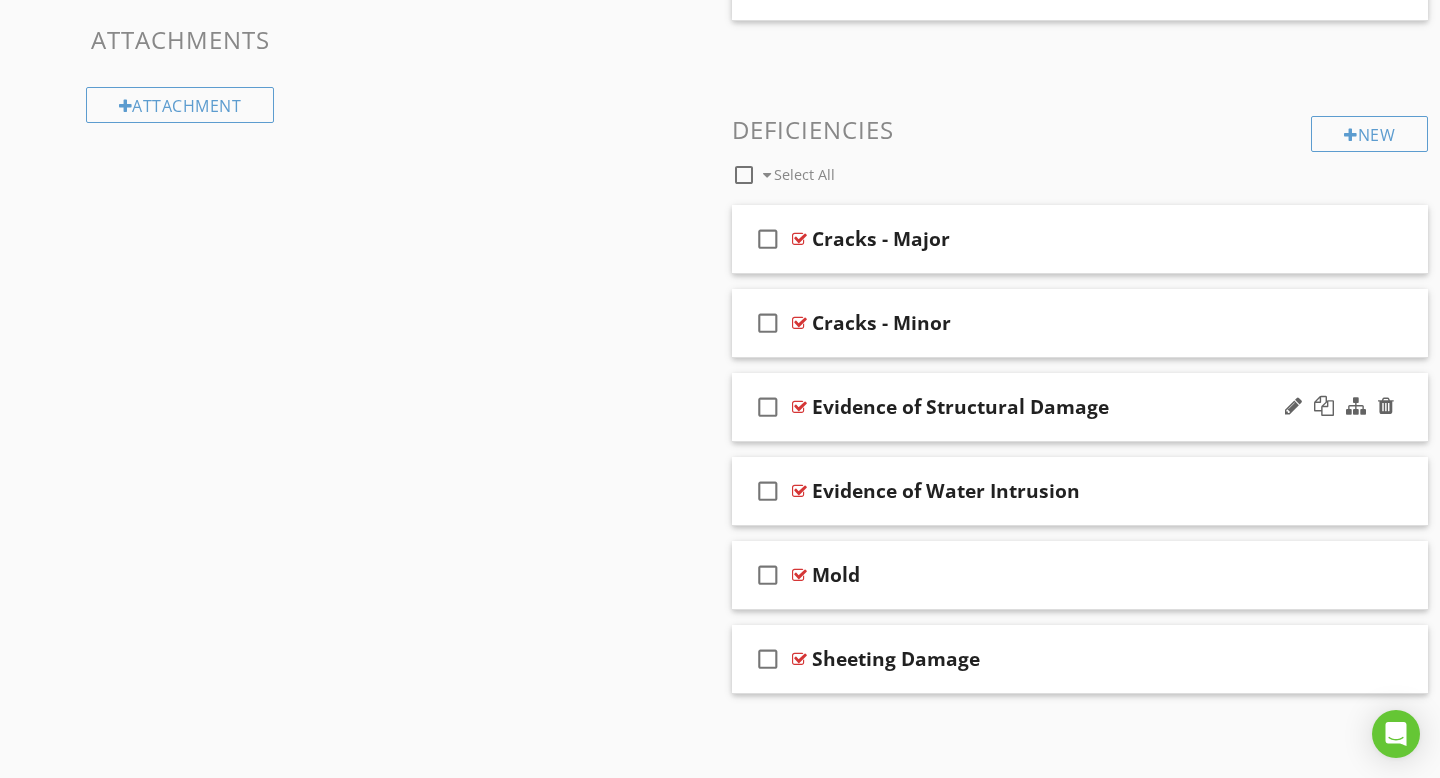 scroll, scrollTop: 1031, scrollLeft: 0, axis: vertical 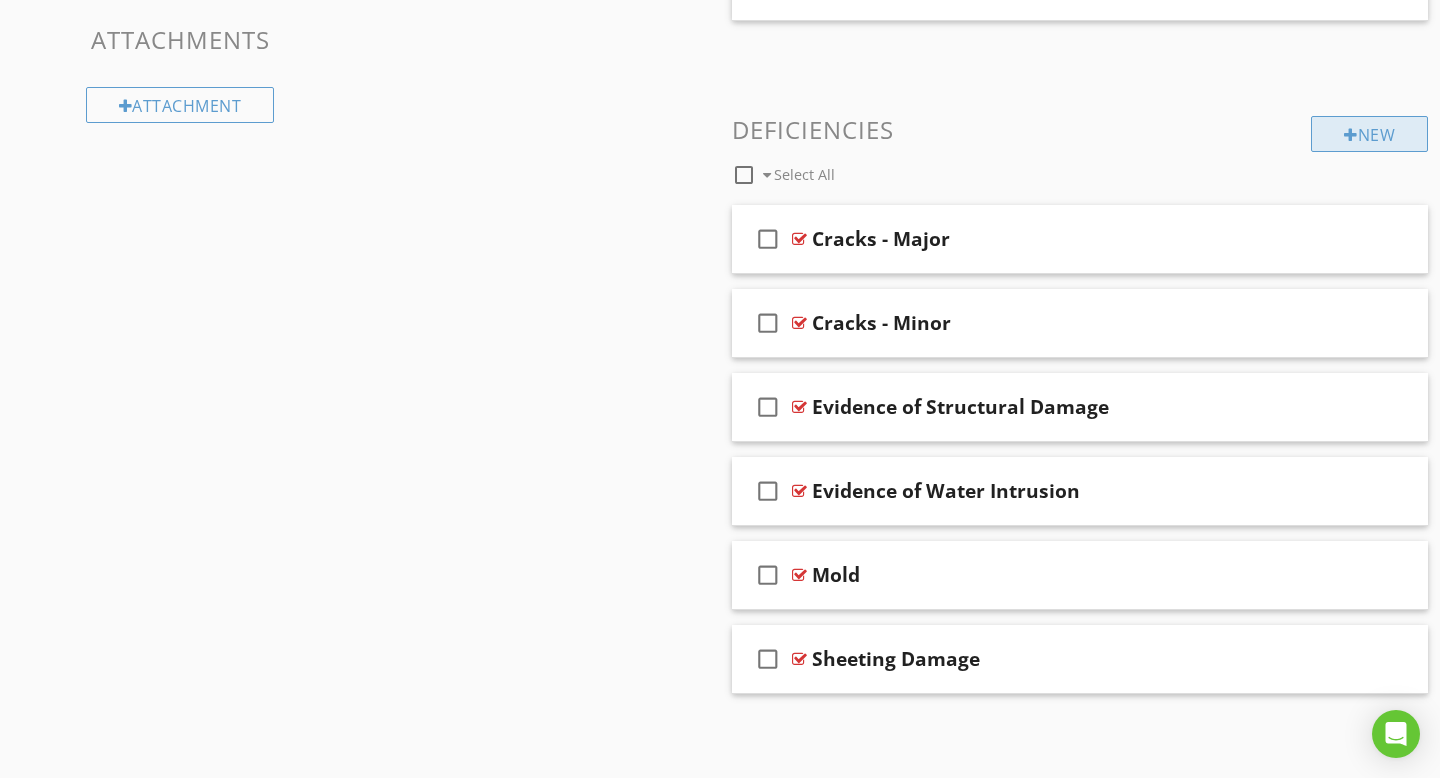 click on "New" at bounding box center [1369, 134] 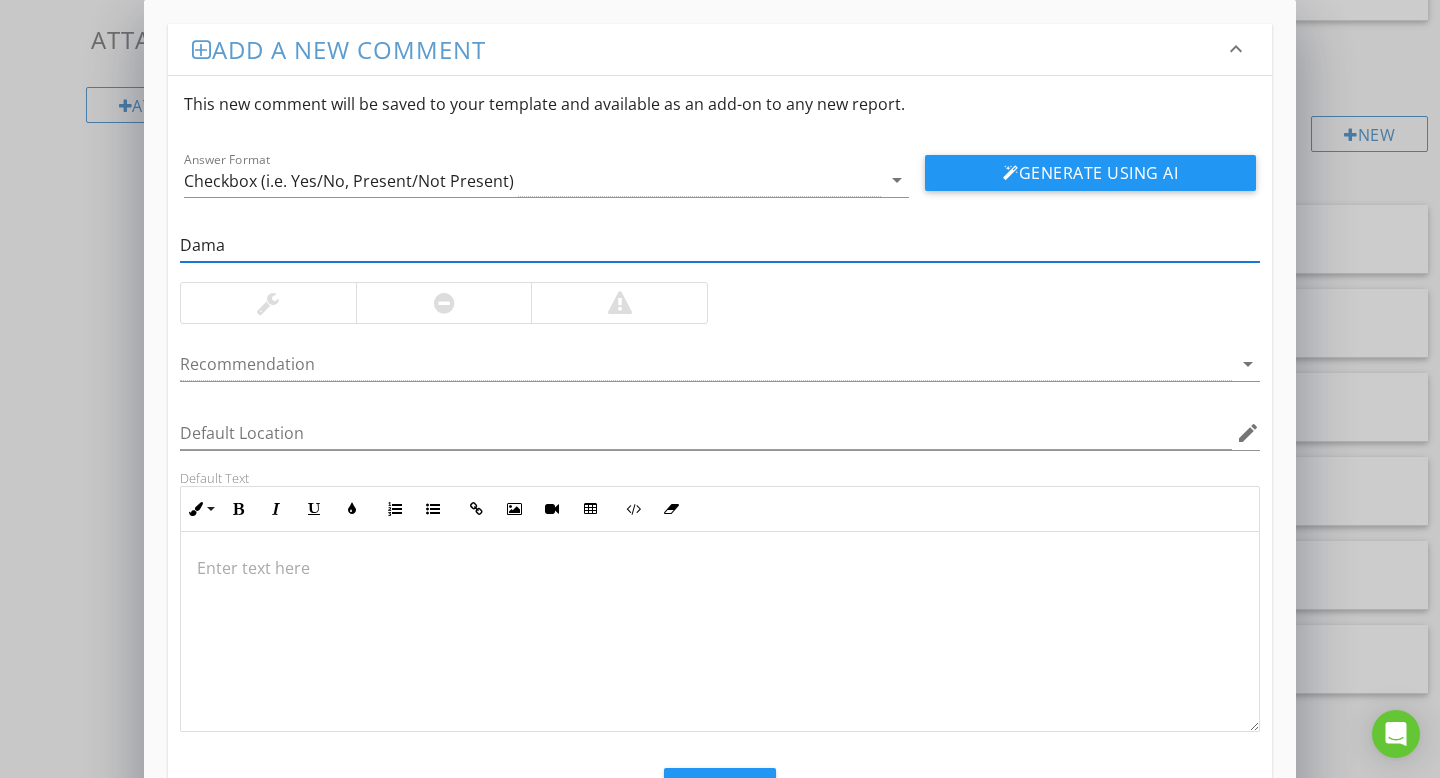 type on "Damage" 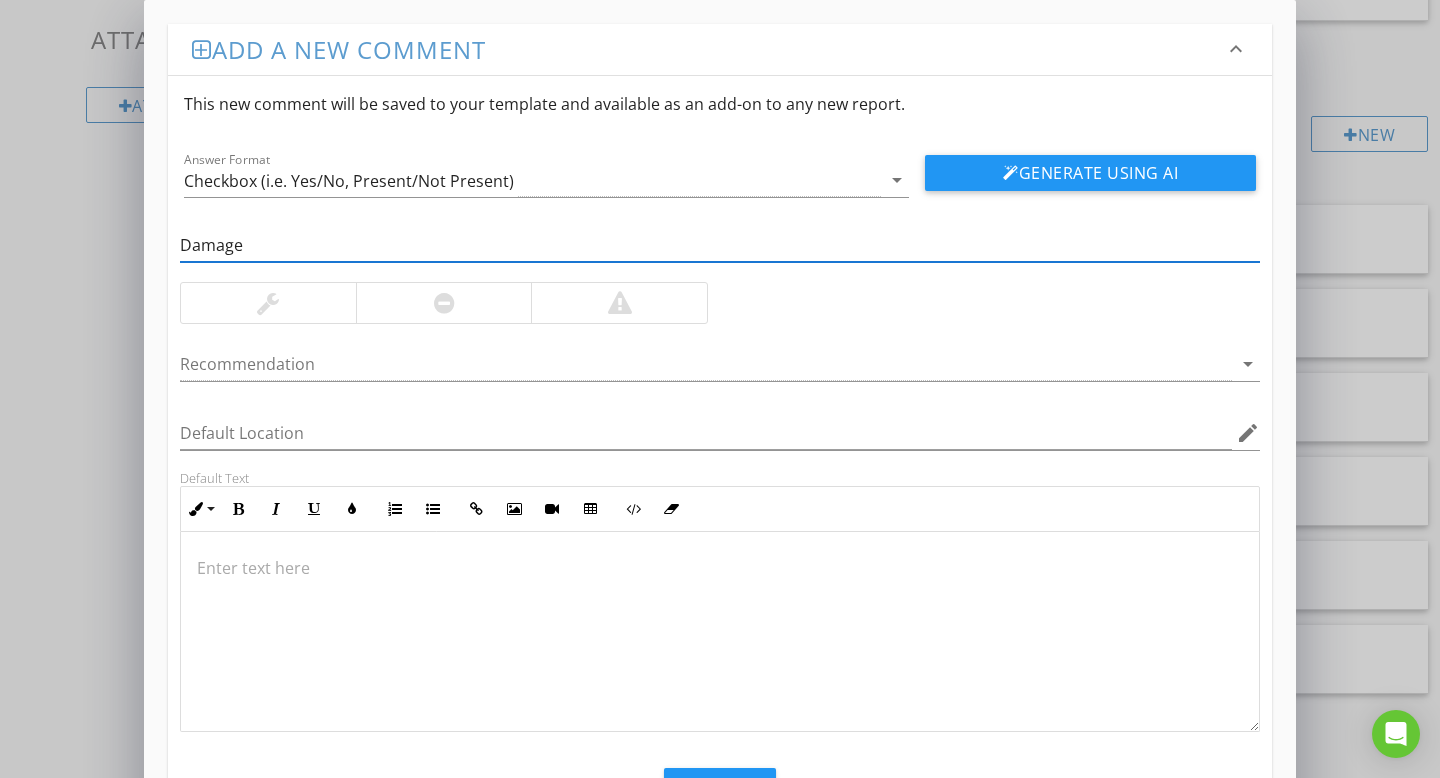 click at bounding box center [720, 568] 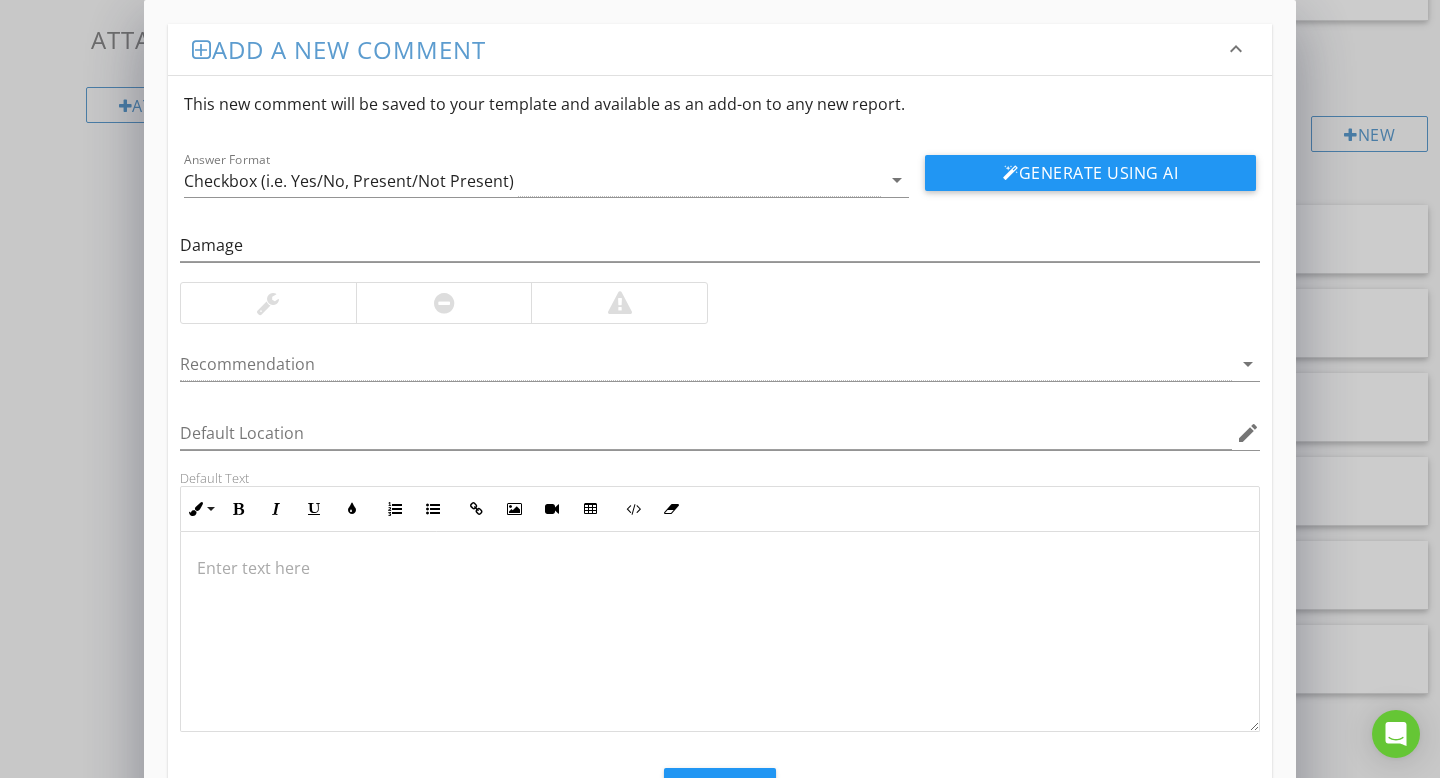 type 